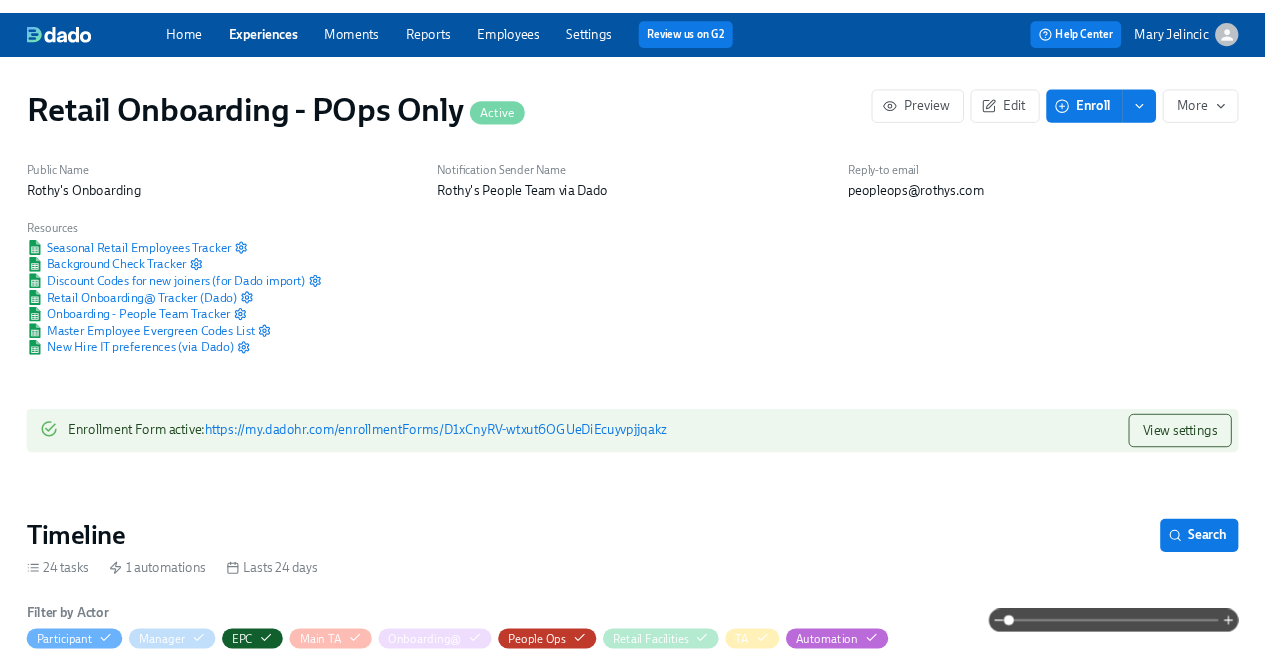 scroll, scrollTop: 0, scrollLeft: 0, axis: both 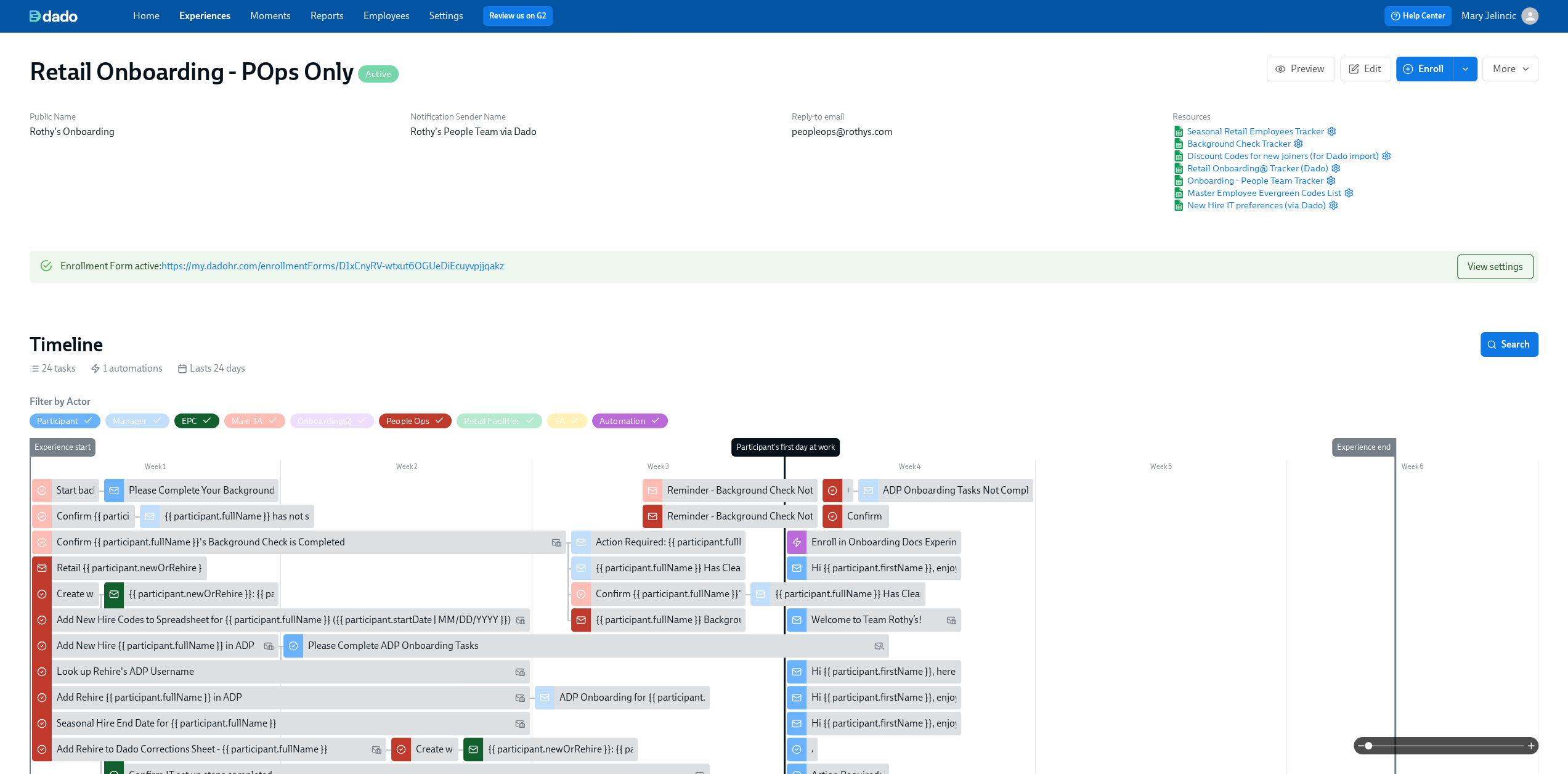 click on "Experiences" at bounding box center [205, 15] 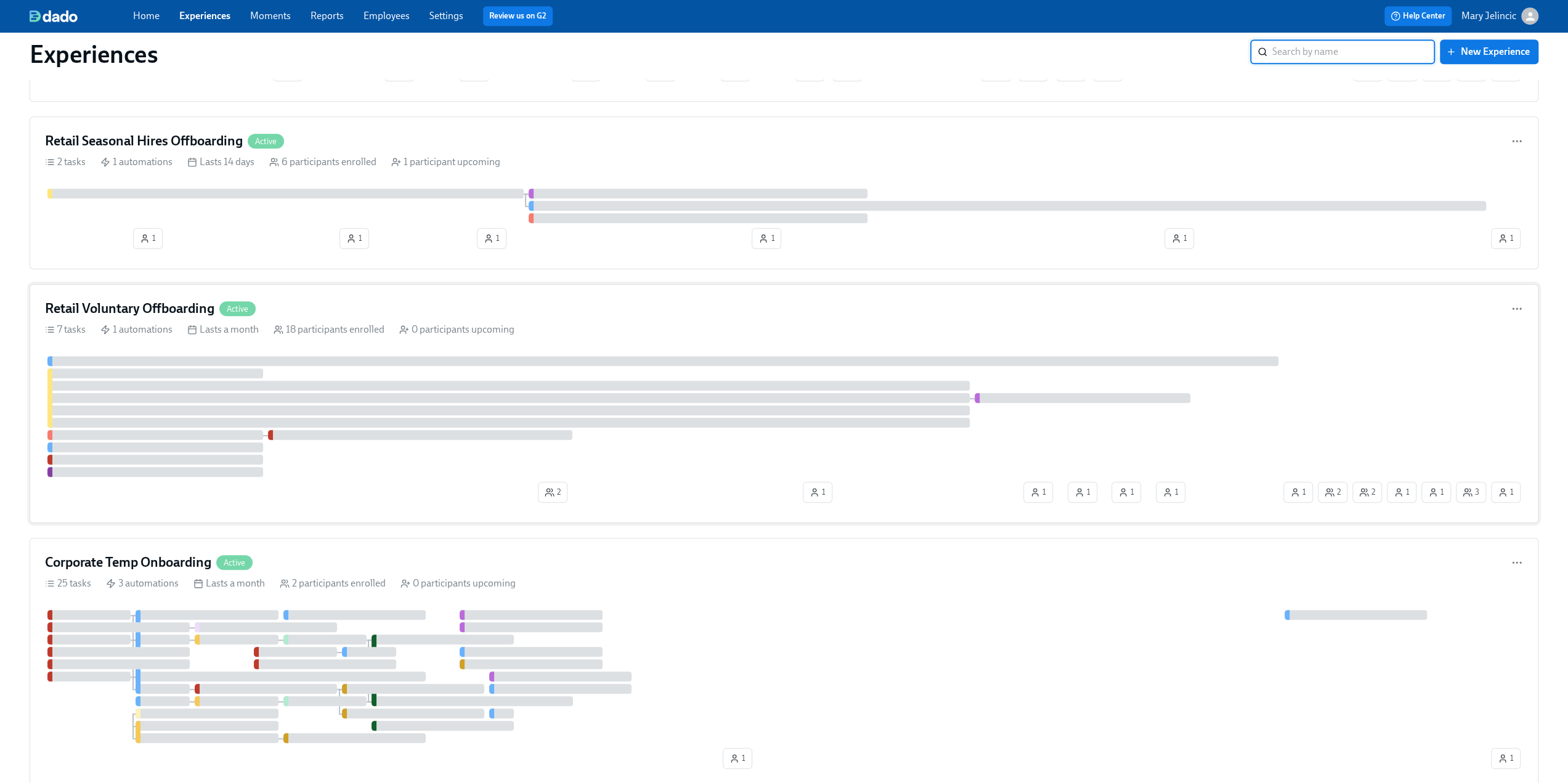 scroll, scrollTop: 924, scrollLeft: 0, axis: vertical 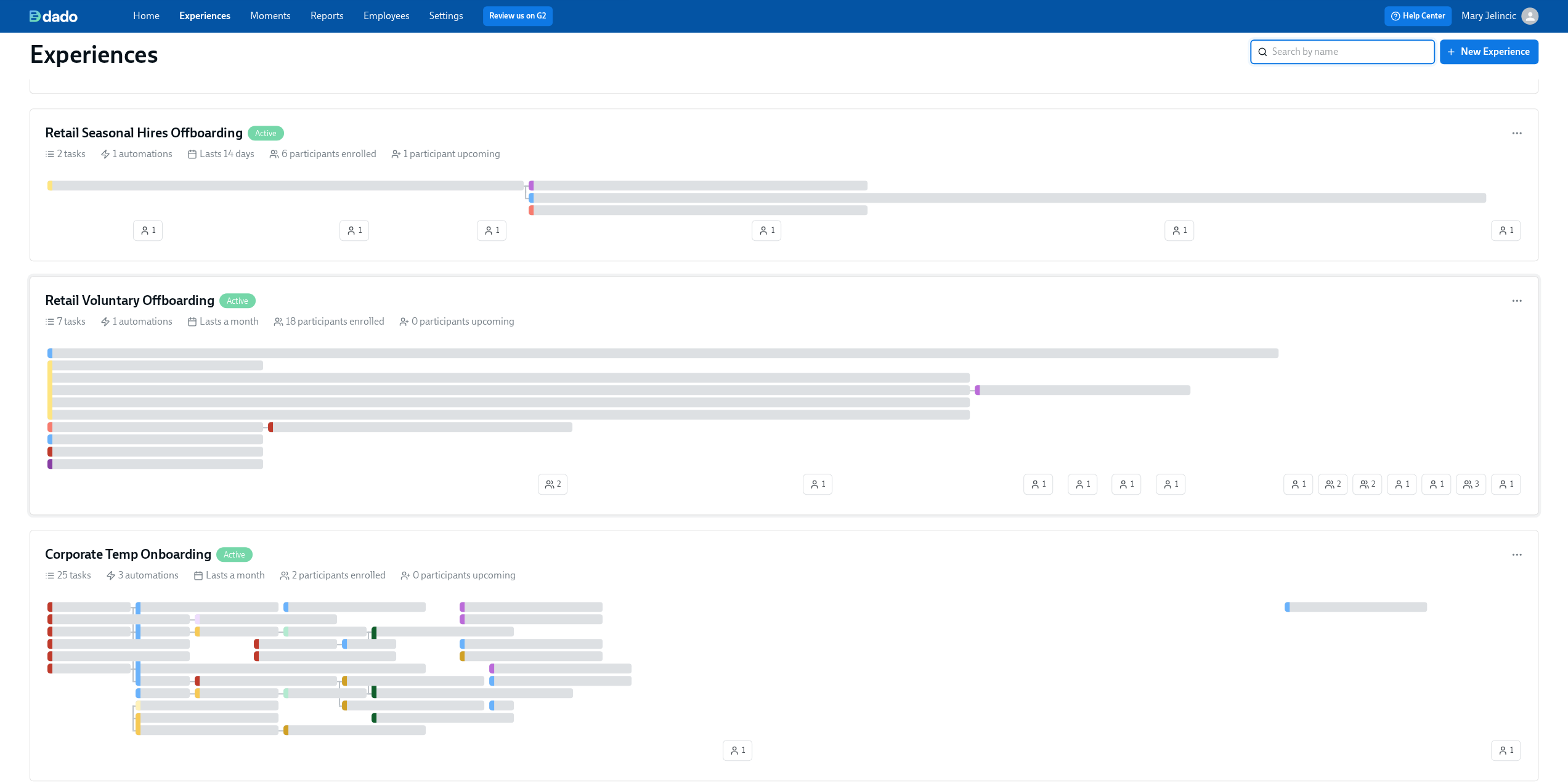 click on "Retail Voluntary Offboarding" at bounding box center [129, 301] 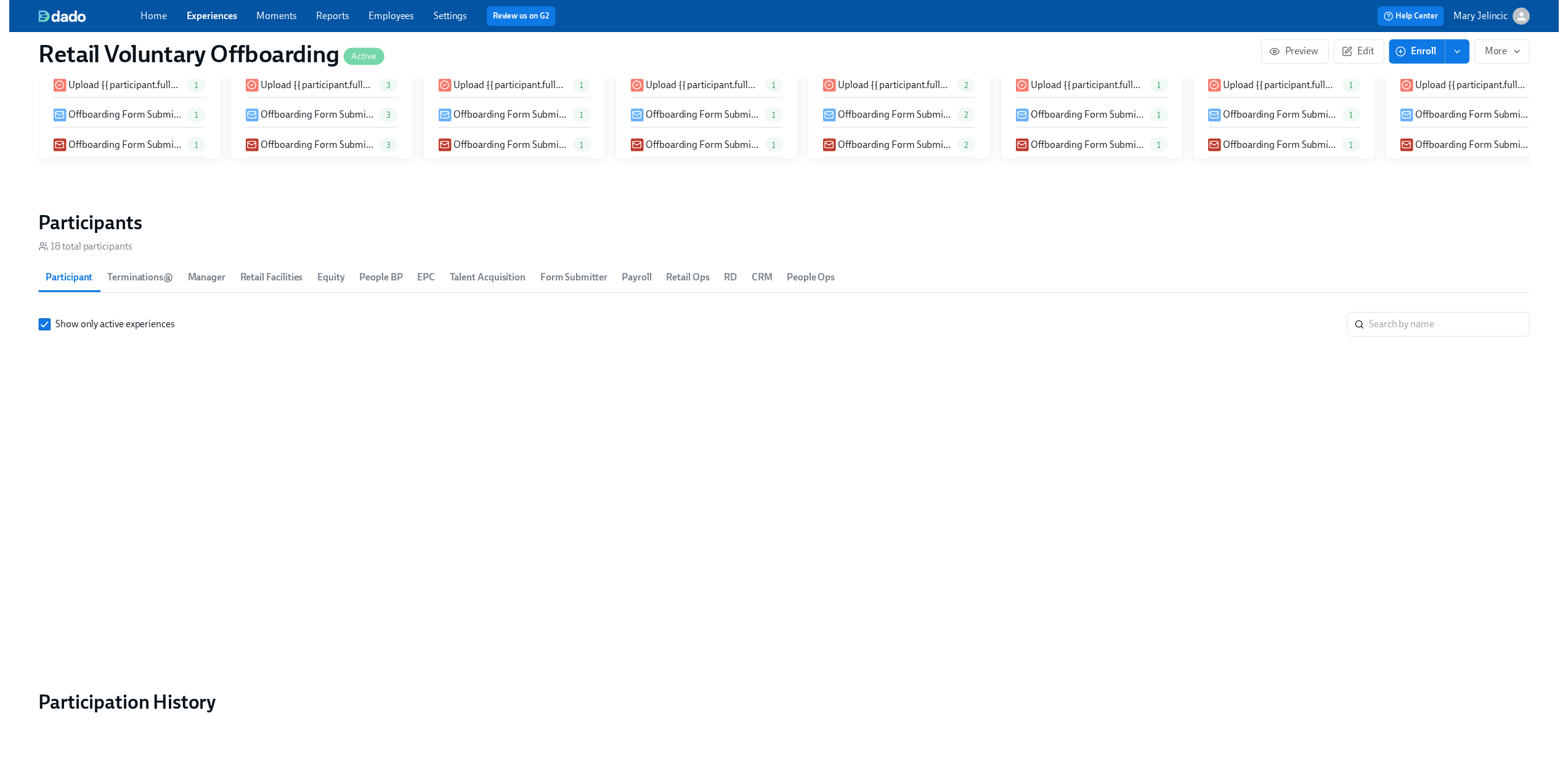 scroll, scrollTop: 0, scrollLeft: 0, axis: both 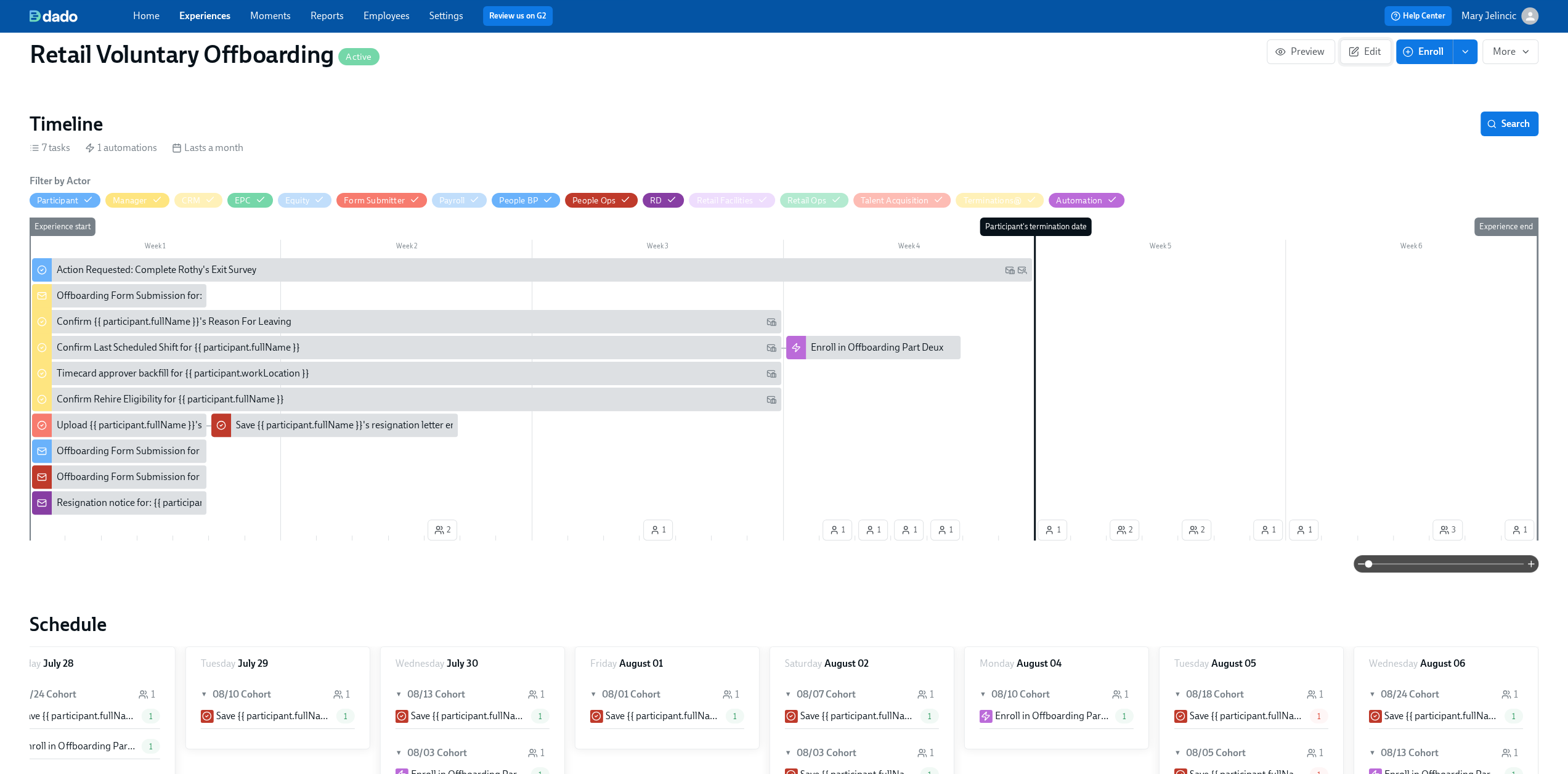 click on "Edit" at bounding box center [1365, 52] 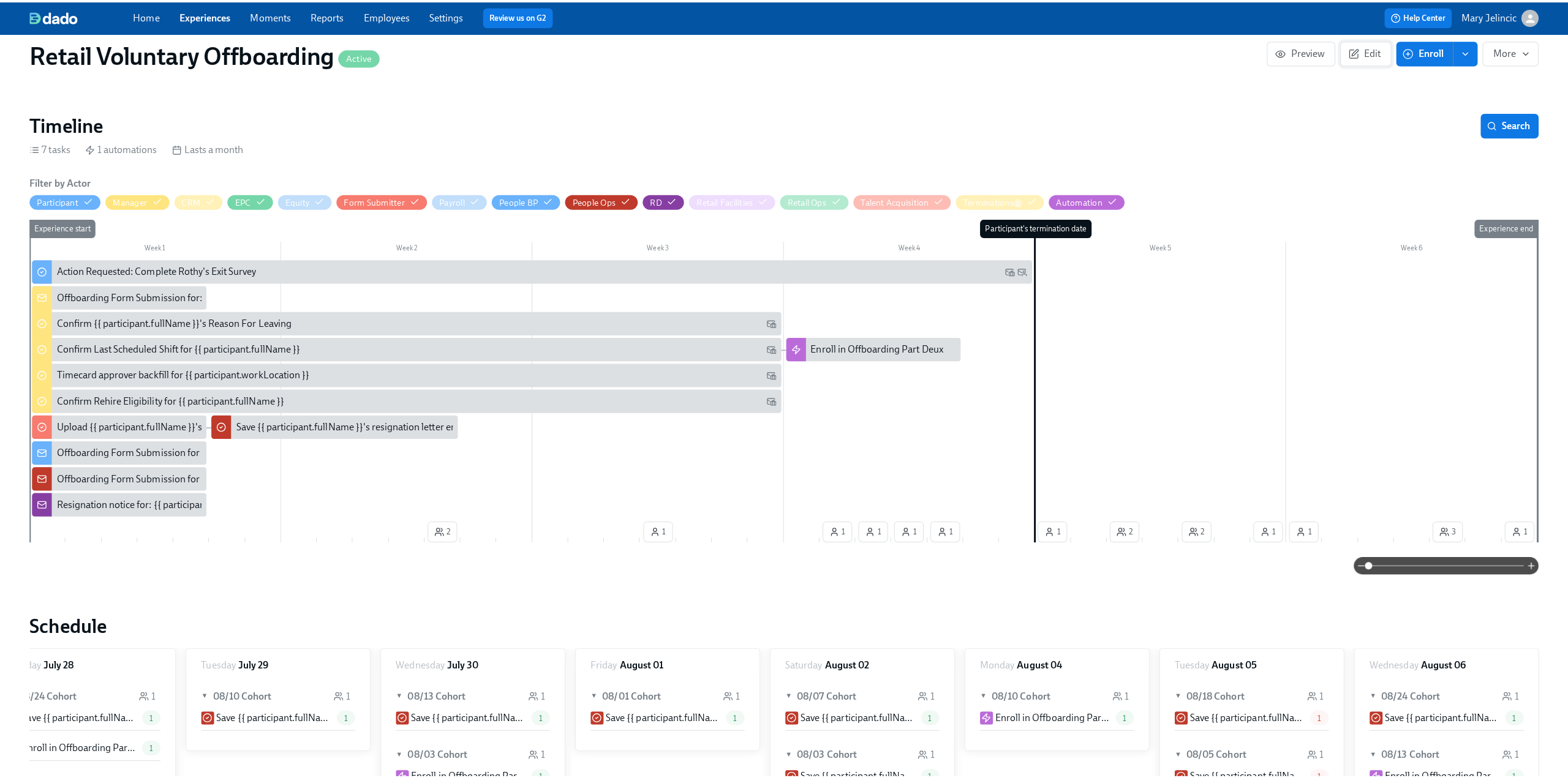 scroll, scrollTop: 0, scrollLeft: 0, axis: both 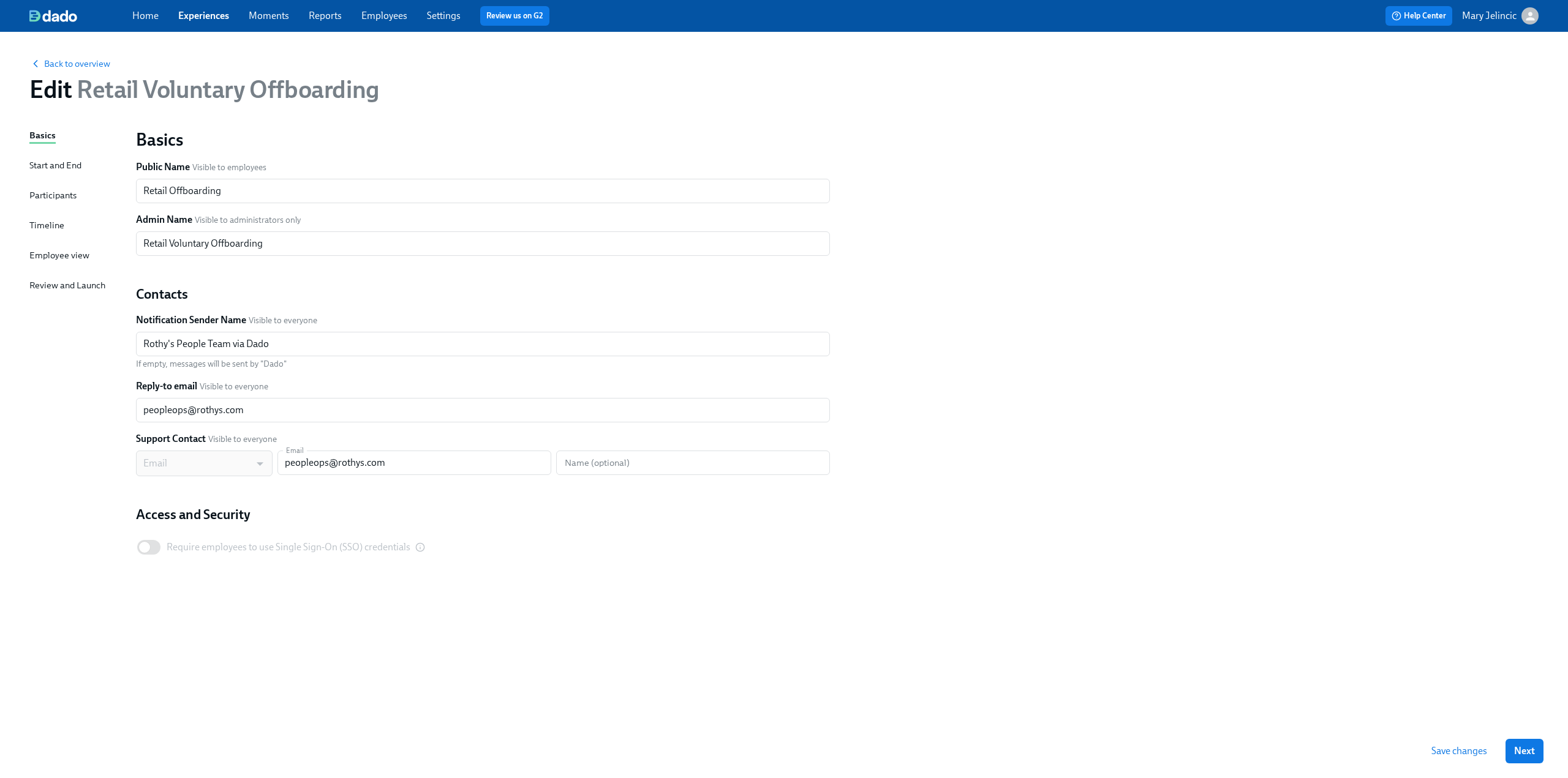 click on "Timeline" at bounding box center [47, 225] 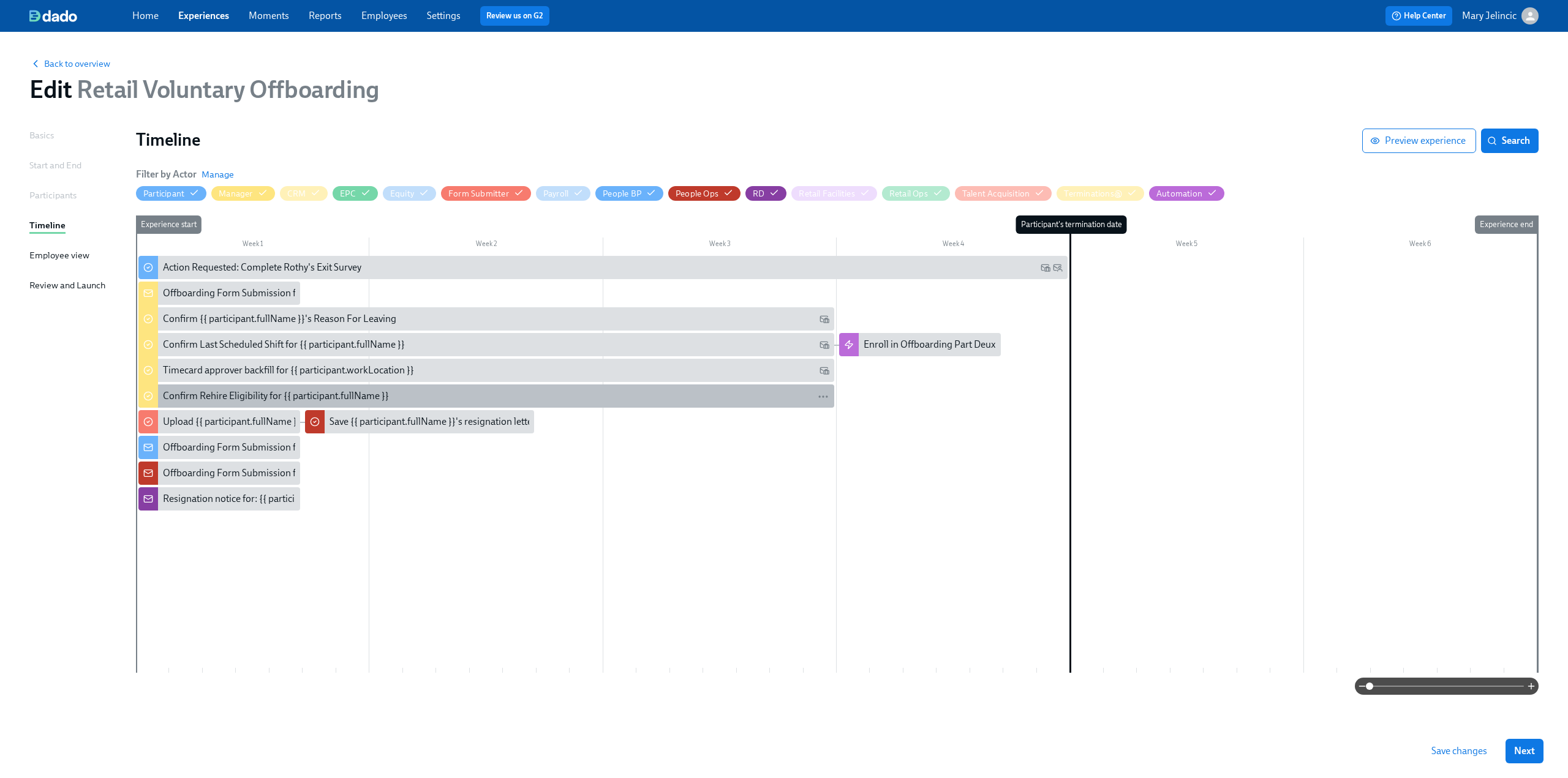click on "Confirm Rehire Eligibility for {{ participant.fullName }}" at bounding box center [276, 396] 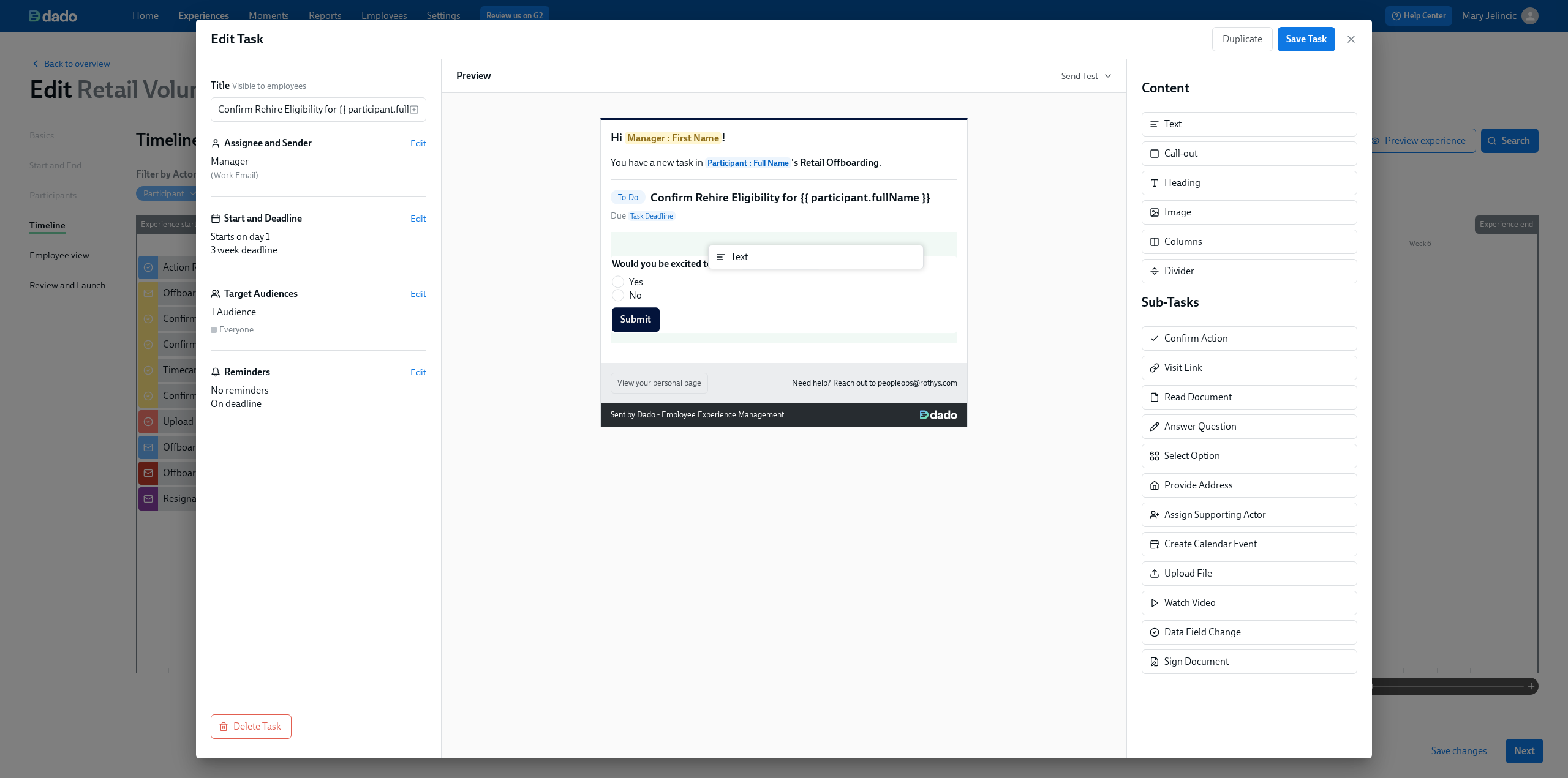 drag, startPoint x: 1178, startPoint y: 124, endPoint x: 741, endPoint y: 257, distance: 456.791 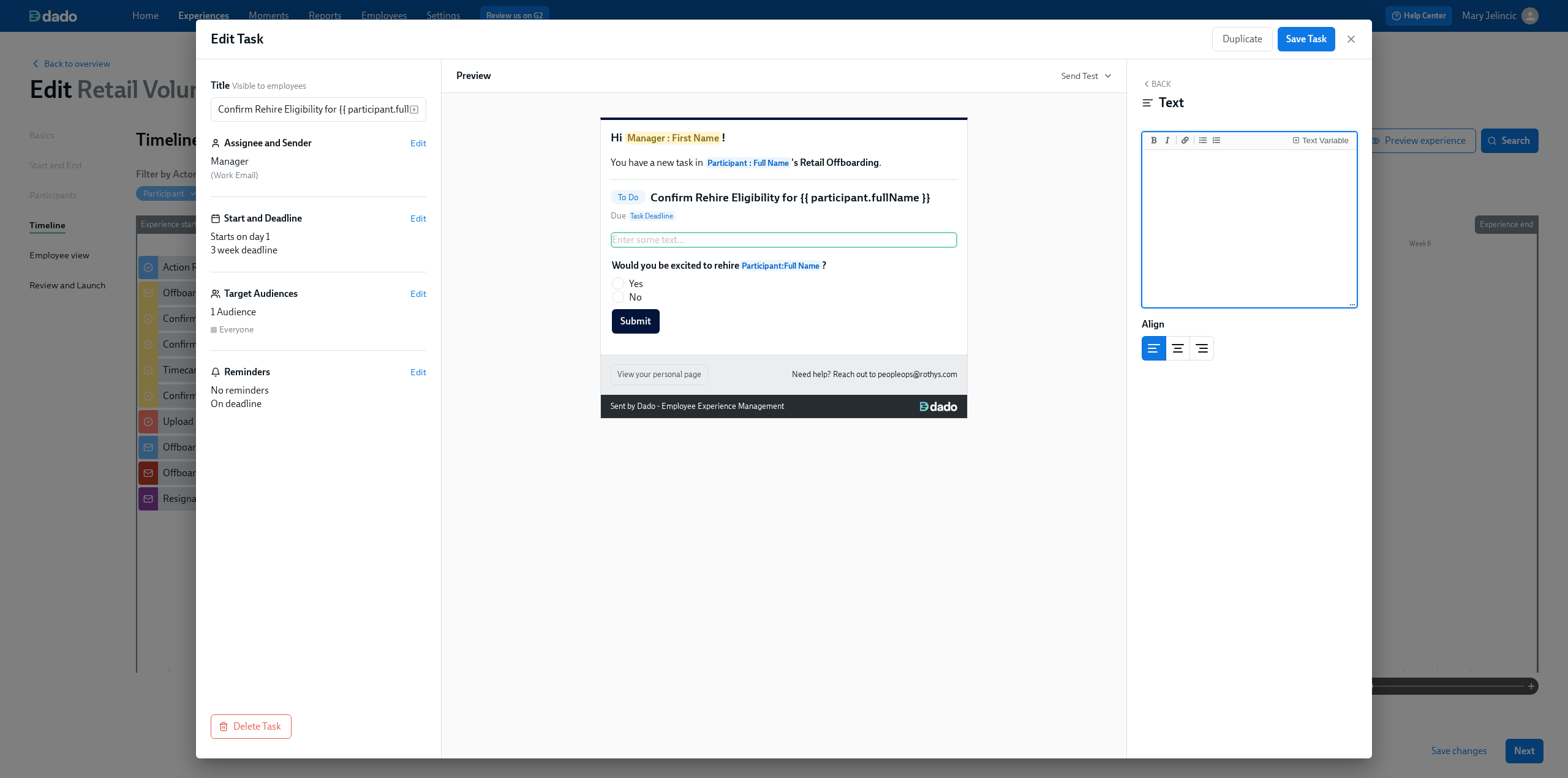 click at bounding box center [1250, 229] 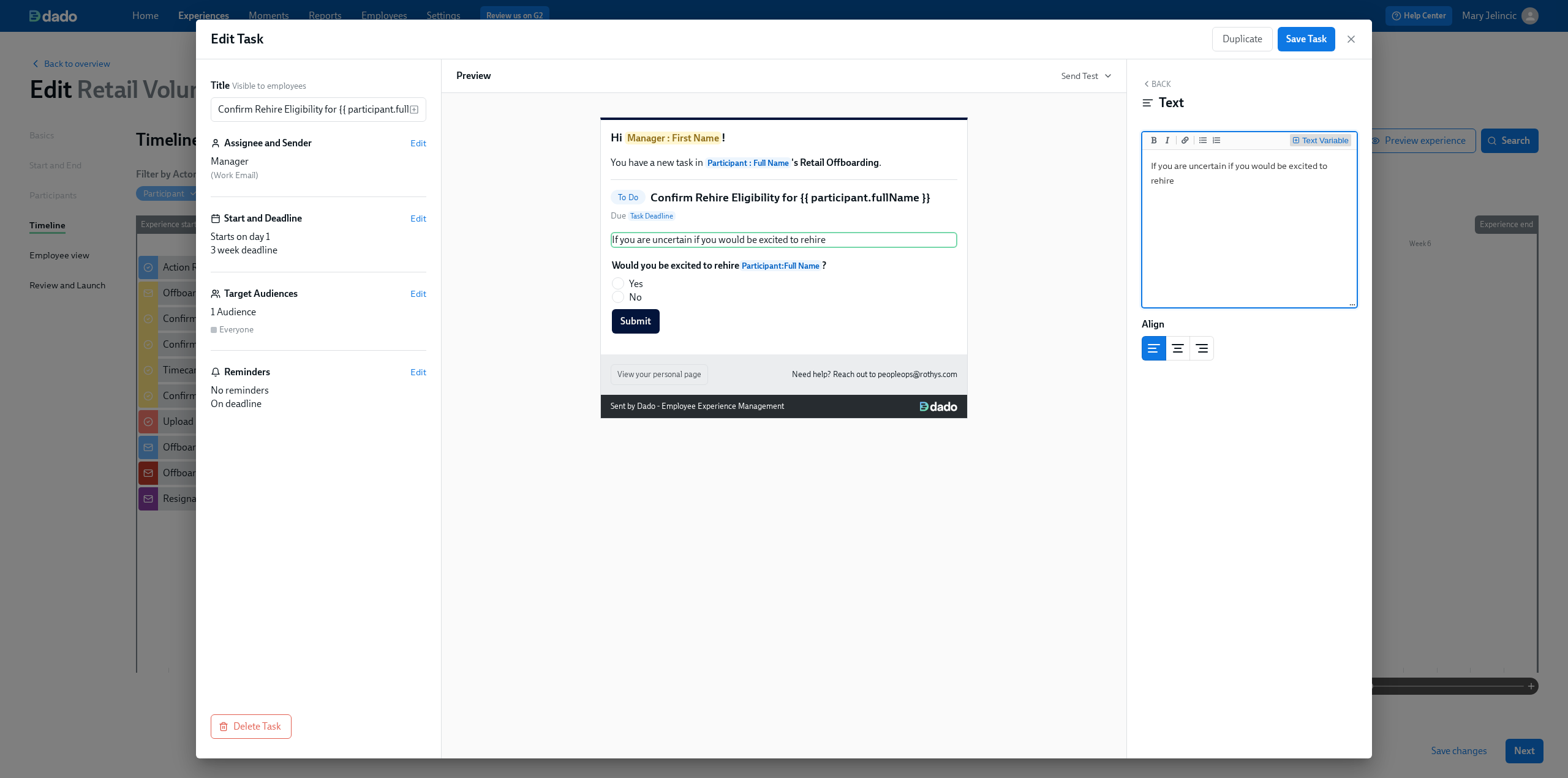 click on "Text Variable" at bounding box center [1325, 141] 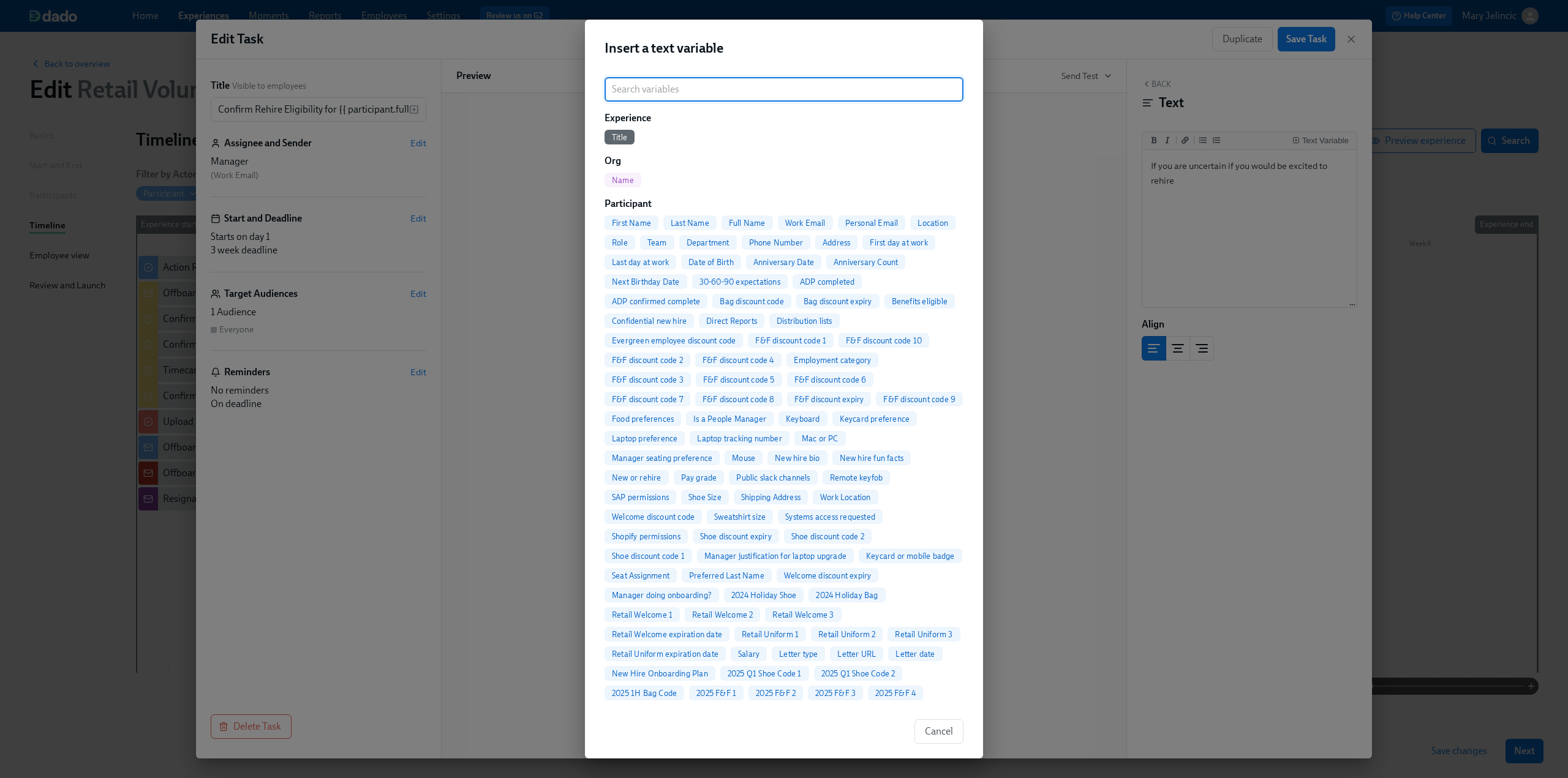 click on "Full Name" at bounding box center (747, 223) 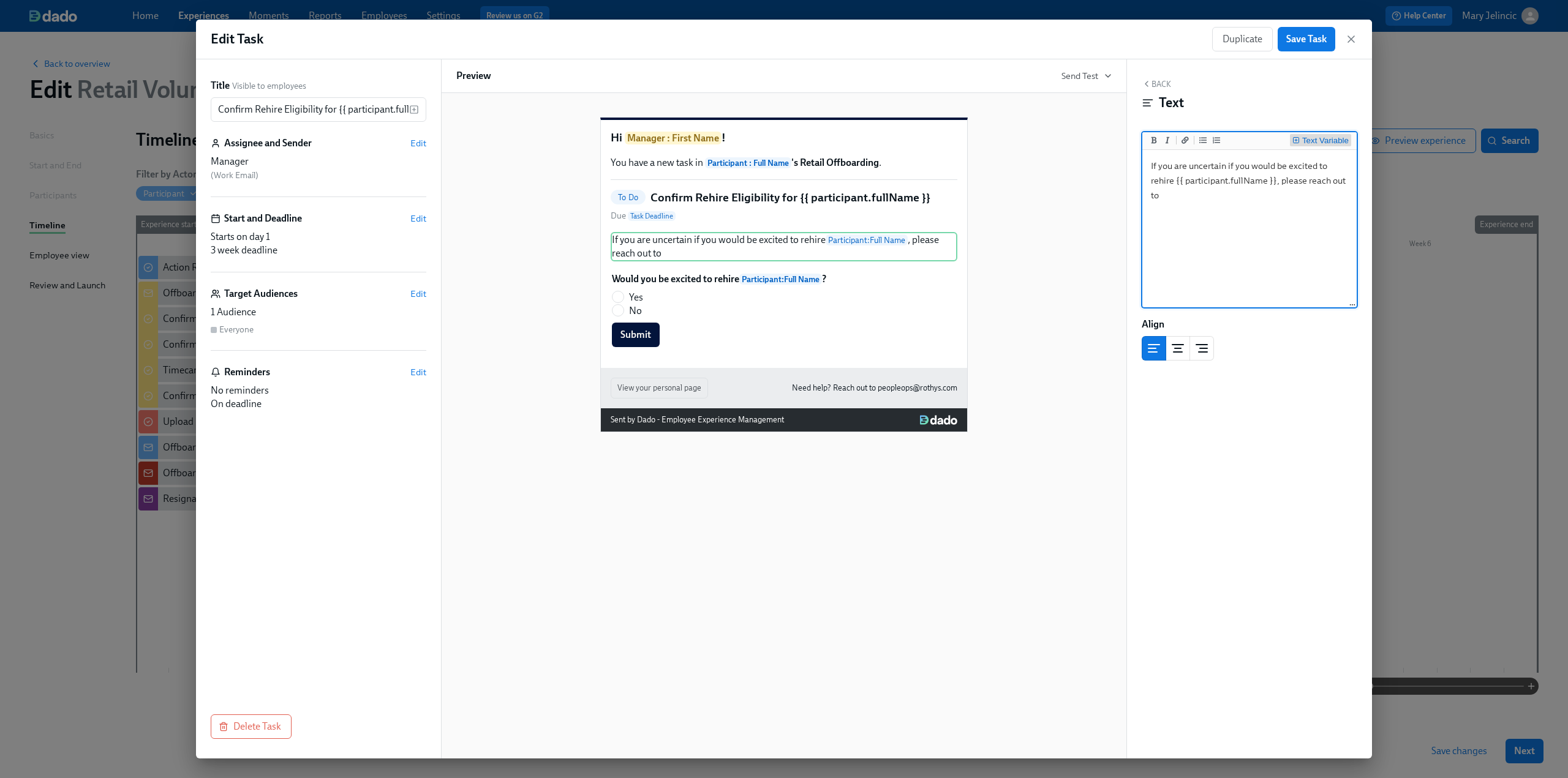 click on "Text Variable" at bounding box center [1325, 141] 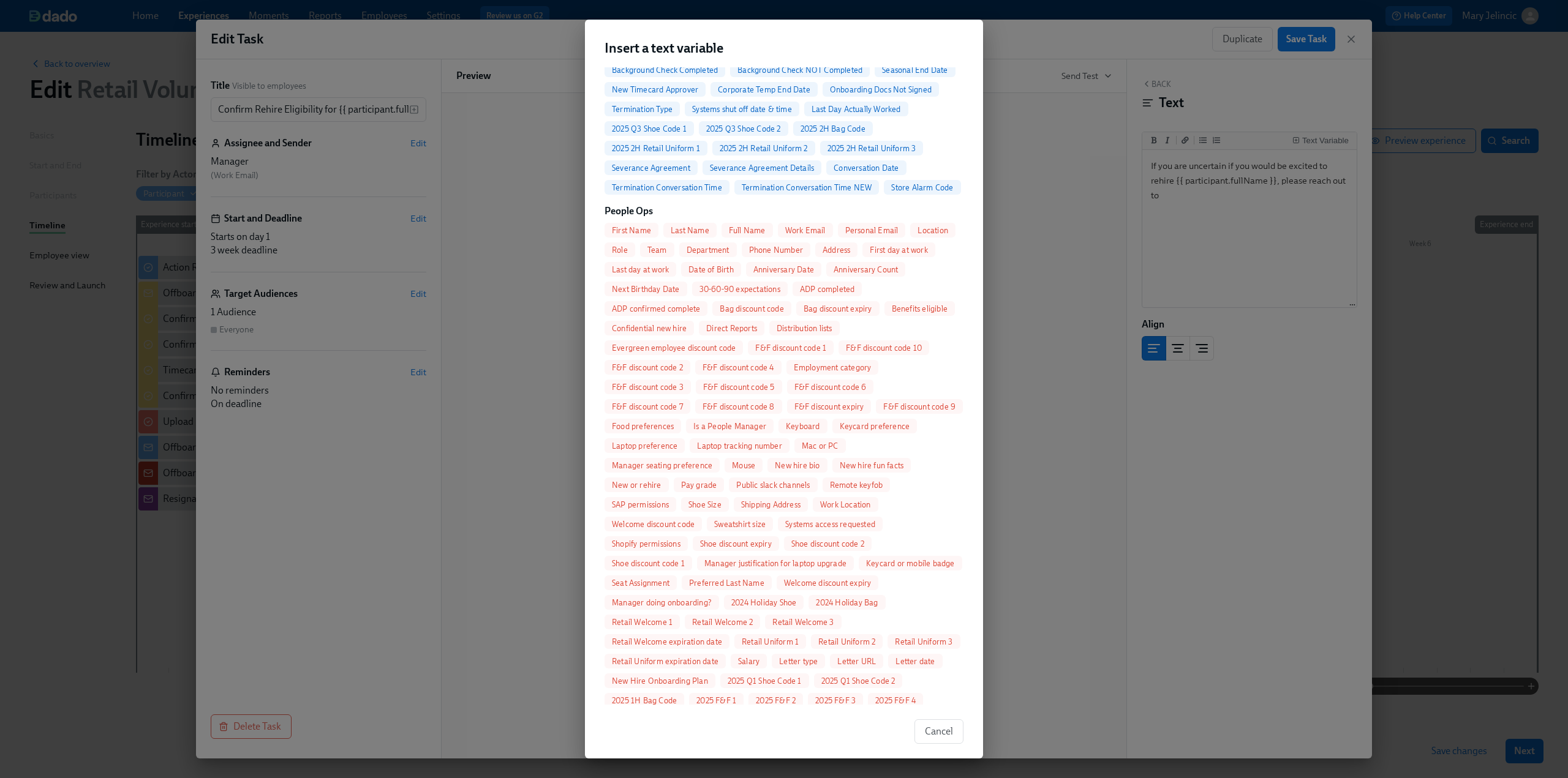 scroll, scrollTop: 7223, scrollLeft: 0, axis: vertical 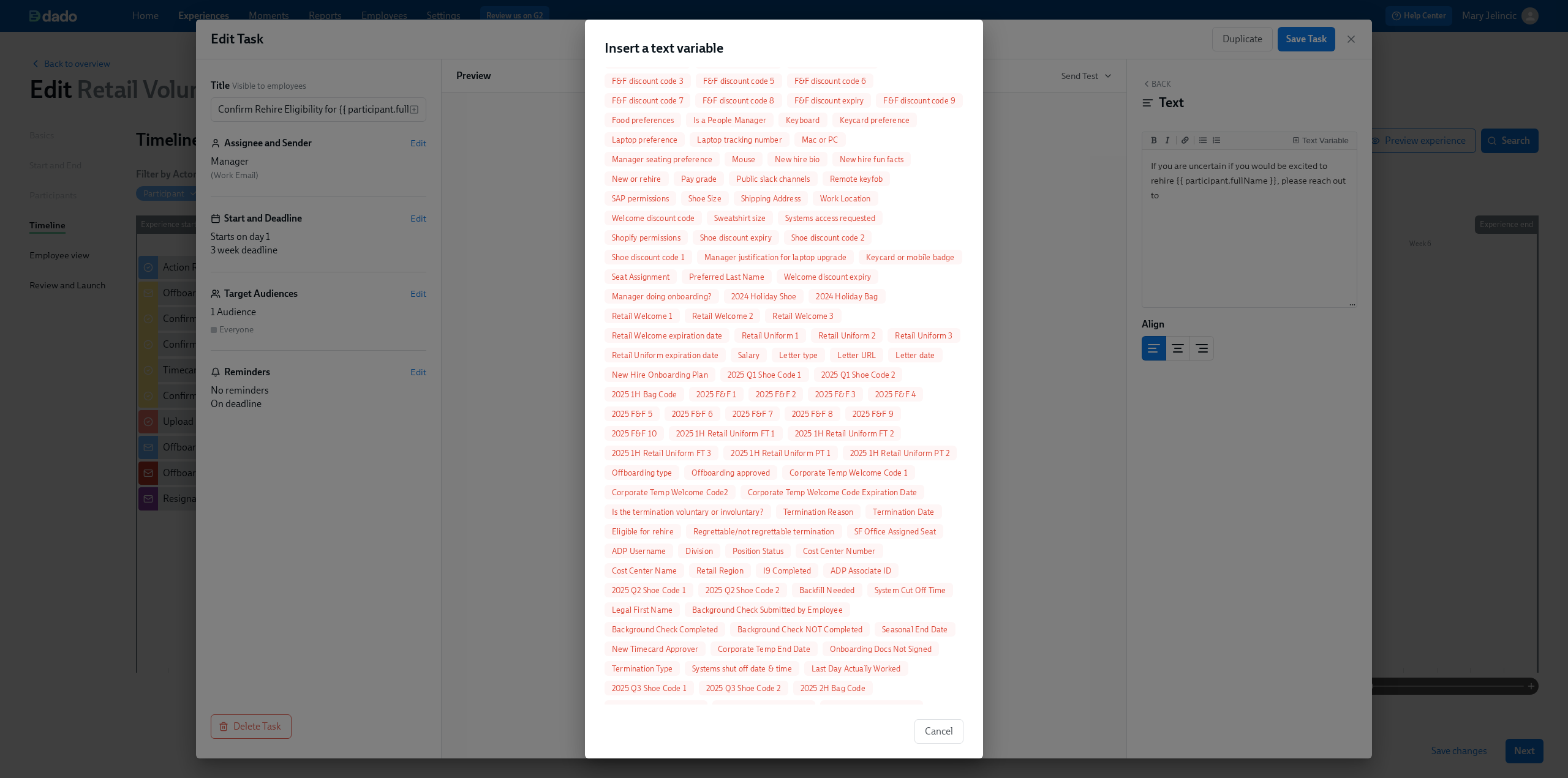 click on "Full Name" at bounding box center (747, -76) 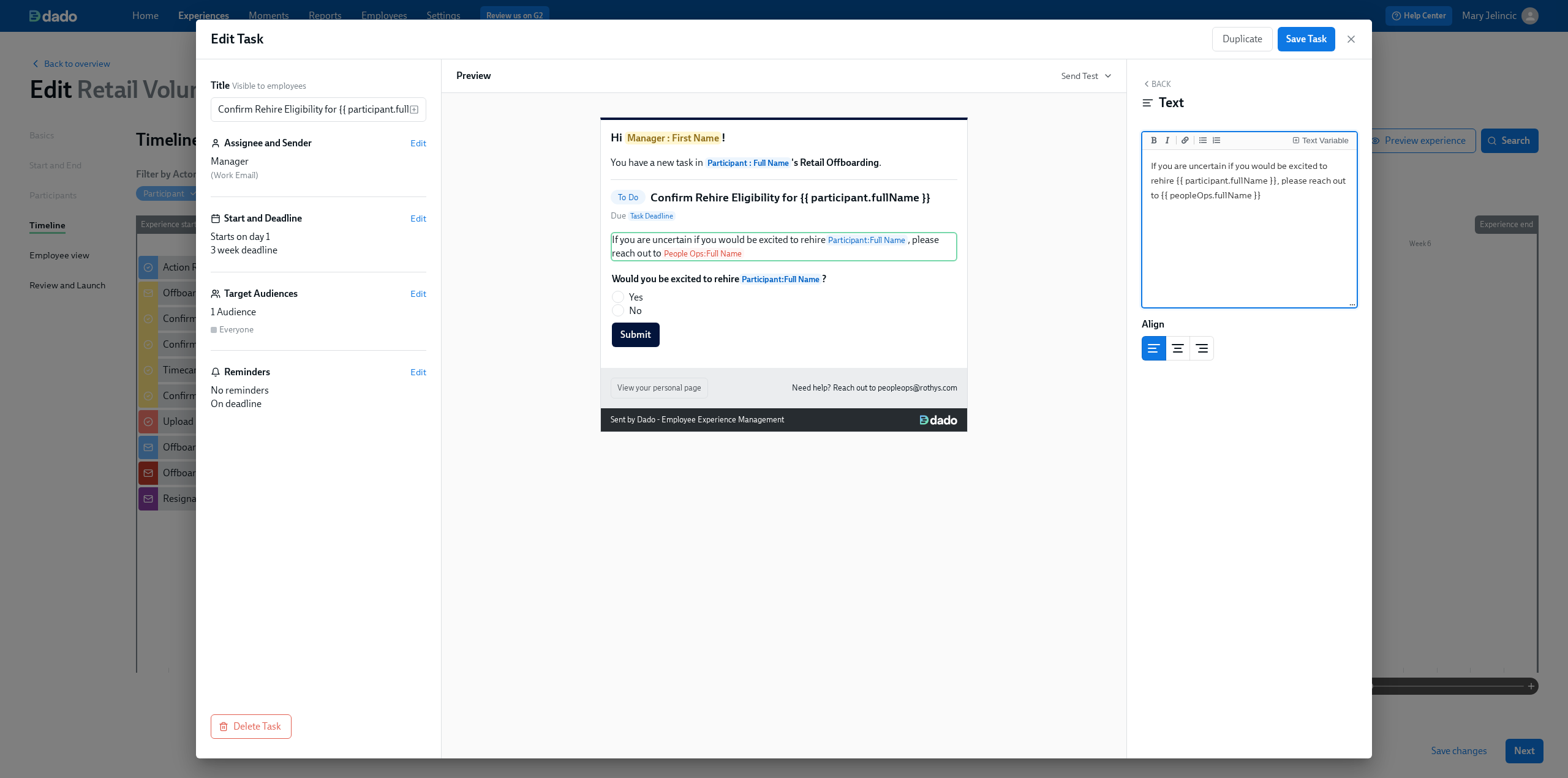 drag, startPoint x: 1261, startPoint y: 195, endPoint x: 1163, endPoint y: 197, distance: 98.02041 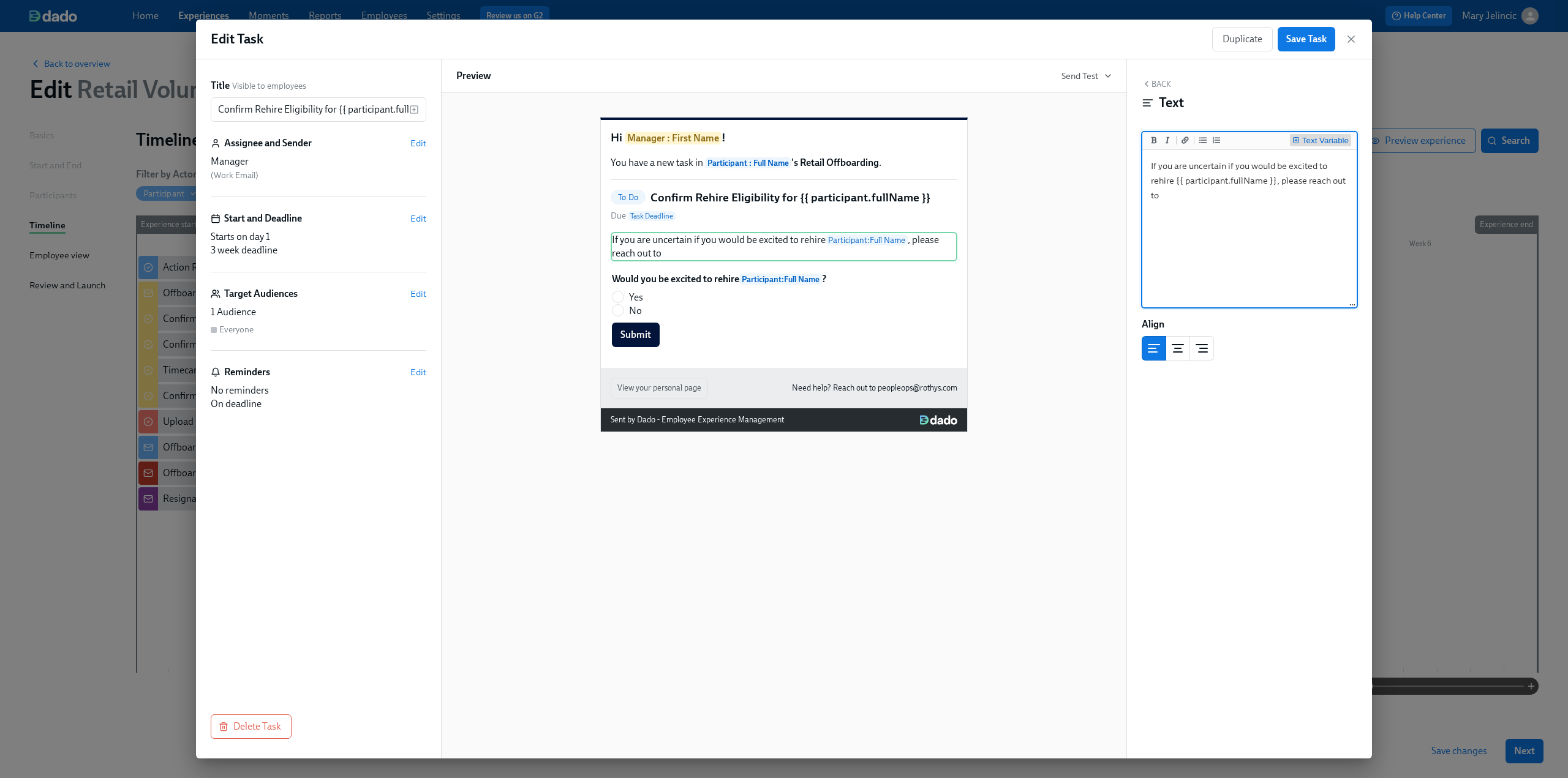 click on "Text Variable" at bounding box center [1325, 141] 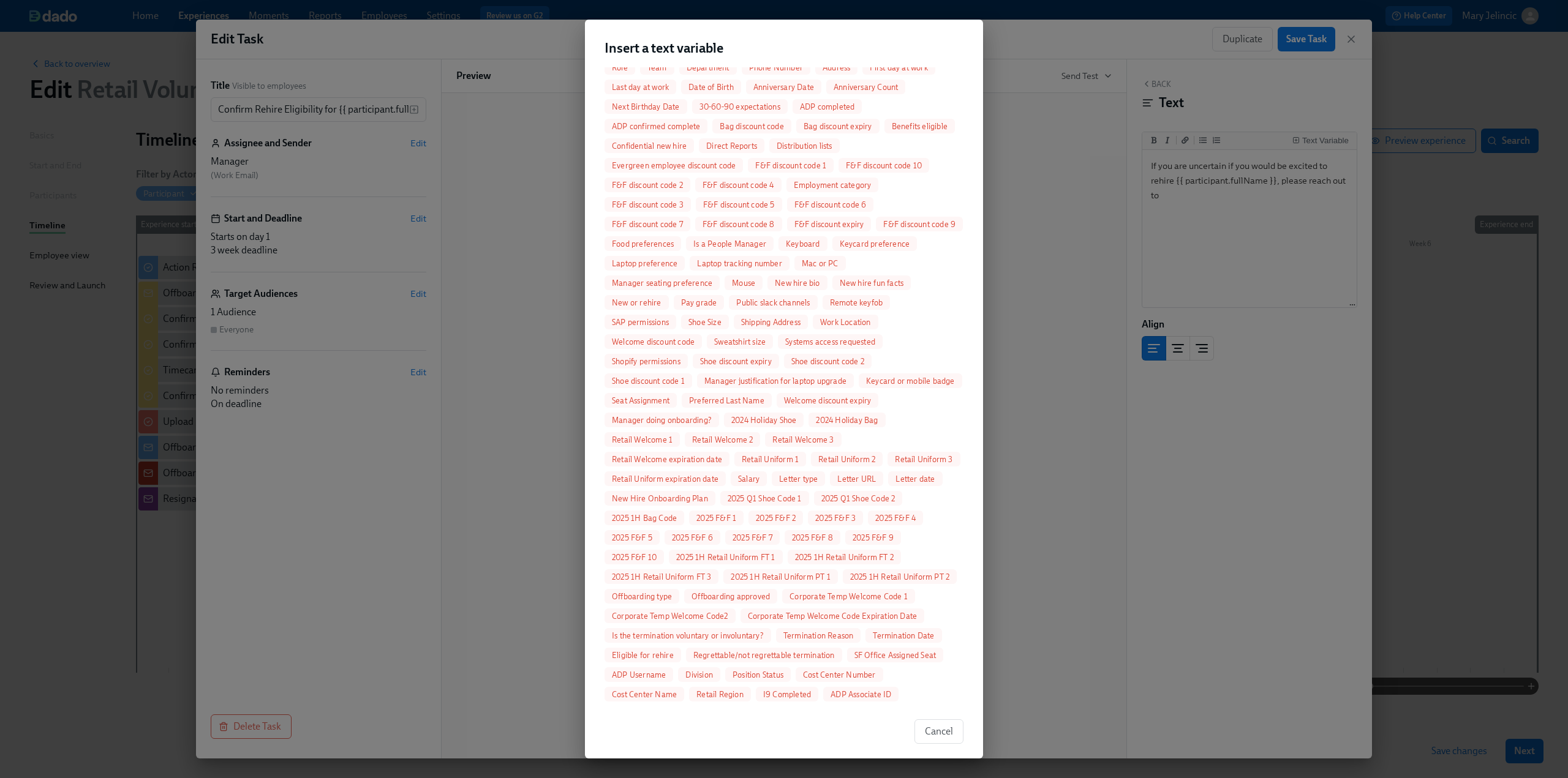 scroll, scrollTop: 0, scrollLeft: 0, axis: both 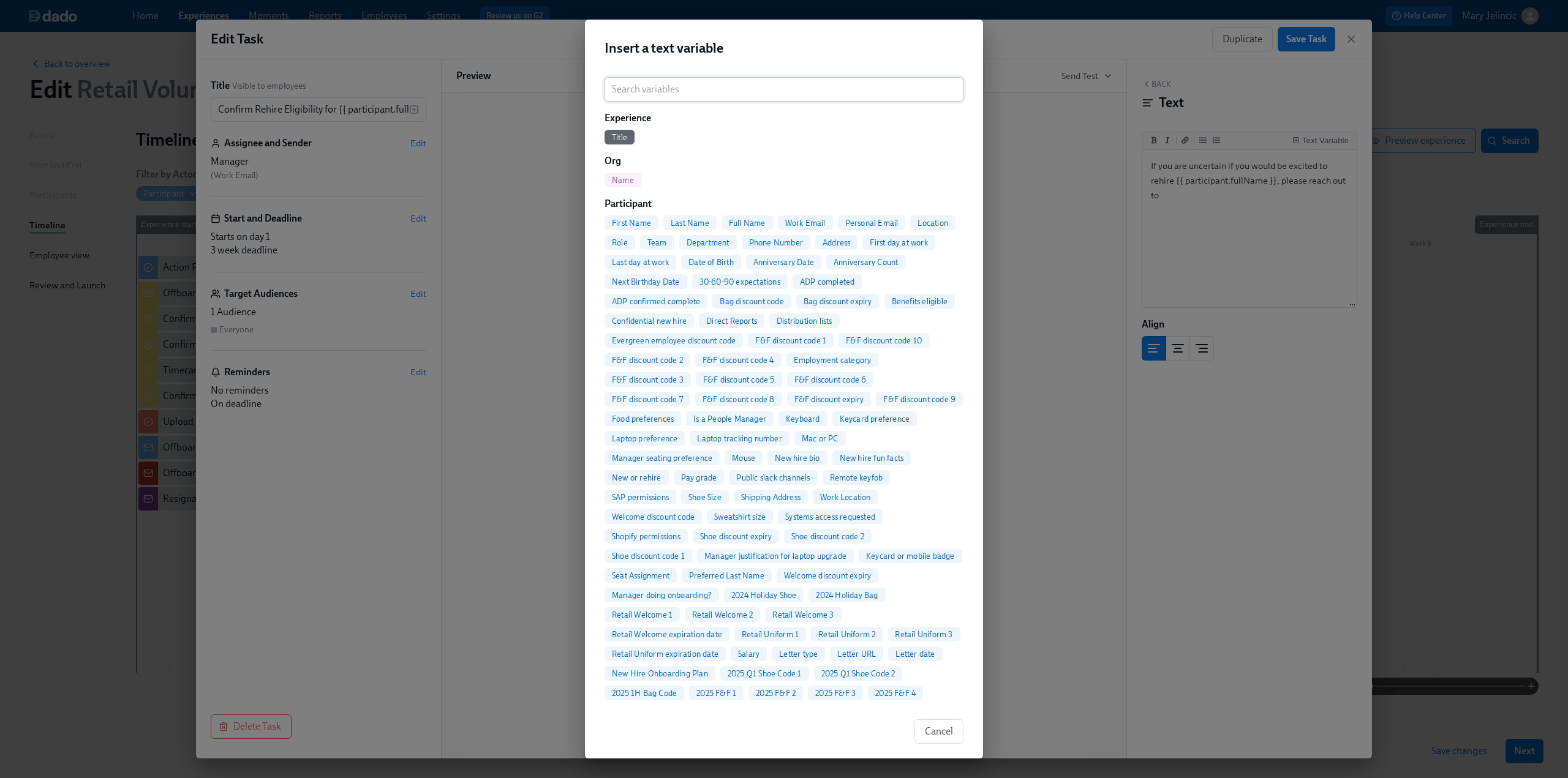 click at bounding box center (784, 89) 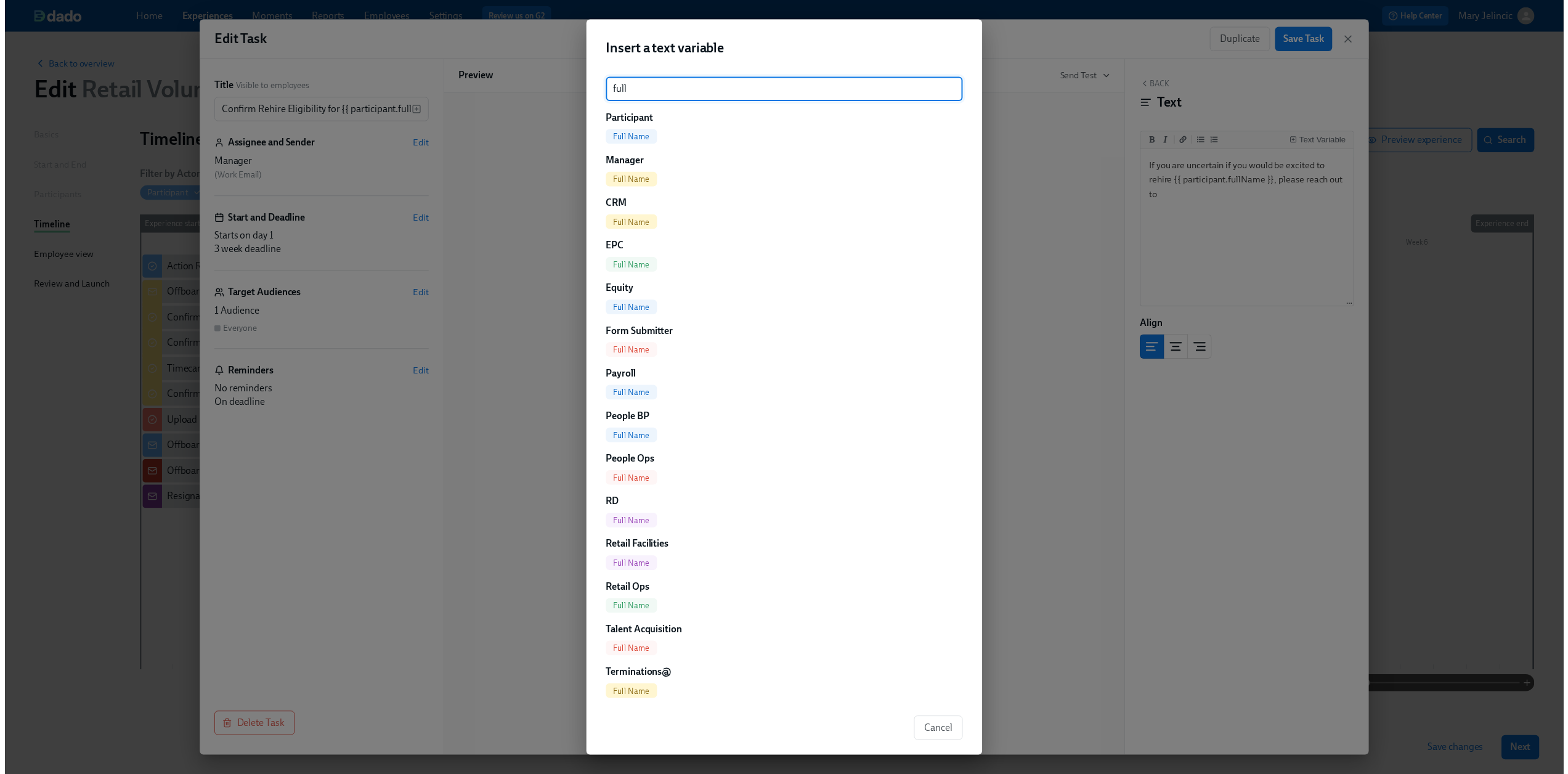 scroll, scrollTop: 21, scrollLeft: 0, axis: vertical 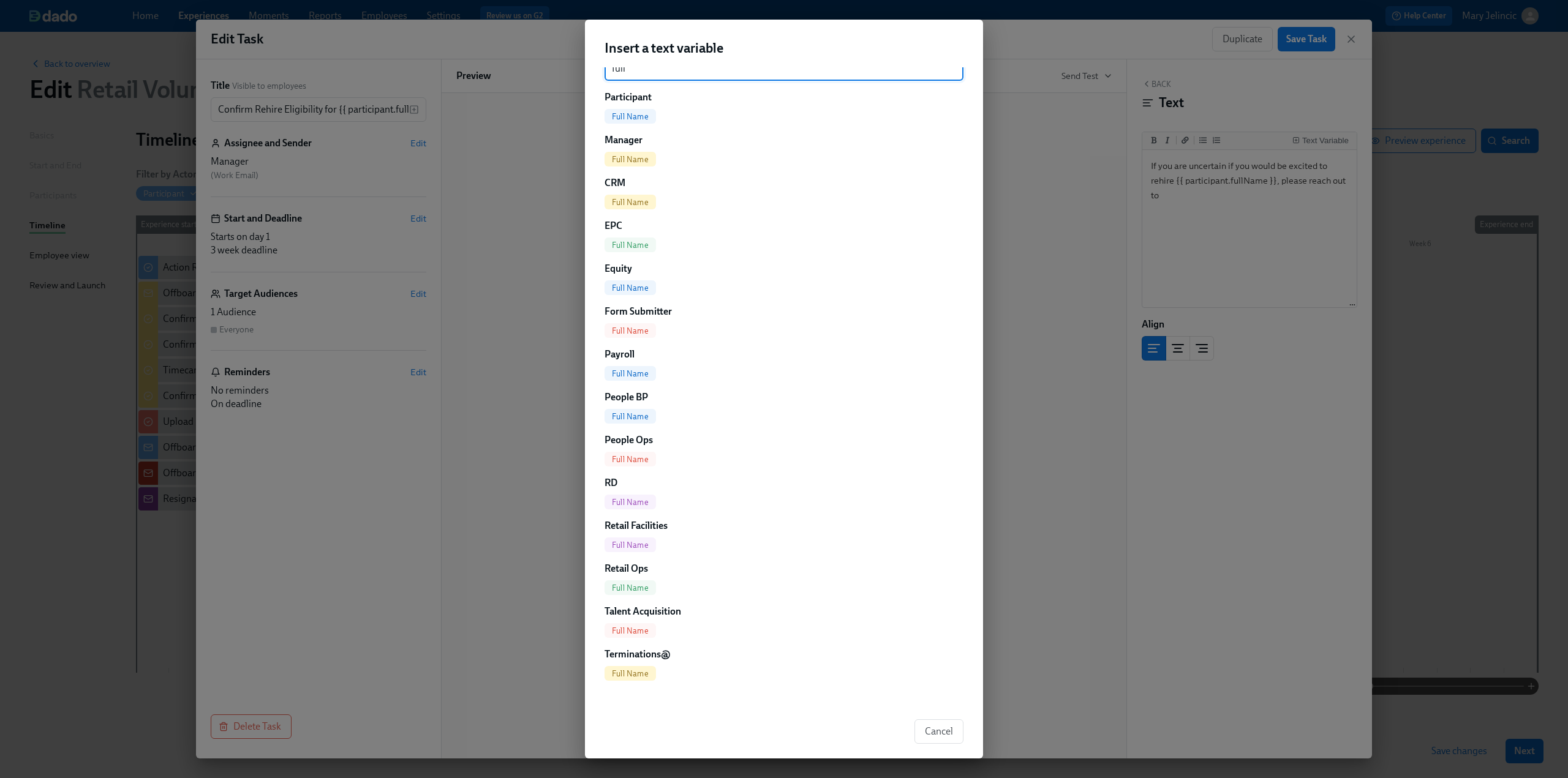type on "full" 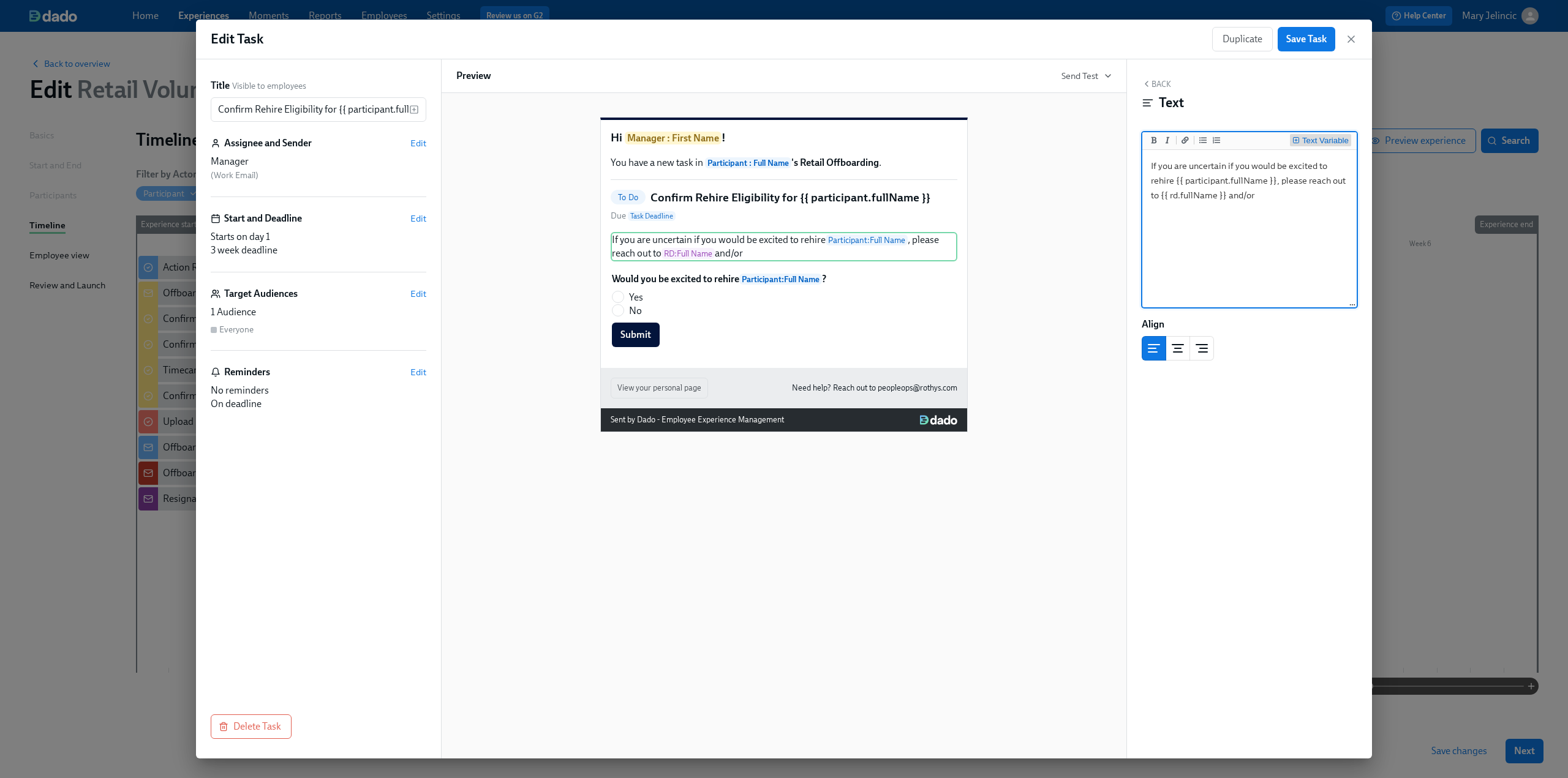 type on "If you are uncertain if you would be excited to rehire {{ participant.fullName }}, please reach out to {{ rd.fullName }} and/or" 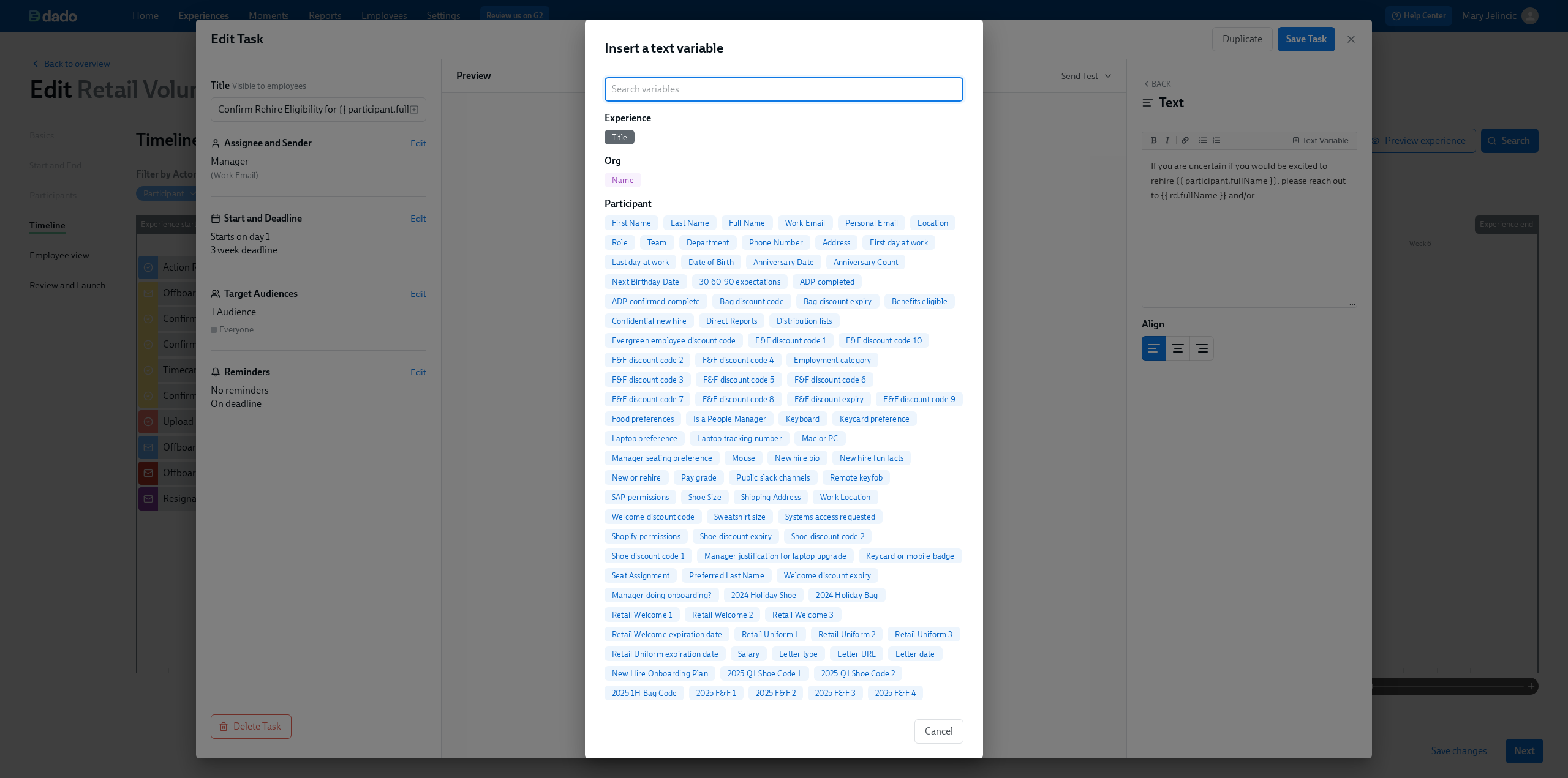 click at bounding box center [784, 89] 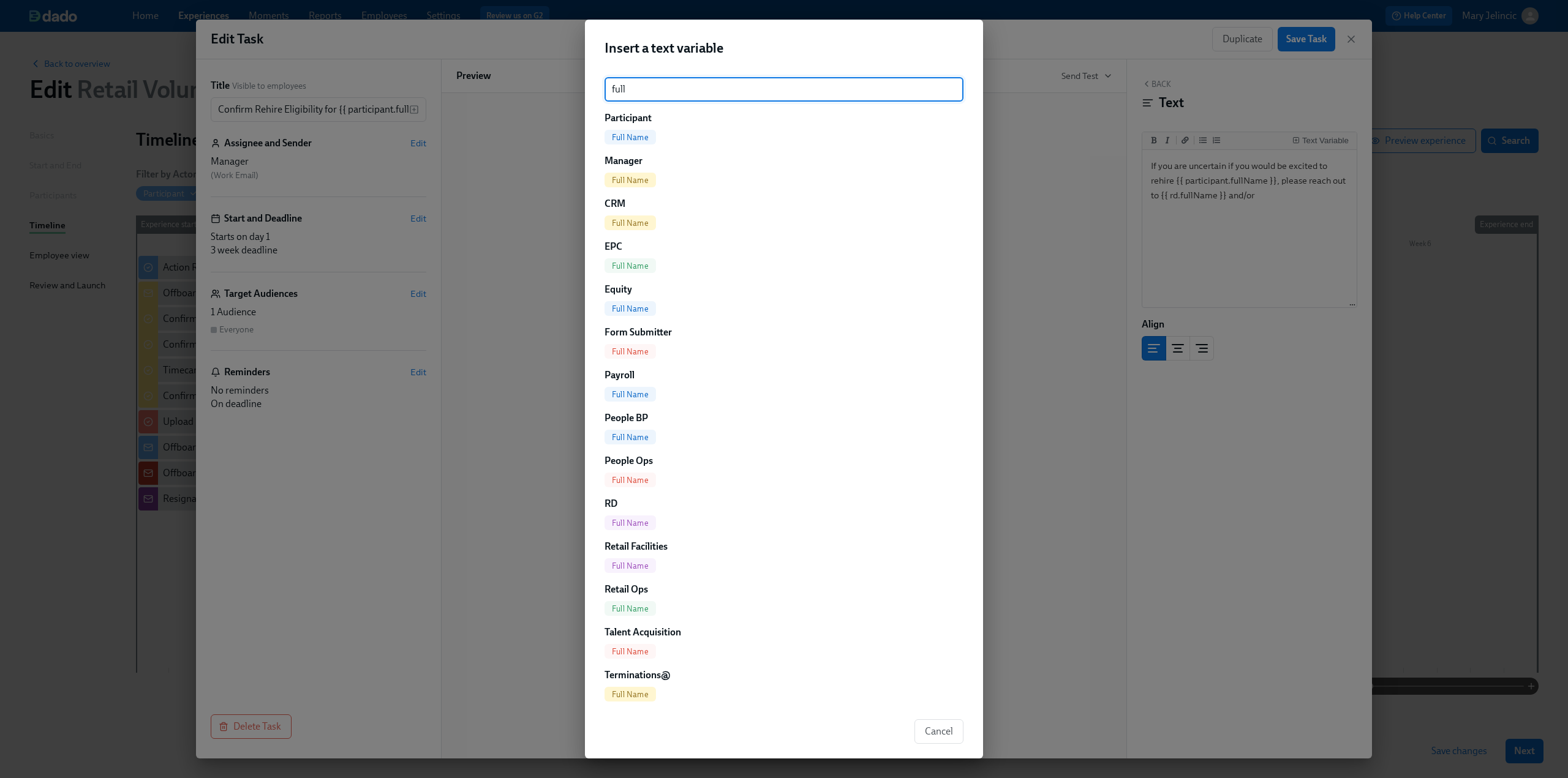 type on "full" 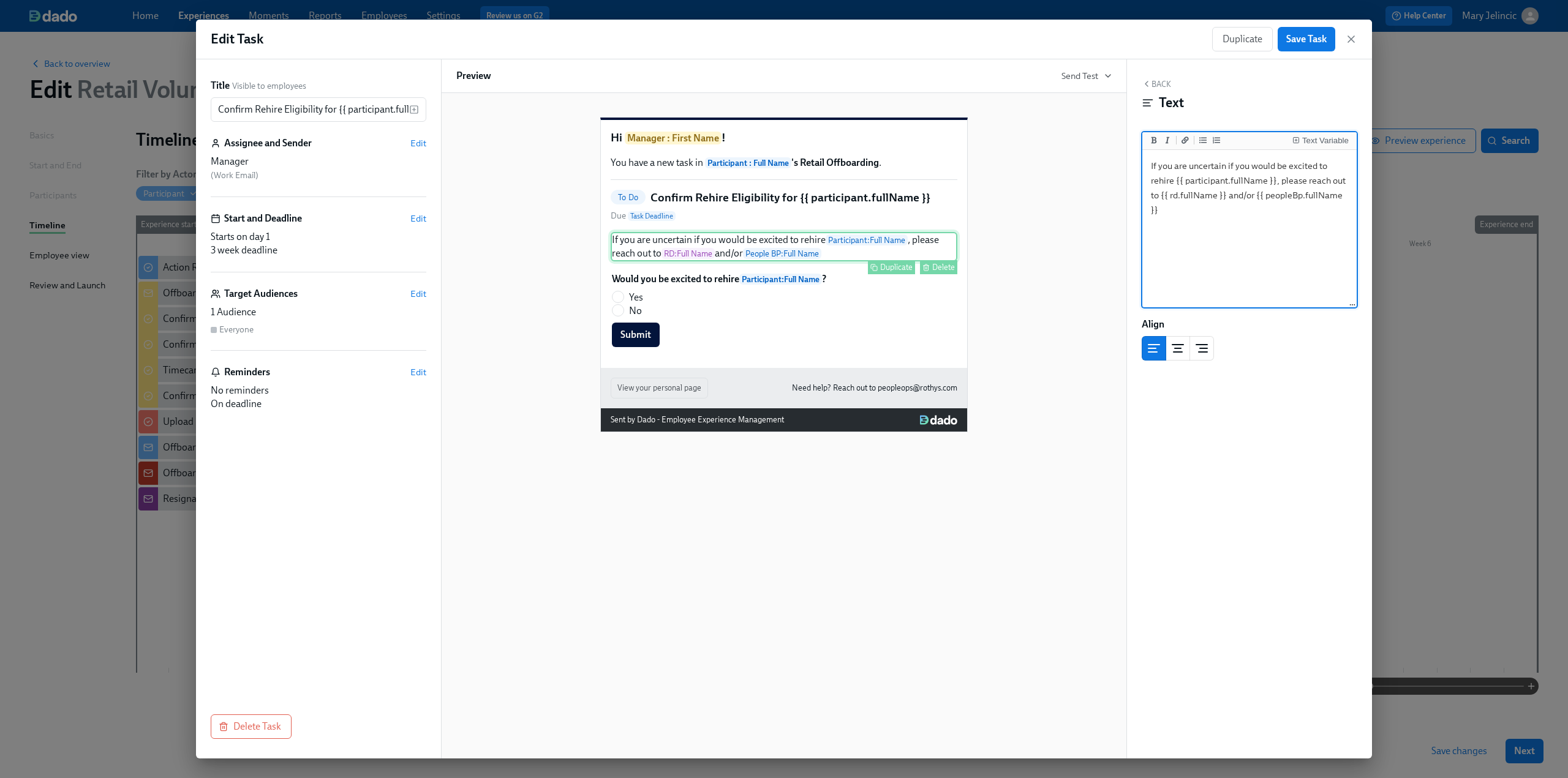 click on "If you are uncertain if you would be excited to rehire  Participant :  Full Name , please reach out to  RD :  Full Name  and/or  People BP :  Full Name   Duplicate   Delete" at bounding box center [784, 247] 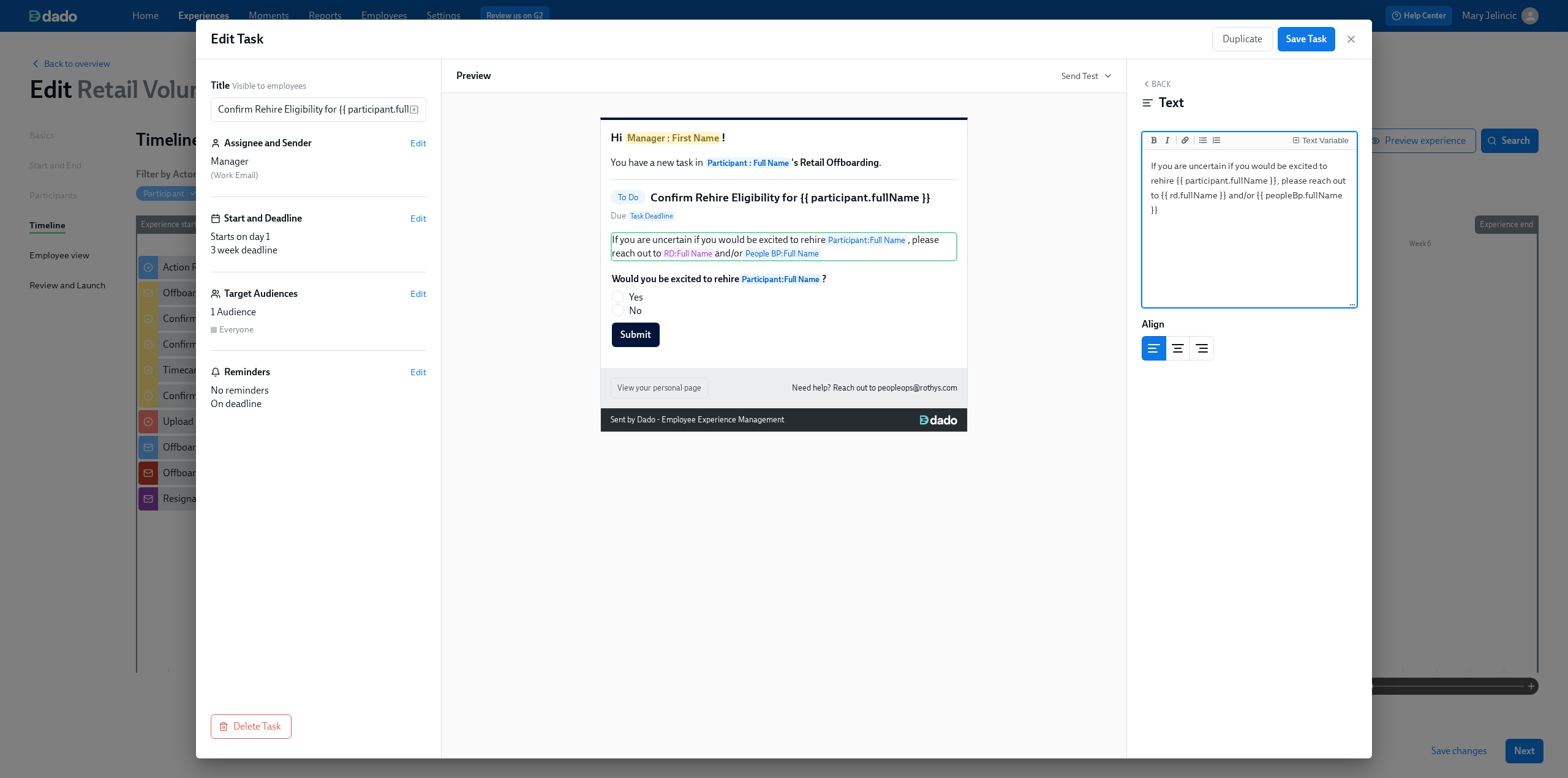 click on "If you are uncertain if you would be excited to rehire {{ participant.fullName }}, please reach out to {{ rd.fullName }} and/or {{ peopleBp.fullName }}" at bounding box center (1250, 229) 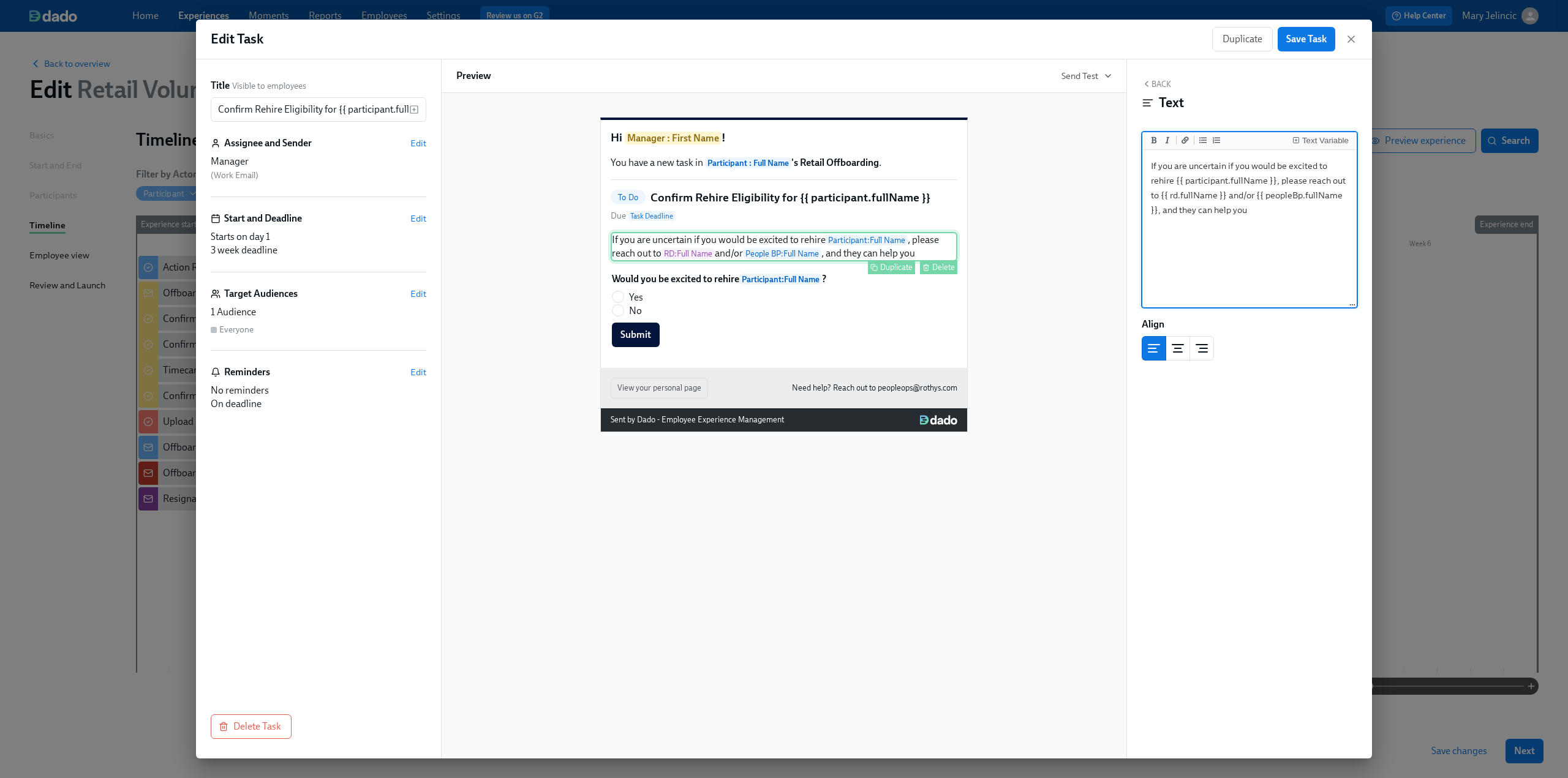 click on "If you are uncertain if you would be excited to rehire  Participant :  Full Name , please reach out to  RD :  Full Name  and/or  People BP :  Full Name , and they can help you   Duplicate   Delete" at bounding box center [784, 247] 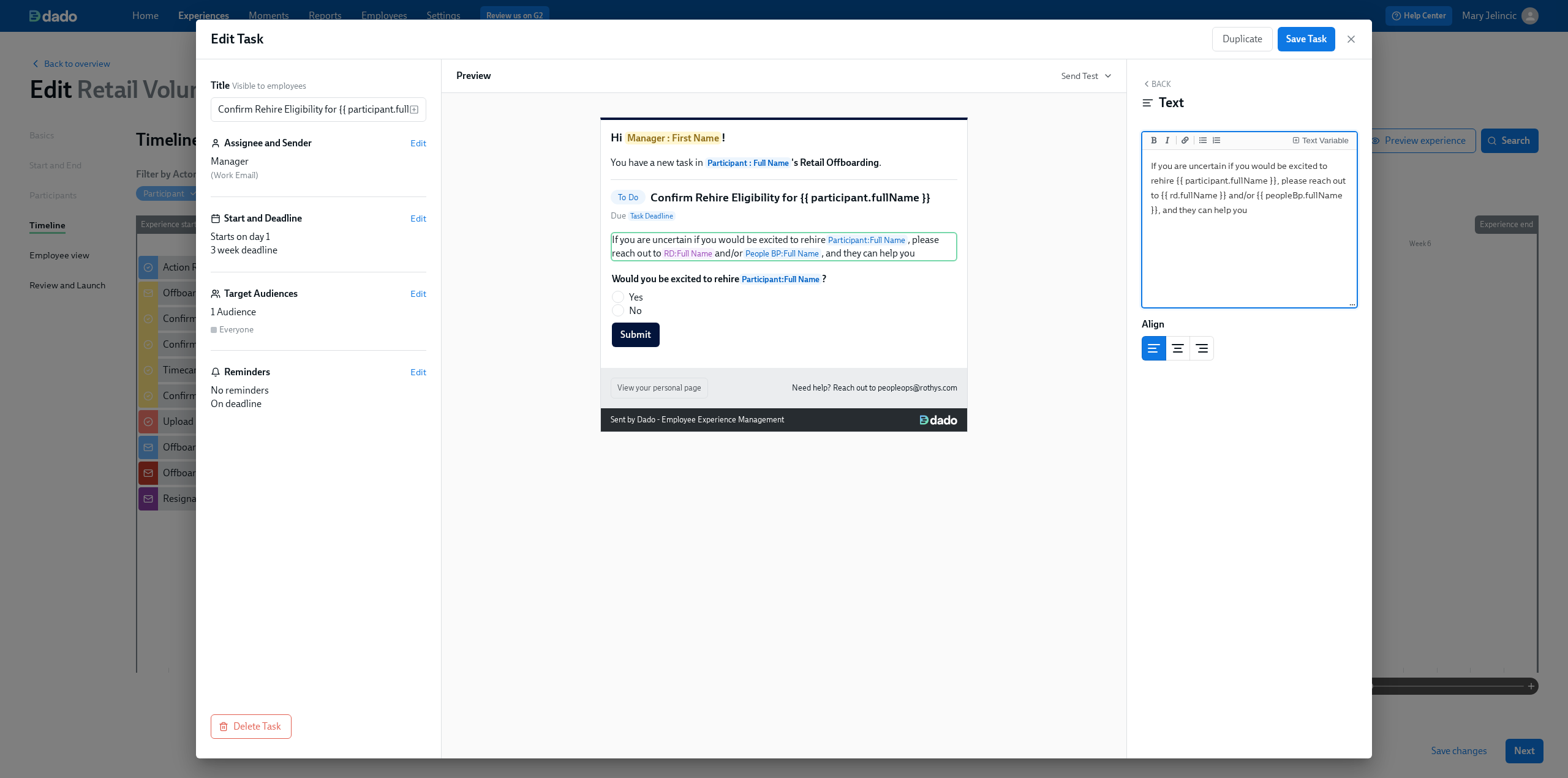 click on "If you are uncertain if you would be excited to rehire {{ participant.fullName }}, please reach out to {{ rd.fullName }} and/or {{ peopleBp.fullName }}, and they can help you" at bounding box center (1250, 229) 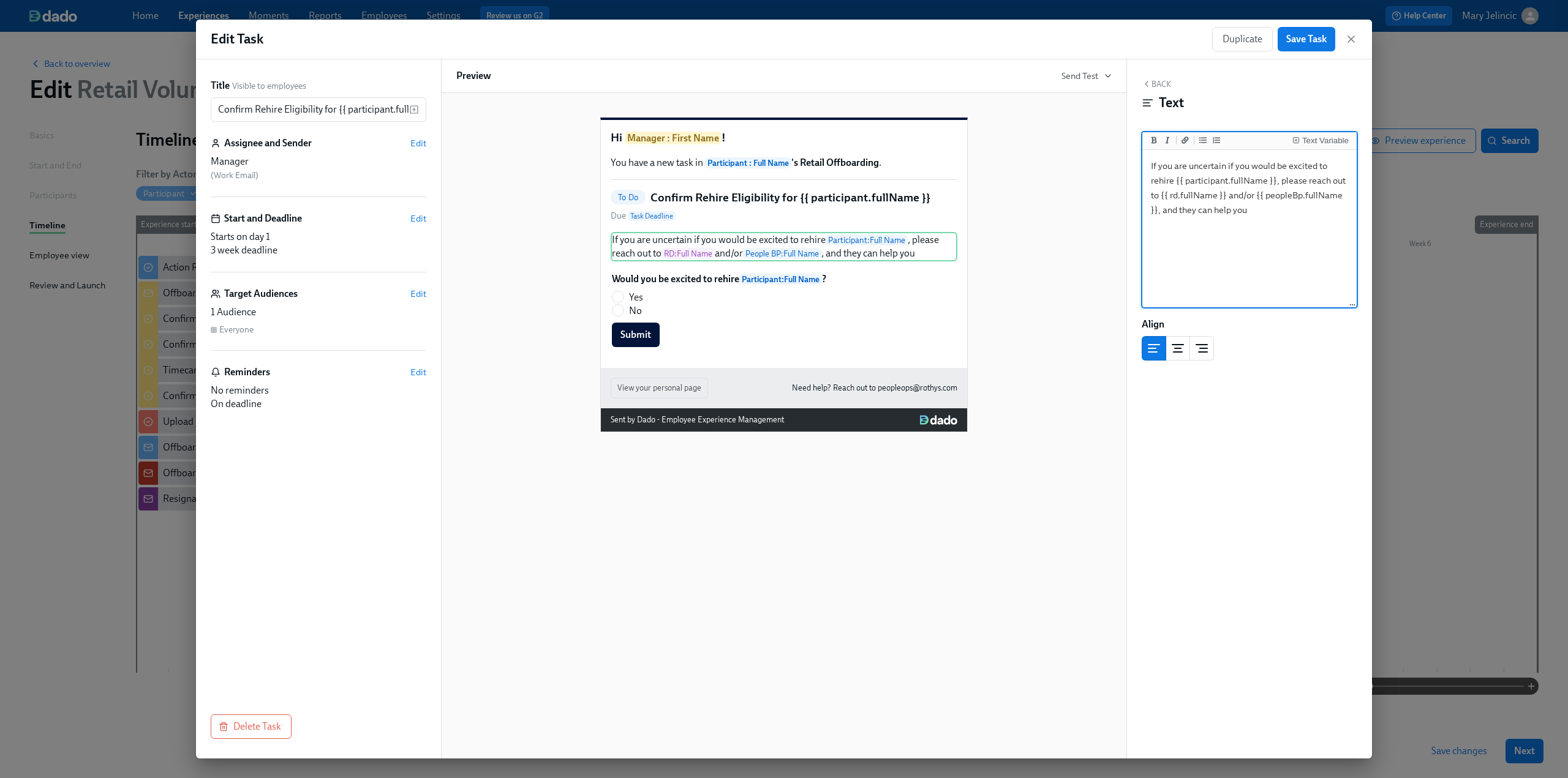 drag, startPoint x: 1255, startPoint y: 212, endPoint x: 1238, endPoint y: 211, distance: 17.029386 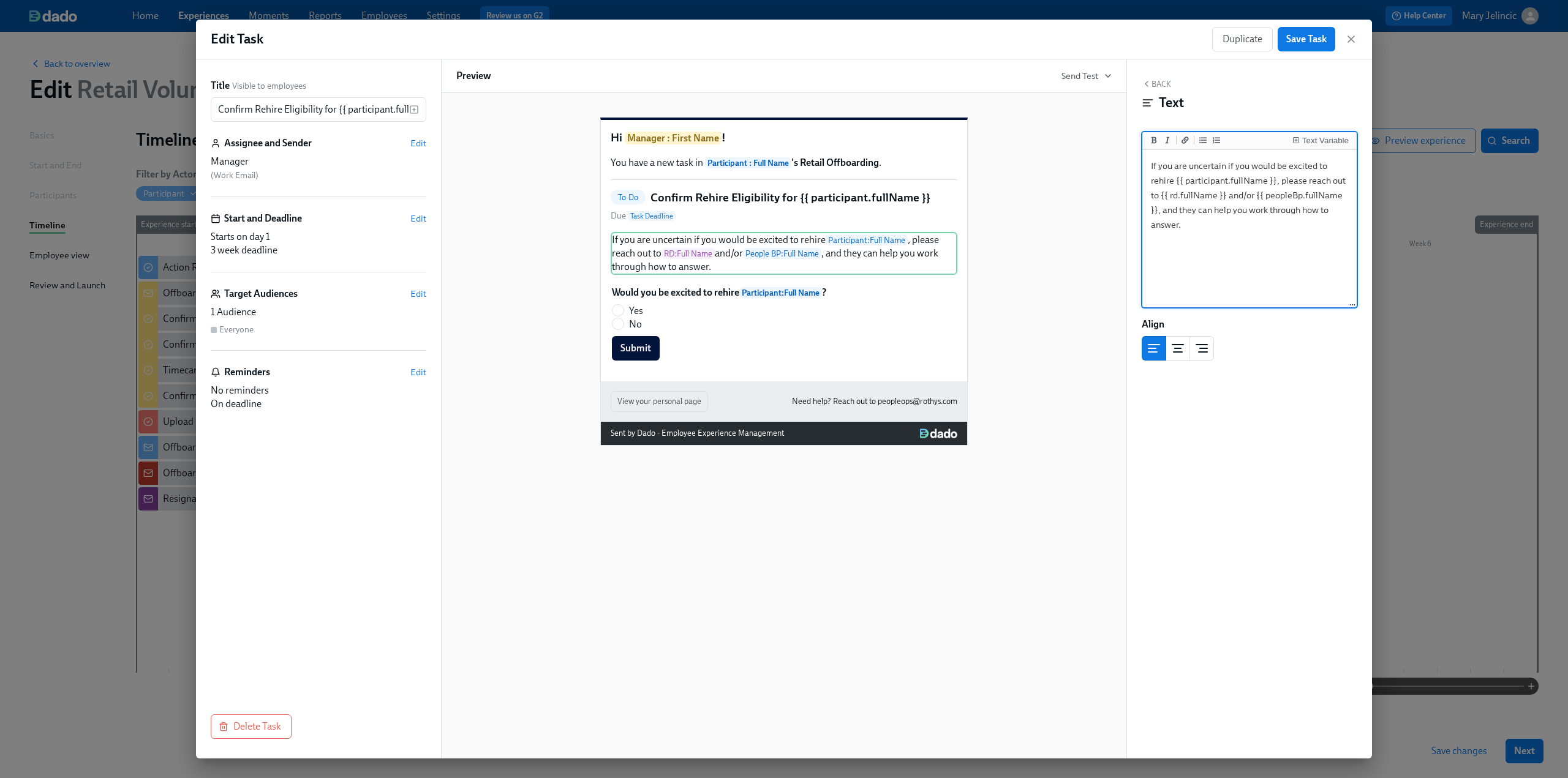 type on "If you are uncertain if you would be excited to rehire {{ participant.fullName }}, please reach out to {{ rd.fullName }} and/or {{ peopleBp.fullName }}, and they can help you work through how to answer." 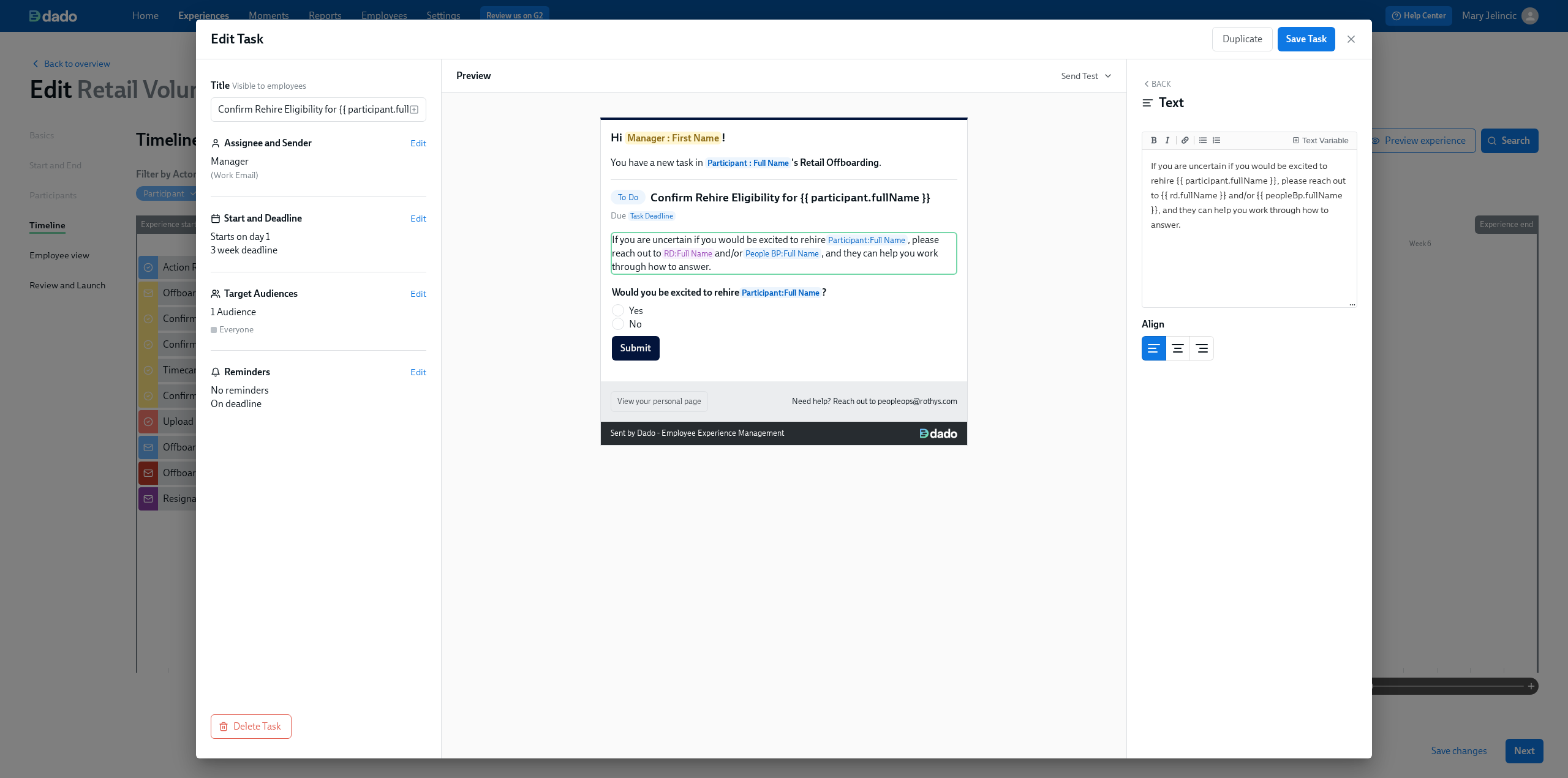 click on "Back" at bounding box center (1156, 84) 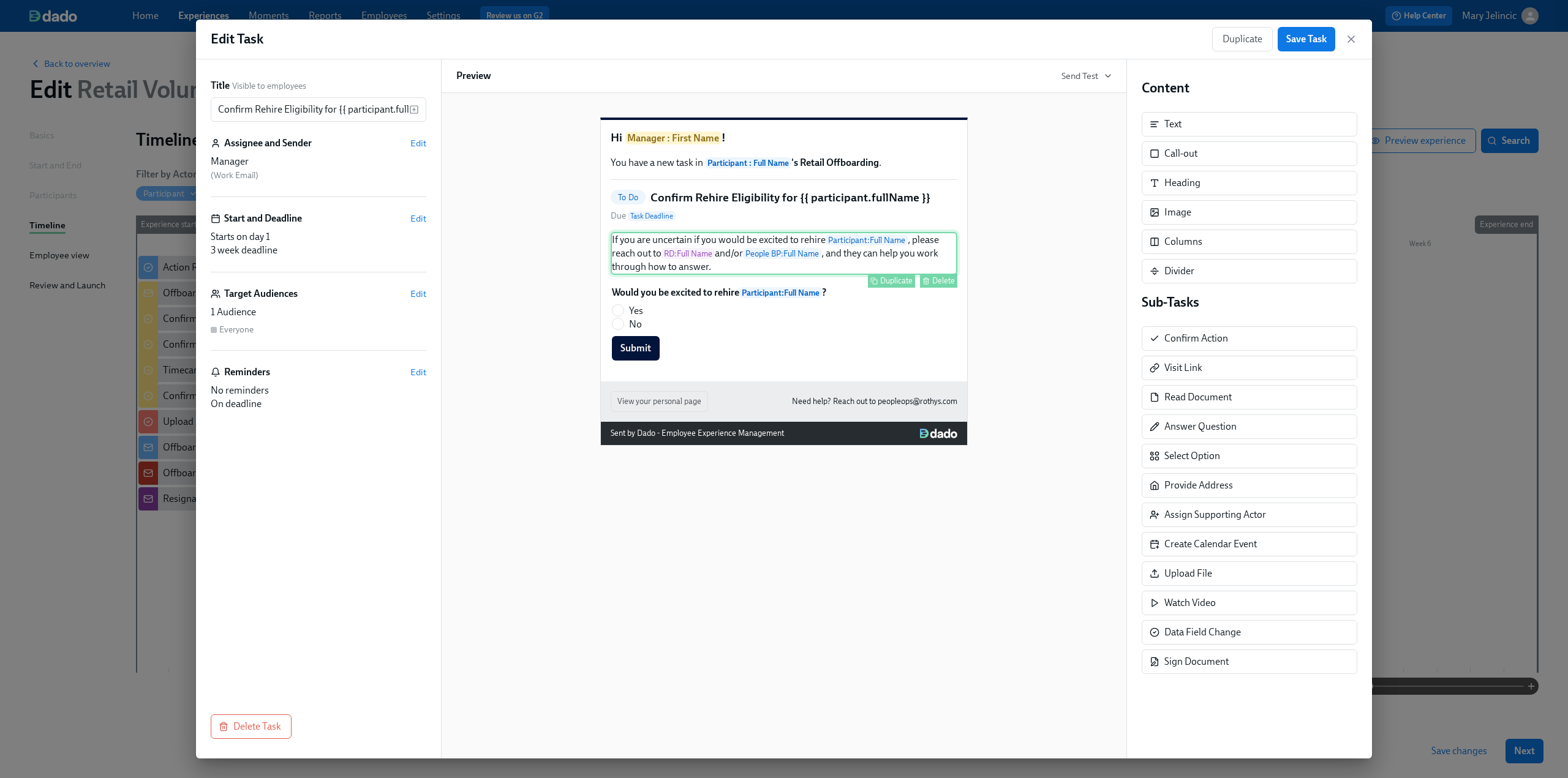click on "If you are uncertain if you would be excited to rehire  Participant :  Full Name , please reach out to  RD :  Full Name  and/or  People BP :  Full Name , and they can help you work through how to answer.   Duplicate   Delete" at bounding box center (784, 253) 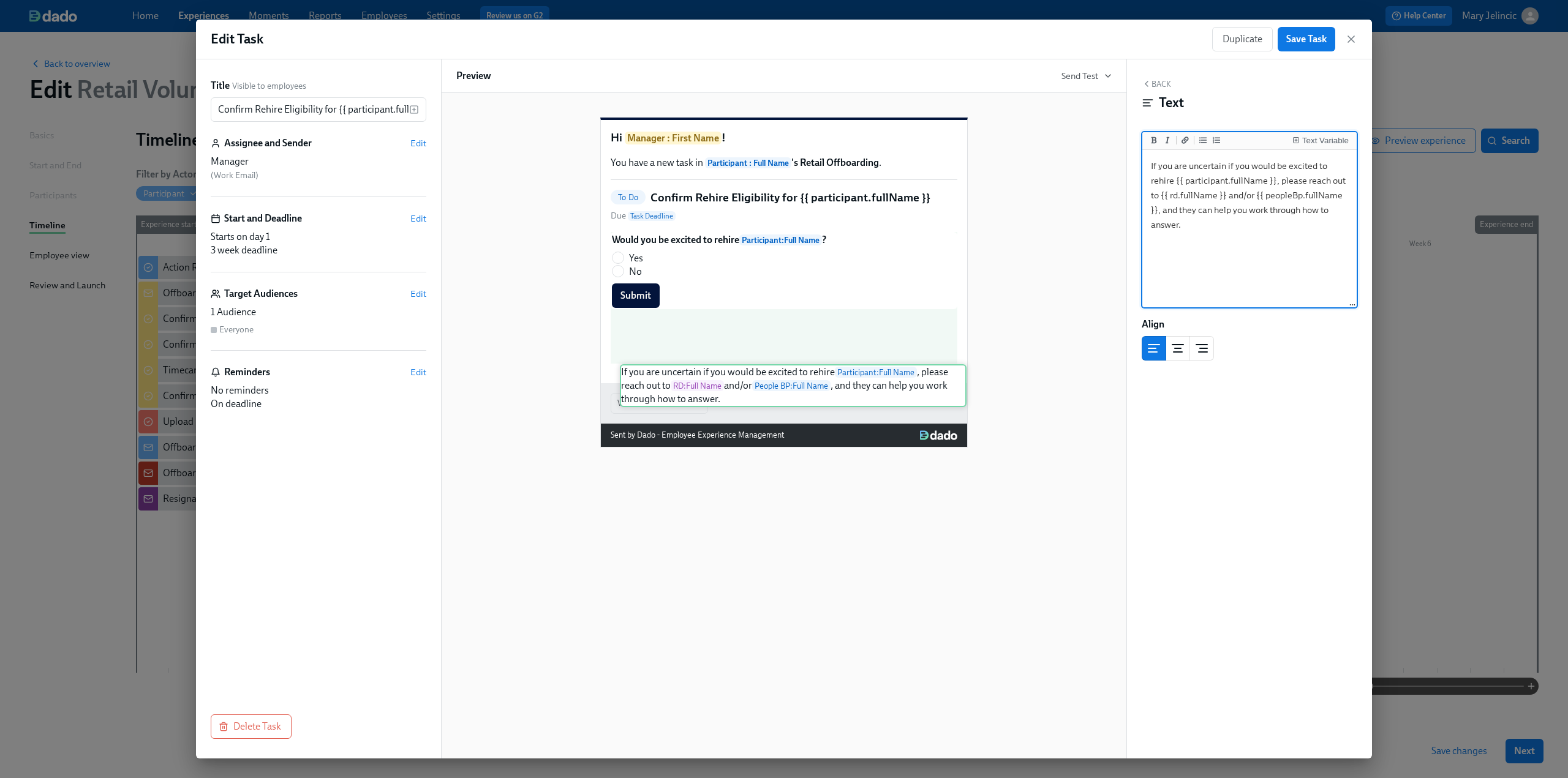 drag, startPoint x: 783, startPoint y: 254, endPoint x: 794, endPoint y: 370, distance: 116.52038 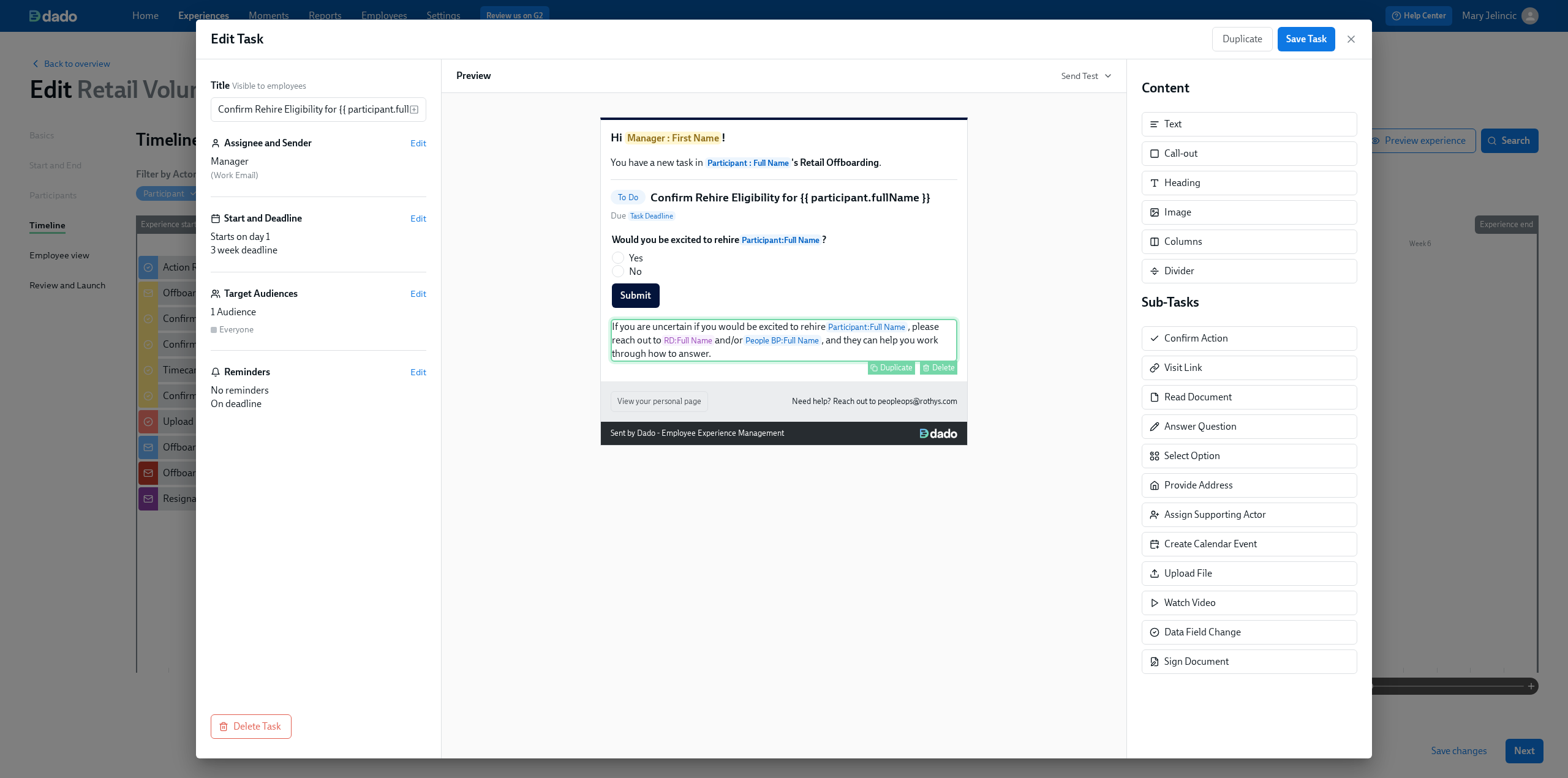 click on "If you are uncertain if you would be excited to rehire  Participant :  Full Name , please reach out to  RD :  Full Name  and/or  People BP :  Full Name , and they can help you work through how to answer.   Duplicate   Delete" at bounding box center [784, 340] 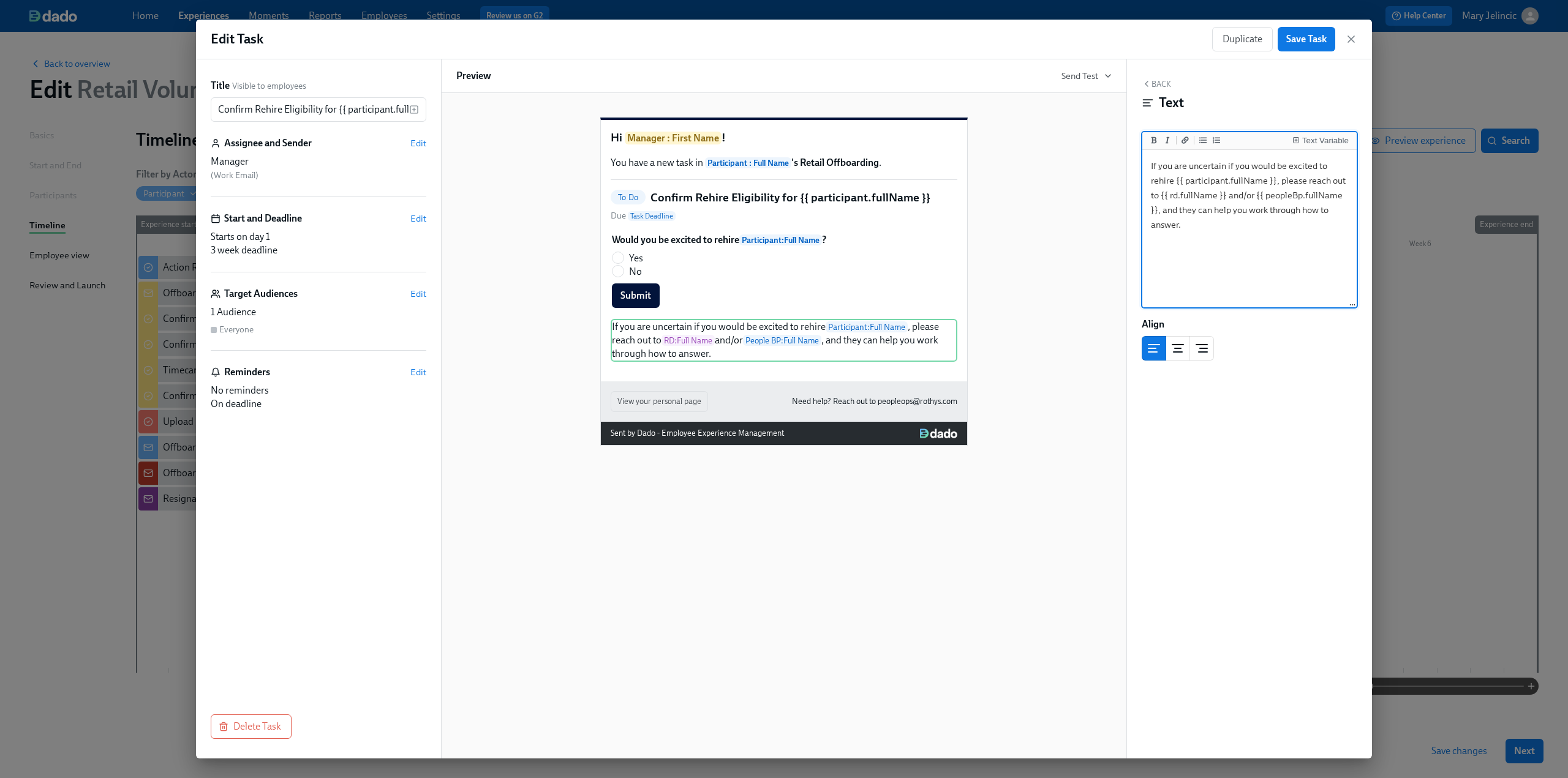 click on "If you are uncertain if you would be excited to rehire {{ participant.fullName }}, please reach out to {{ rd.fullName }} and/or {{ peopleBp.fullName }}, and they can help you work through how to answer." at bounding box center (1250, 229) 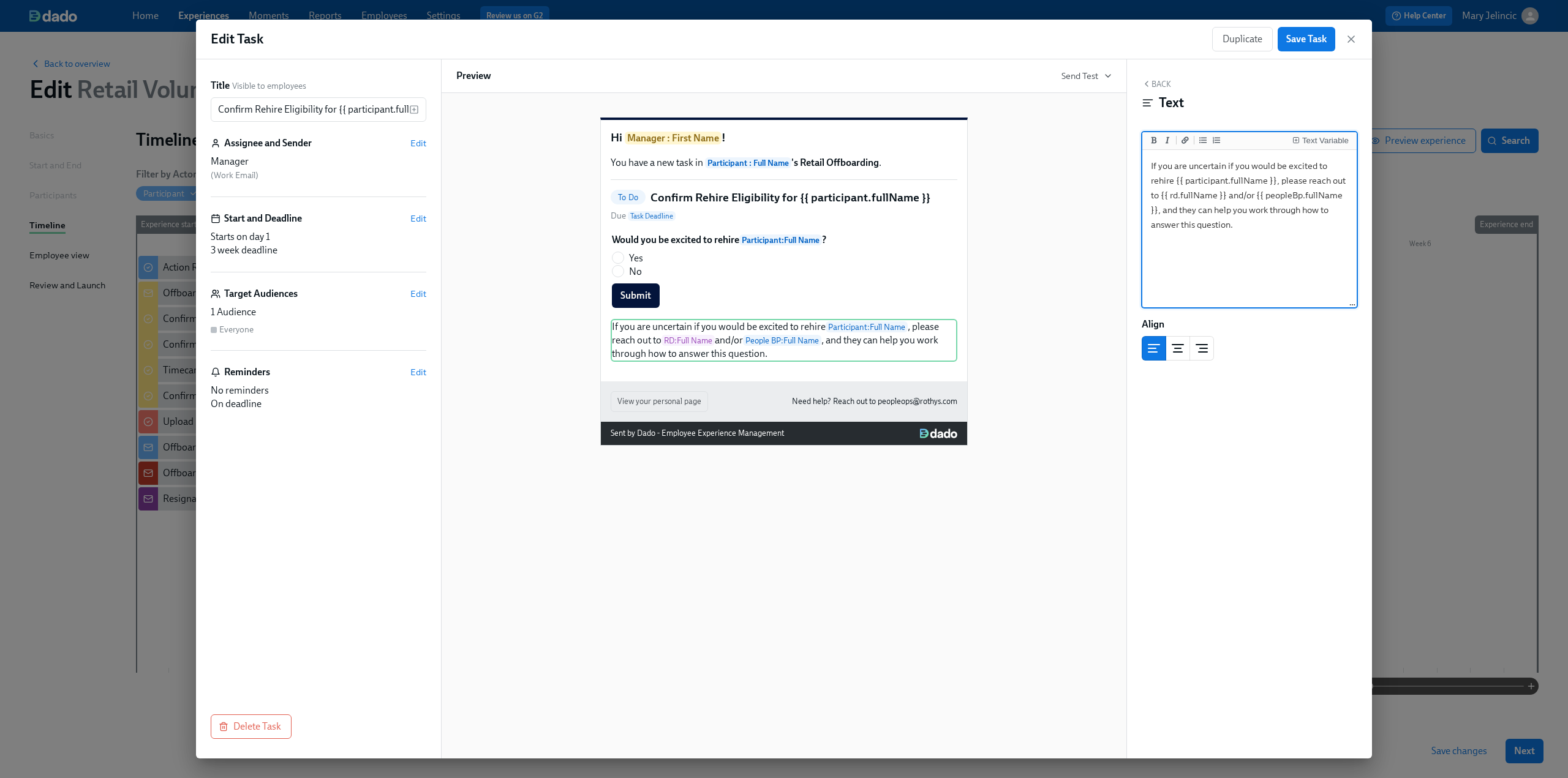 click on "If you are uncertain if you would be excited to rehire {{ participant.fullName }}, please reach out to {{ rd.fullName }} and/or {{ peopleBp.fullName }}, and they can help you work through how to answer this question." at bounding box center (1250, 229) 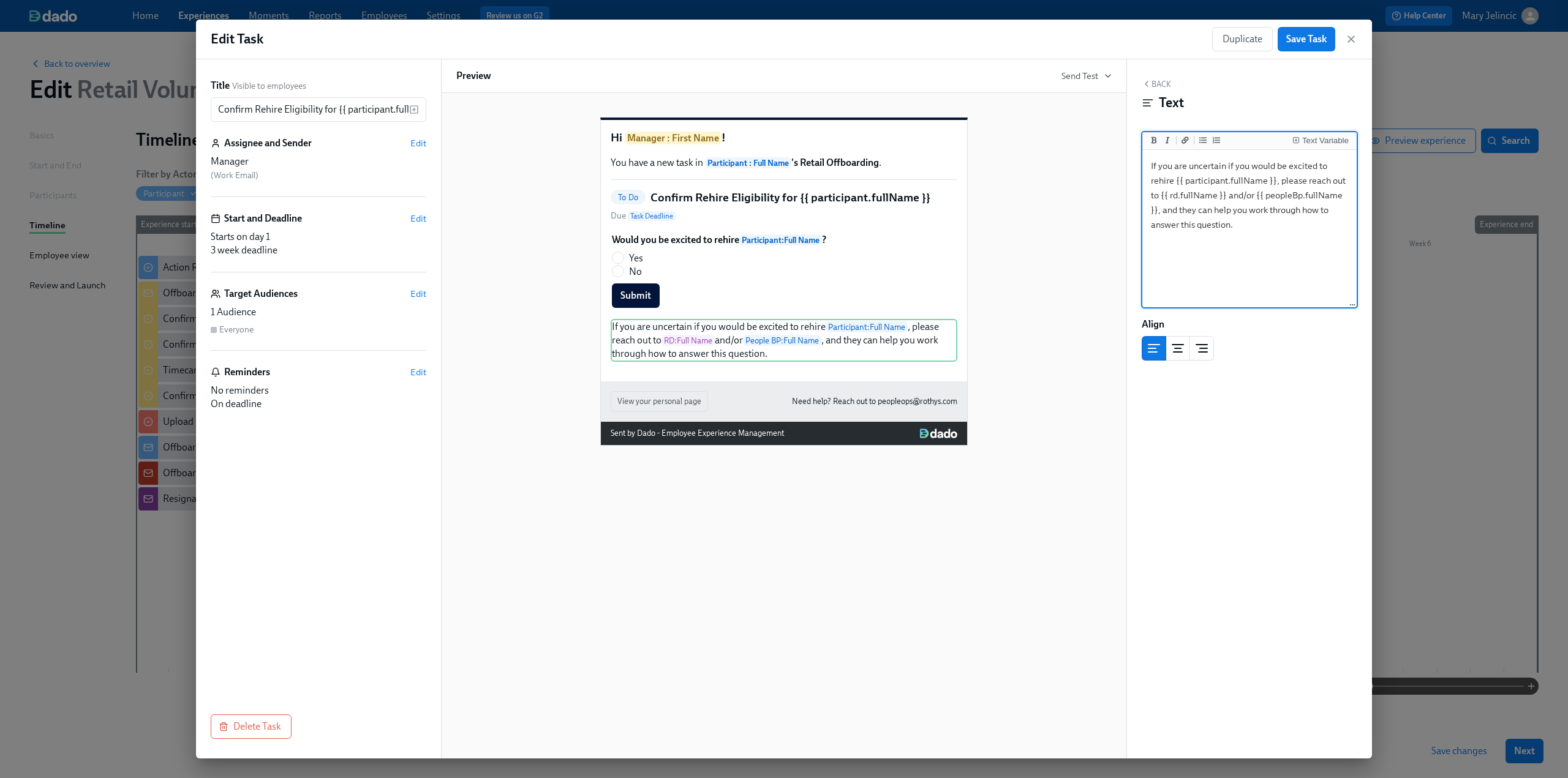 drag, startPoint x: 1248, startPoint y: 231, endPoint x: 1134, endPoint y: 170, distance: 129.29424 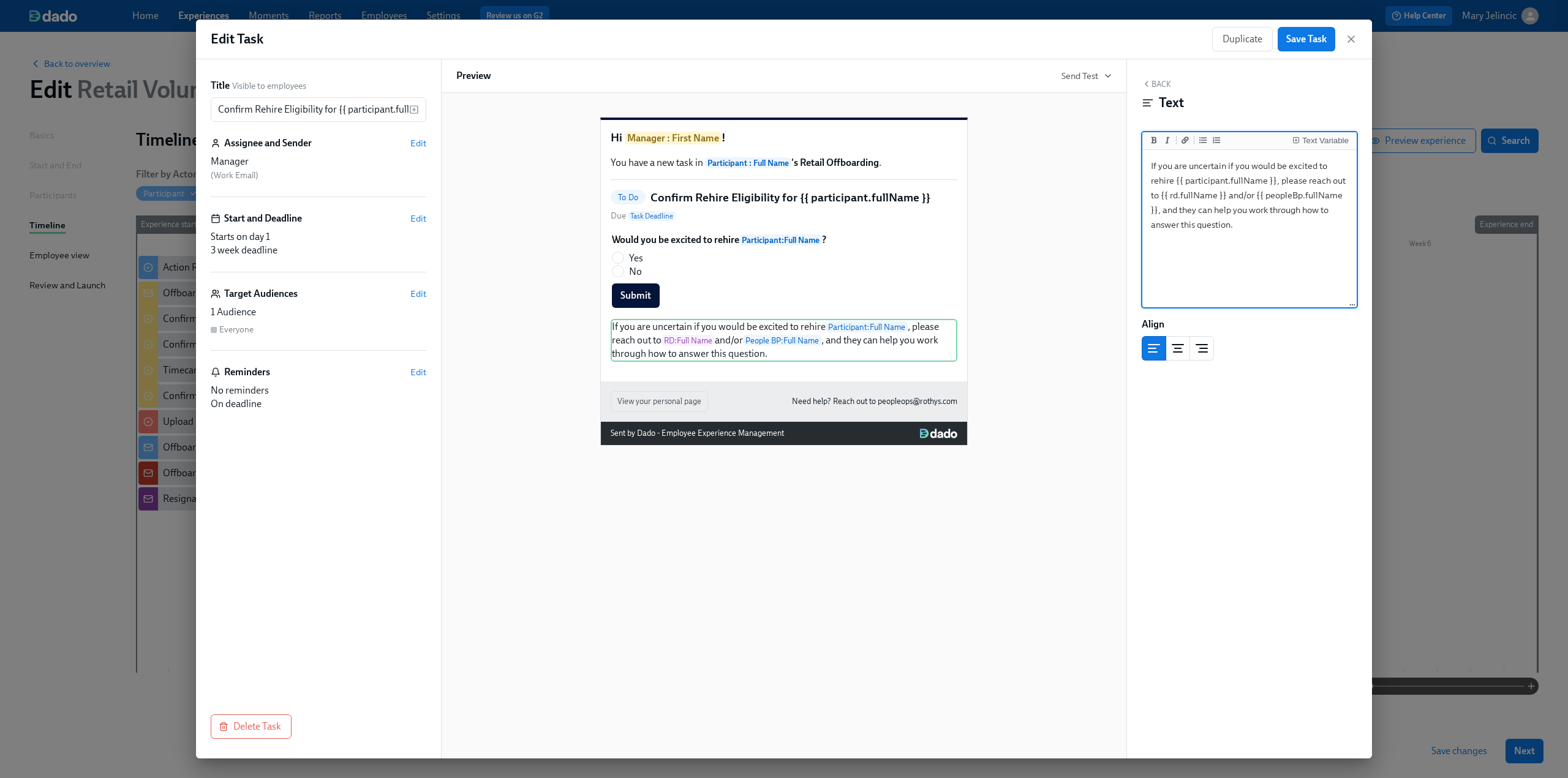 type on "If you are uncertain if you would be excited to rehire {{ participant.fullName }}, please reach out to {{ rd.fullName }} and/or {{ peopleBp.fullName }}, and they can help you work through how to answer this question." 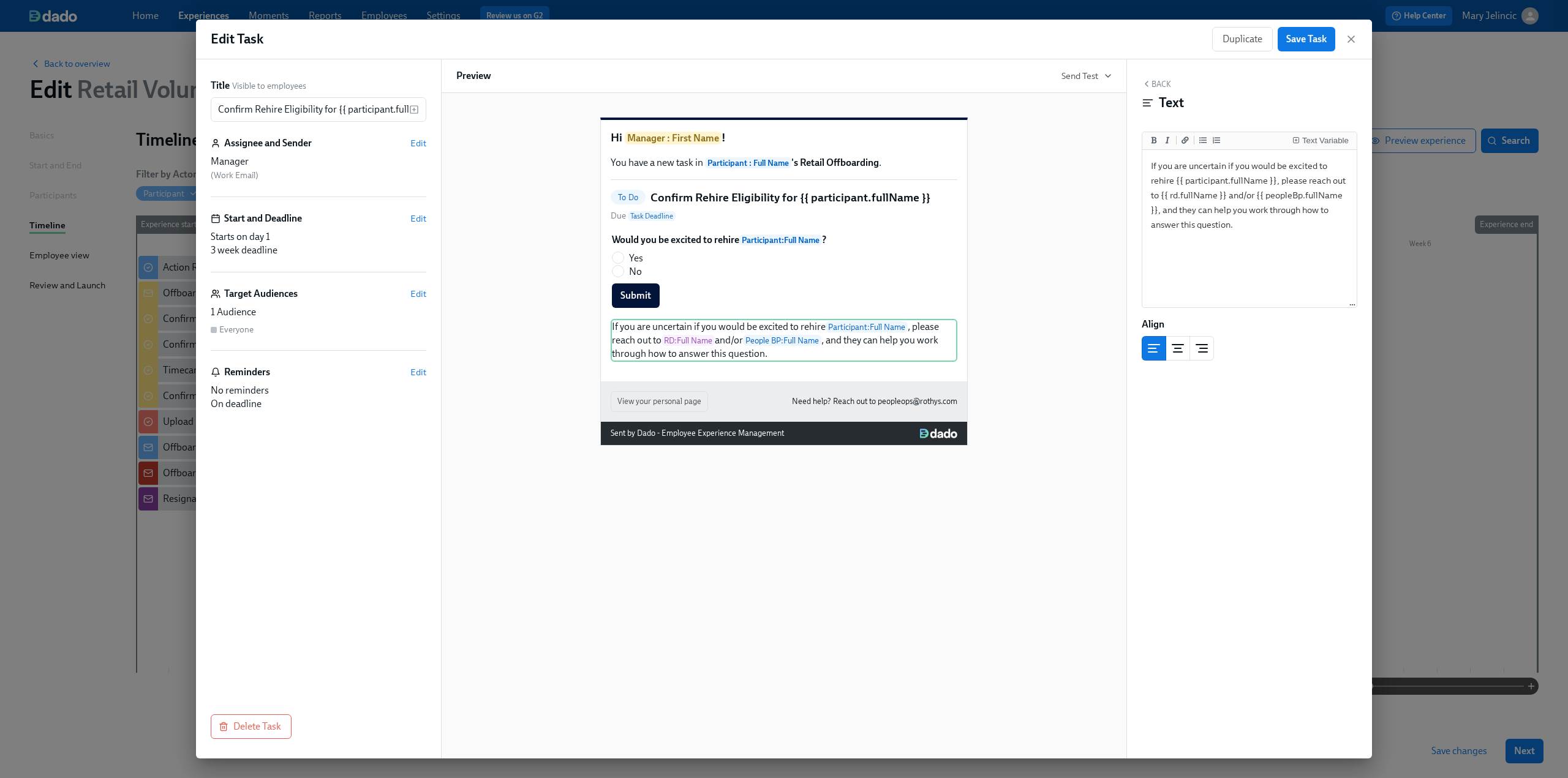 click on "Duplicate Save Task" at bounding box center [1273, 39] 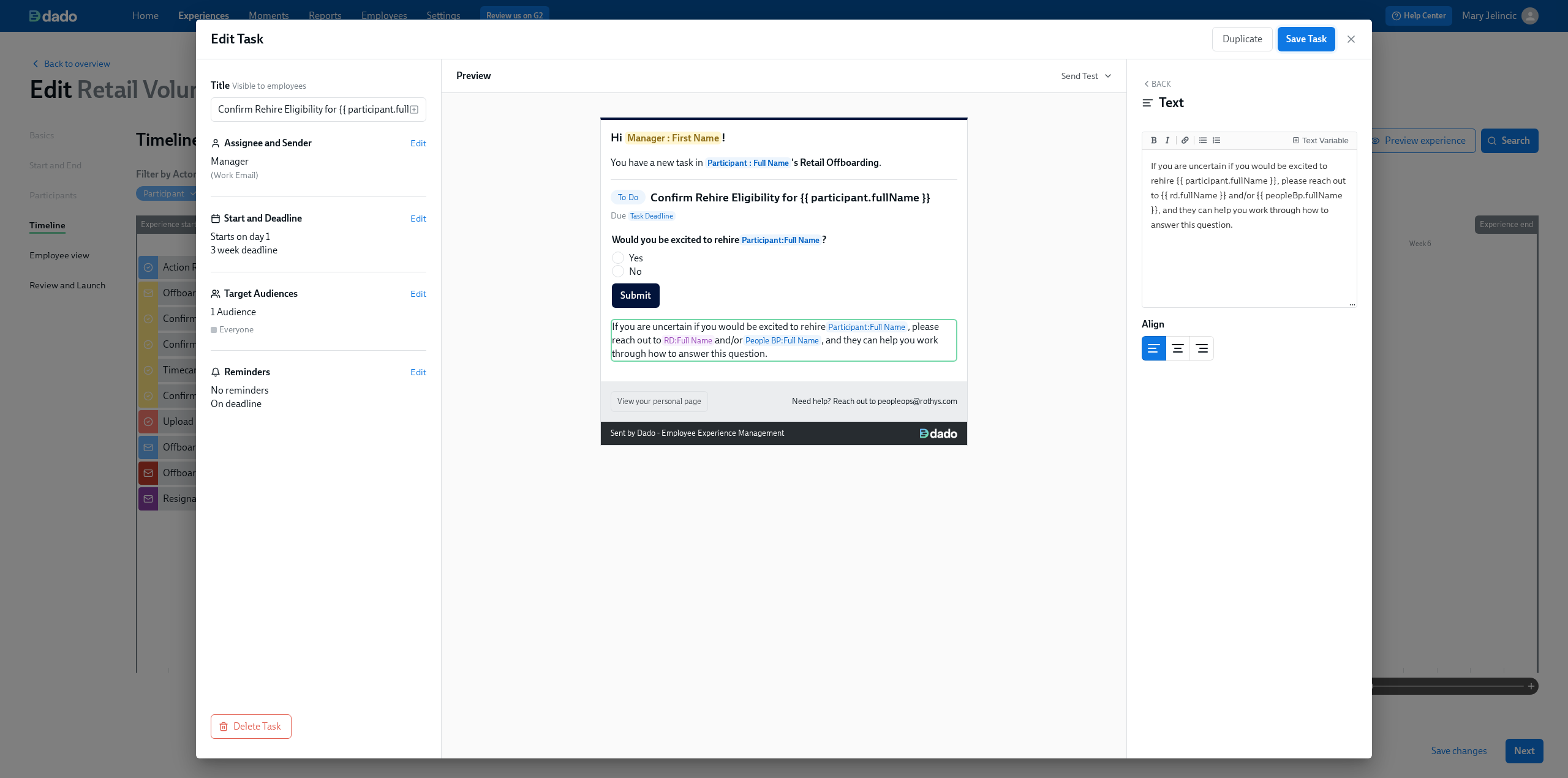 click on "Save Task" at bounding box center [1306, 39] 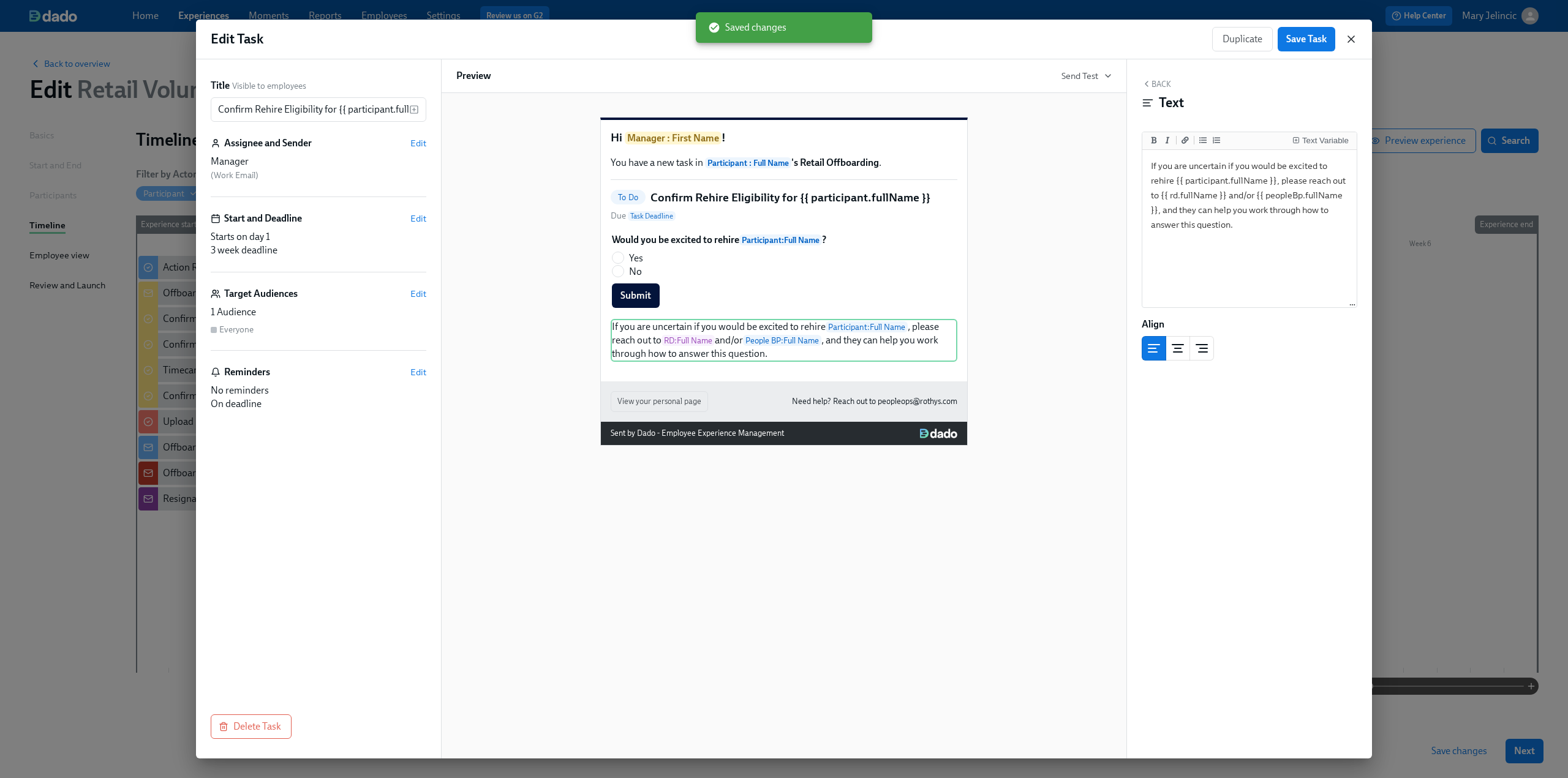 click 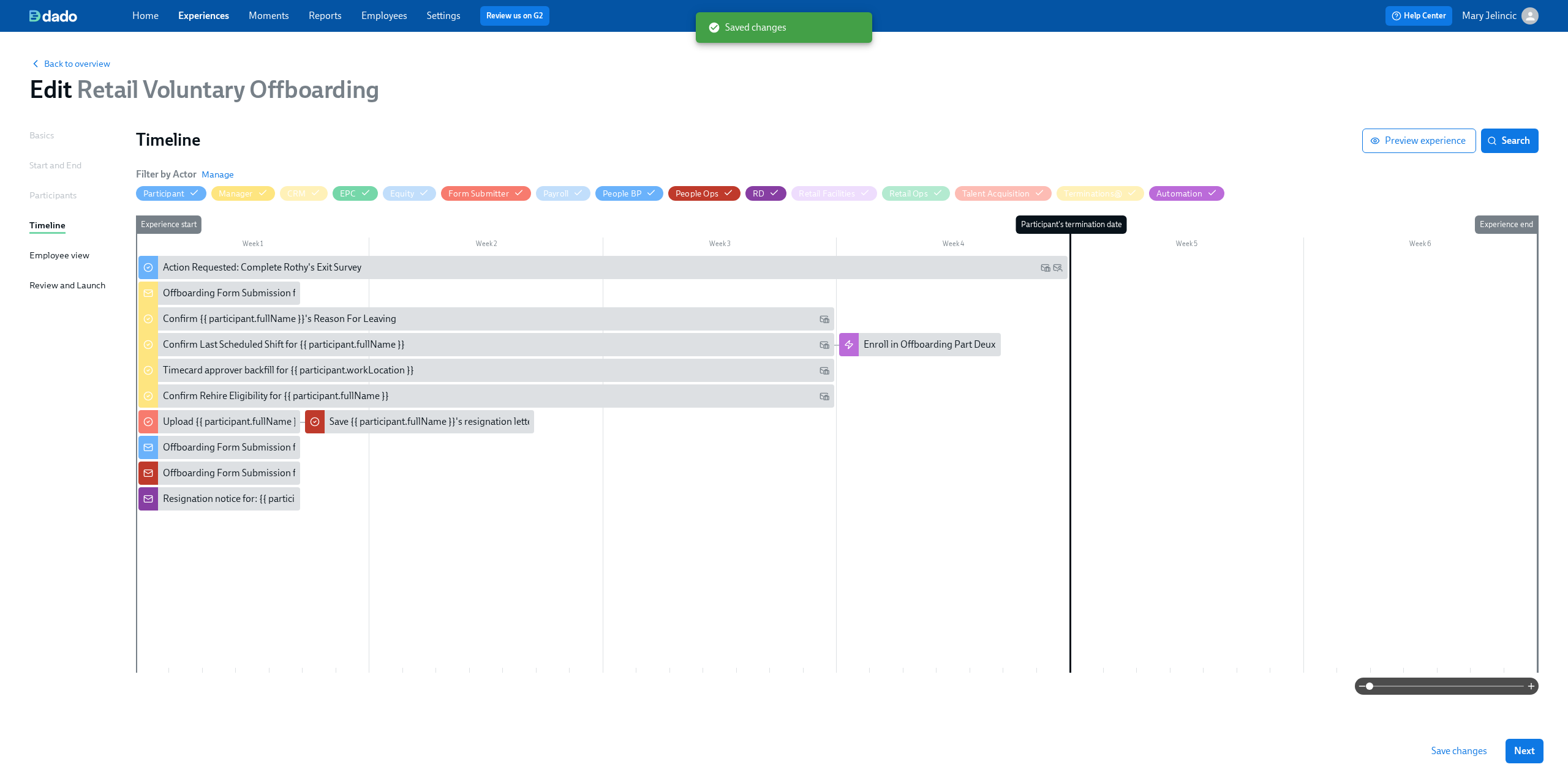 click on "Save changes" at bounding box center (1459, 751) 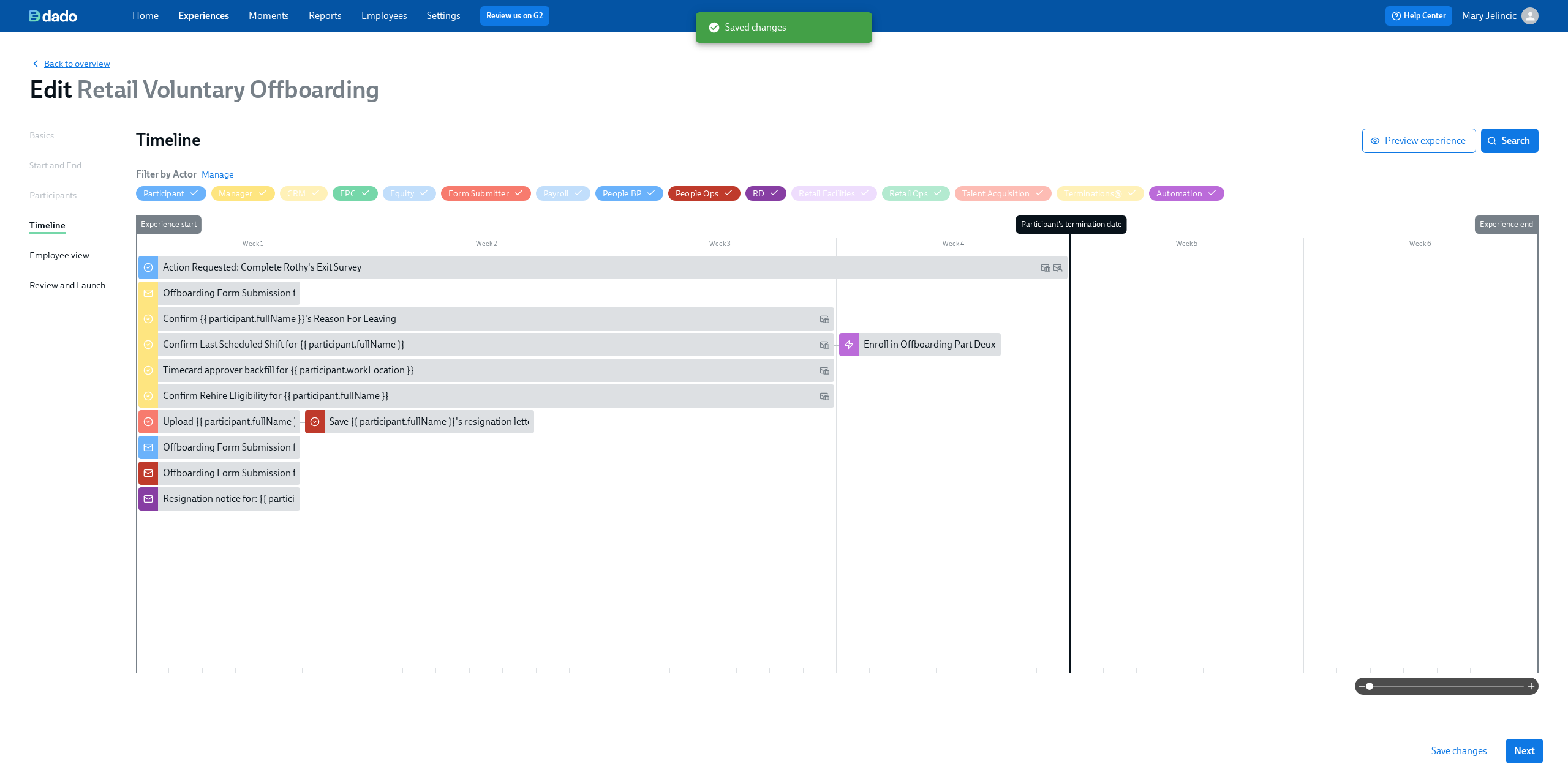 click on "Back to overview" at bounding box center [70, 64] 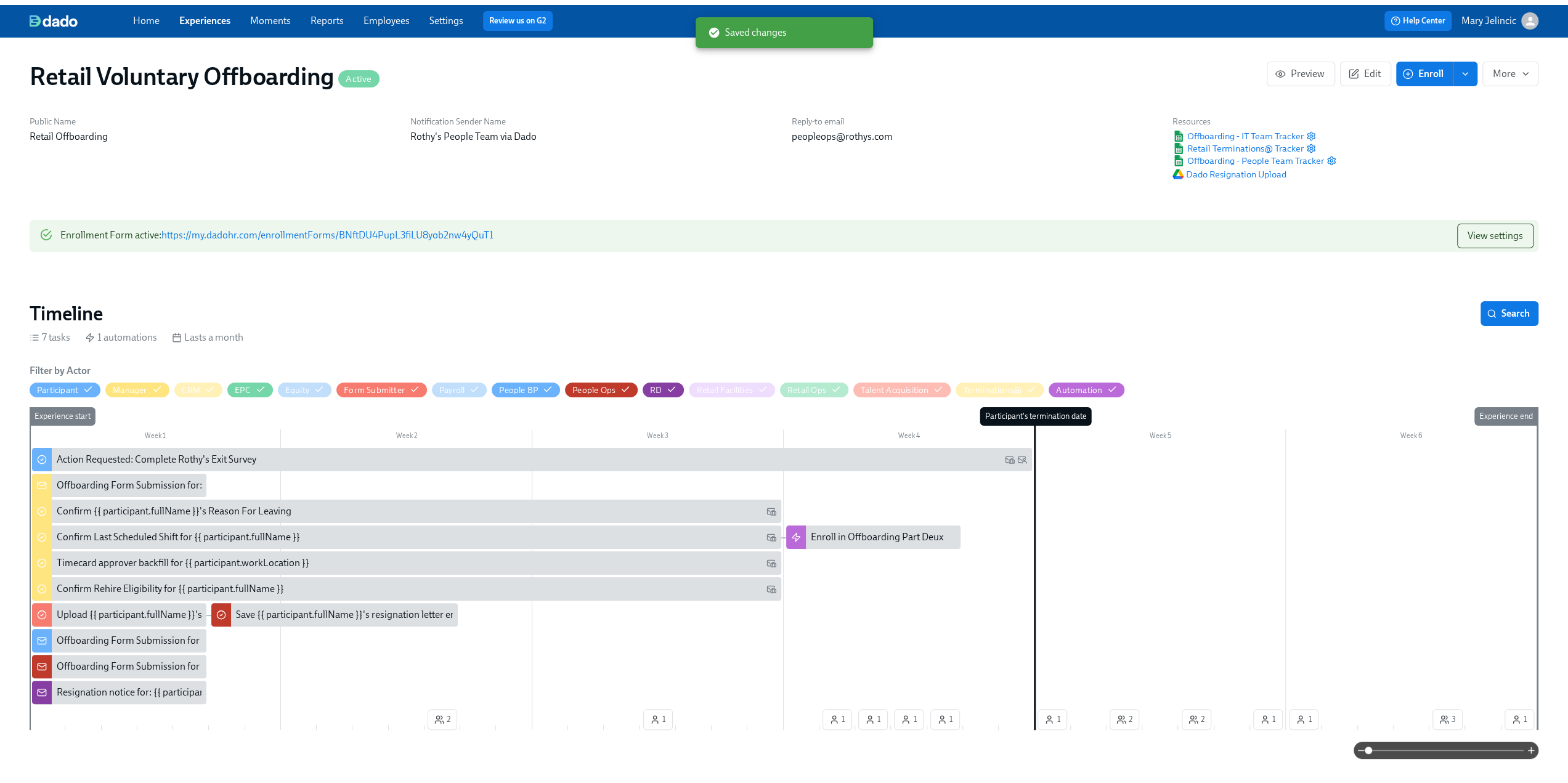 scroll, scrollTop: 0, scrollLeft: 3349, axis: horizontal 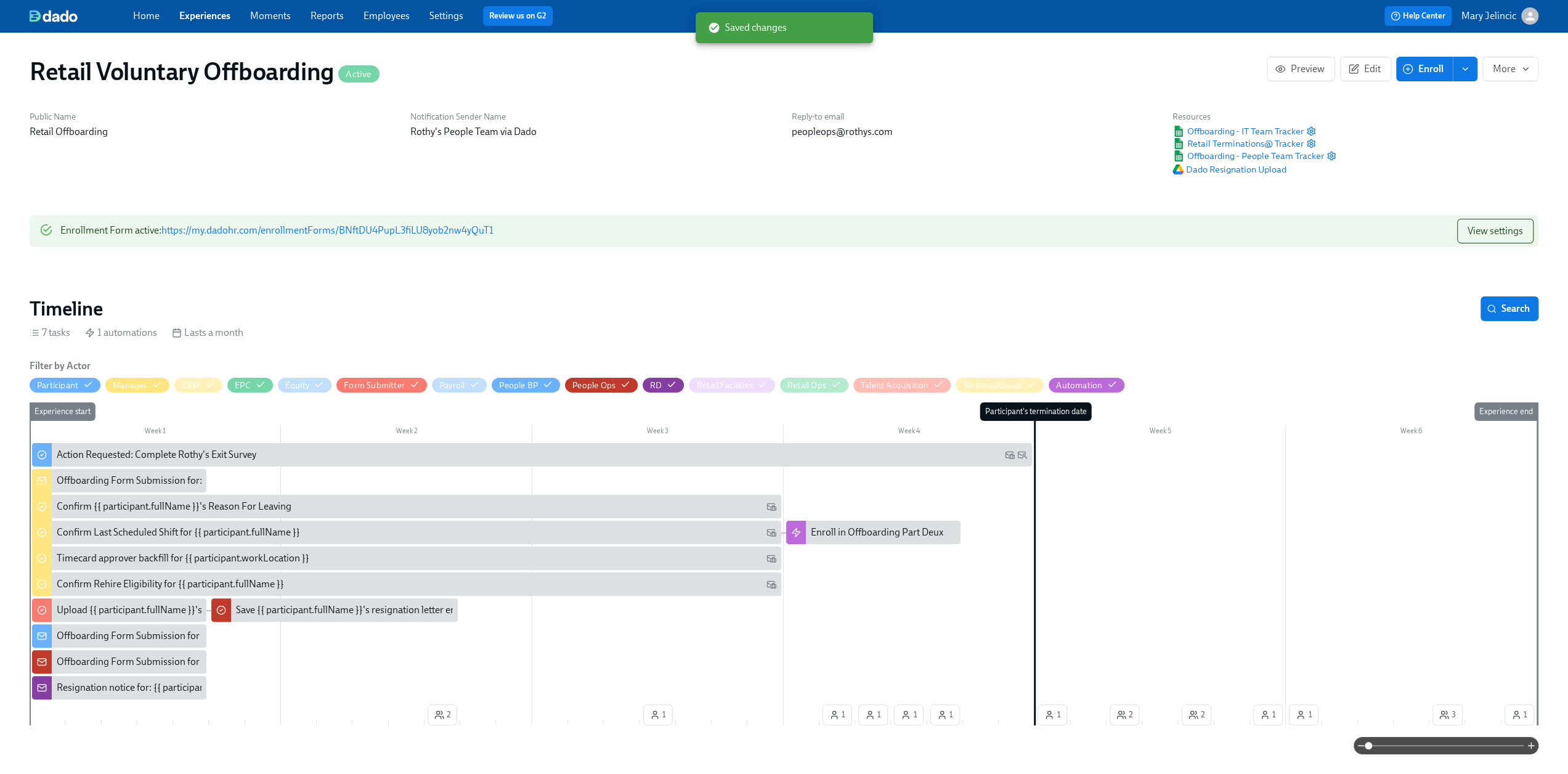 click on "Experiences" at bounding box center (205, 15) 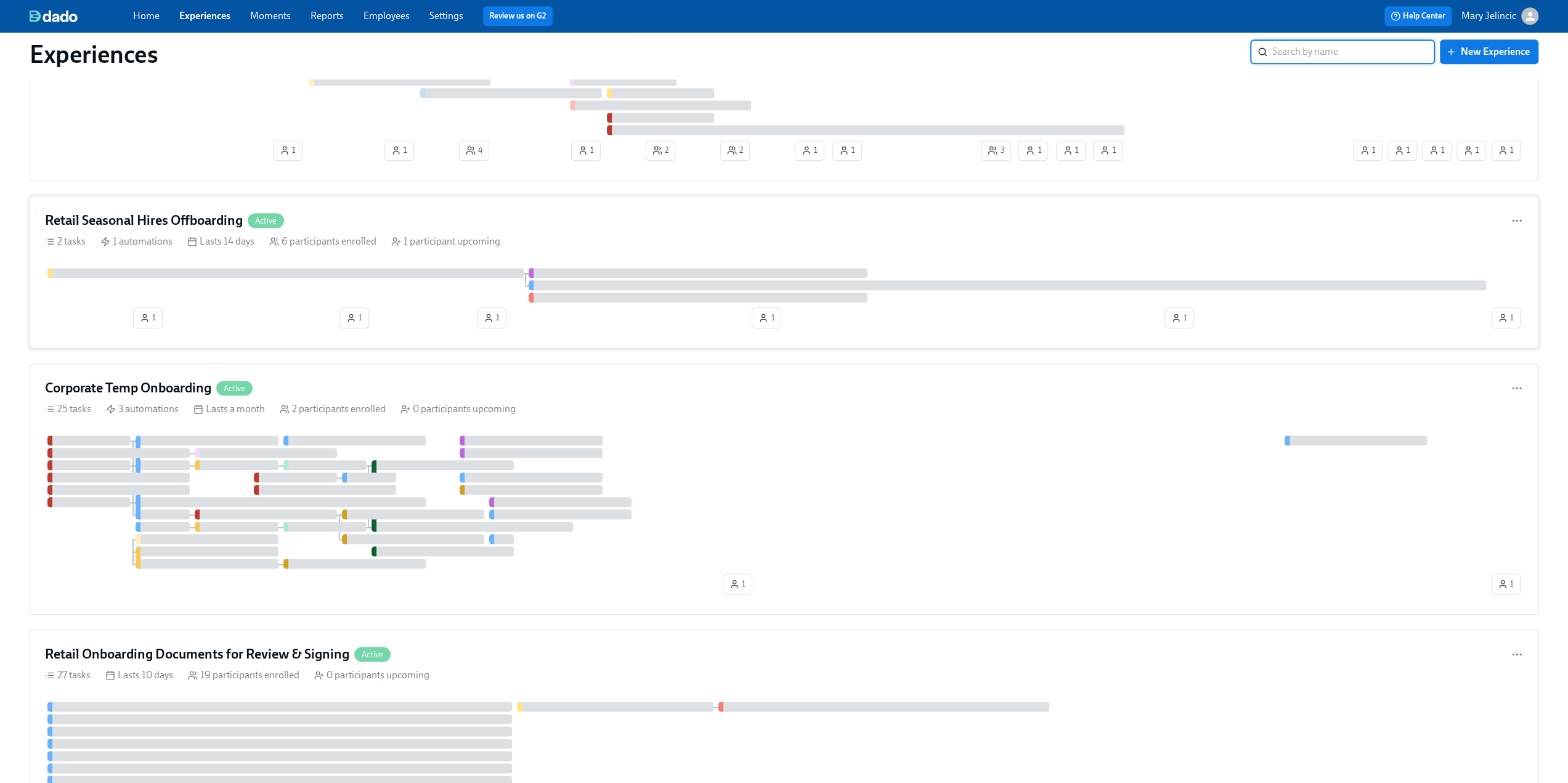 scroll, scrollTop: 986, scrollLeft: 0, axis: vertical 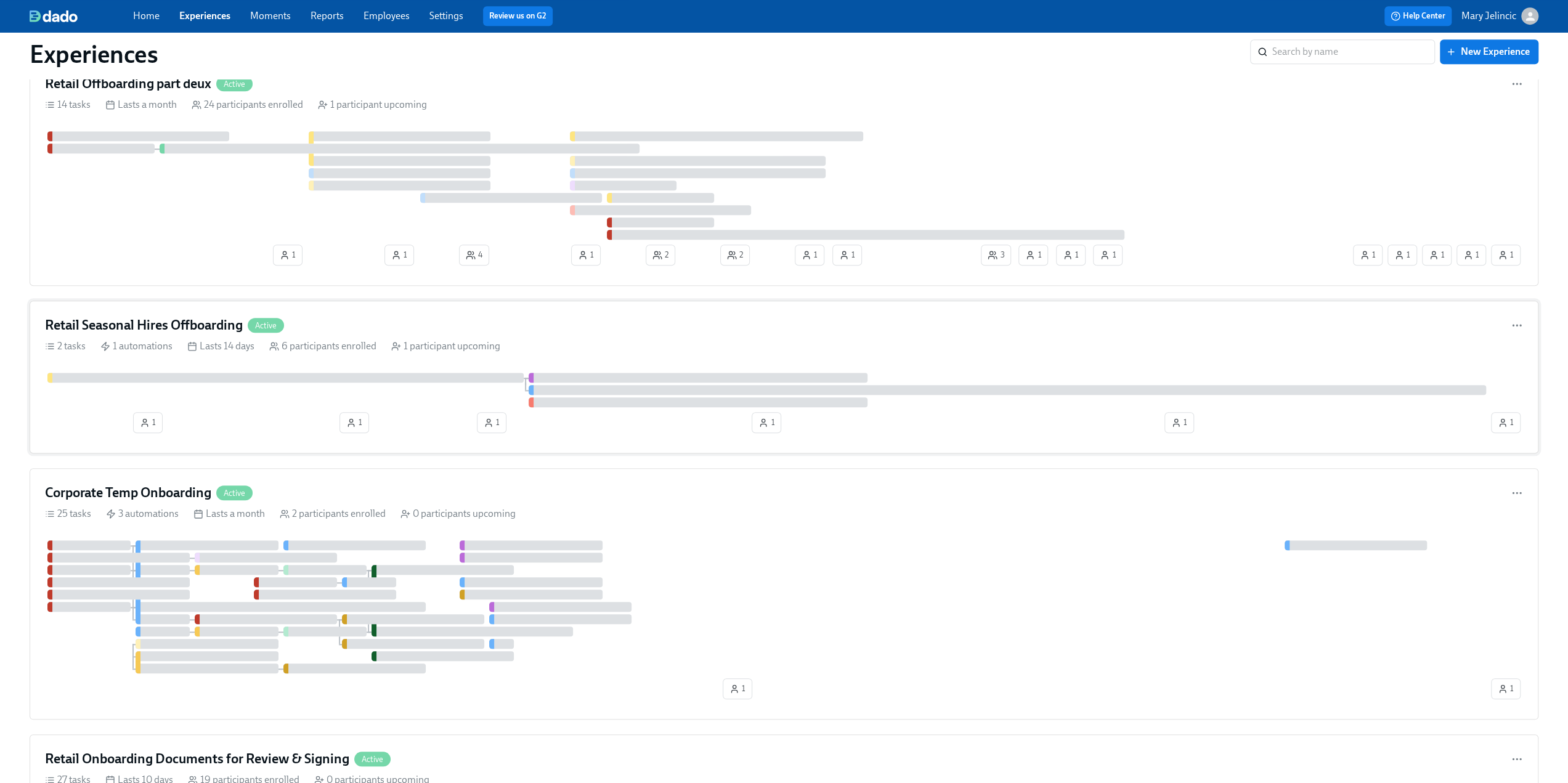 click on "Retail Seasonal Hires Offboarding Active 2 tasks   1 automations   Lasts   14 days   6 participants   enrolled     1 participant   upcoming   1 1 1 1 1 1" at bounding box center [784, 377] 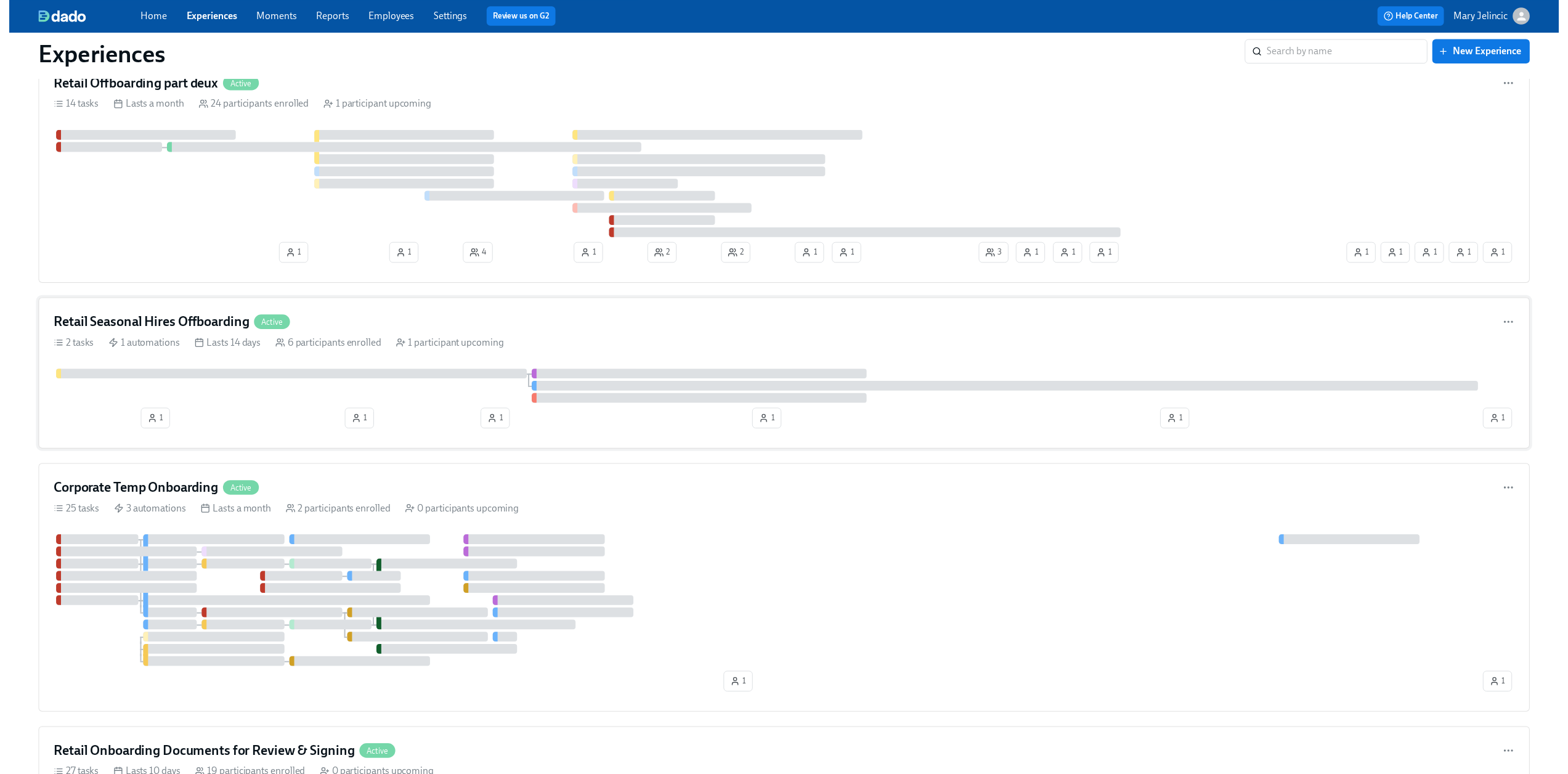 scroll, scrollTop: 0, scrollLeft: 0, axis: both 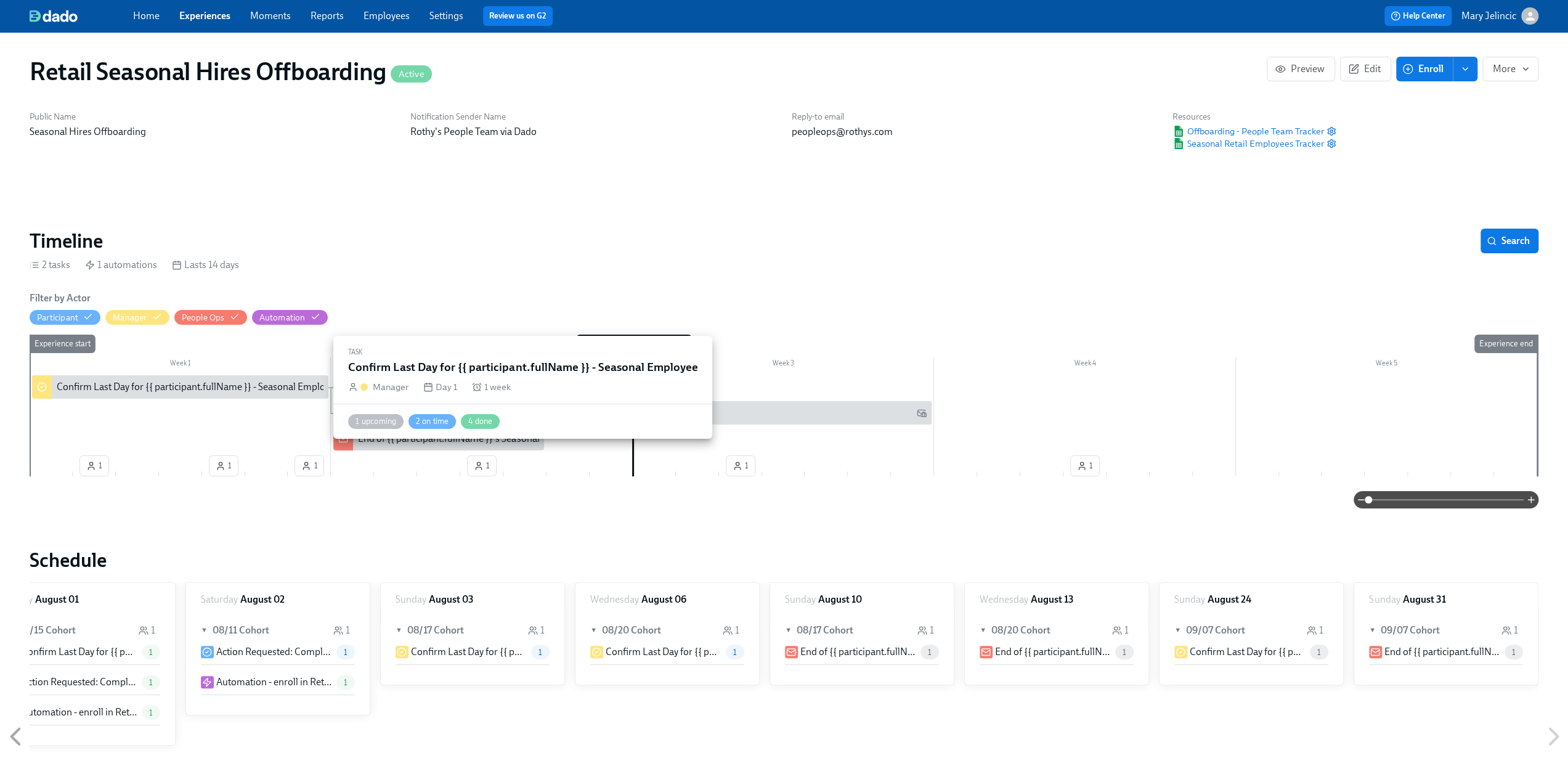 click on "Confirm Last Day for {{ participant.fullName }} - Seasonal Employee" at bounding box center [198, 387] 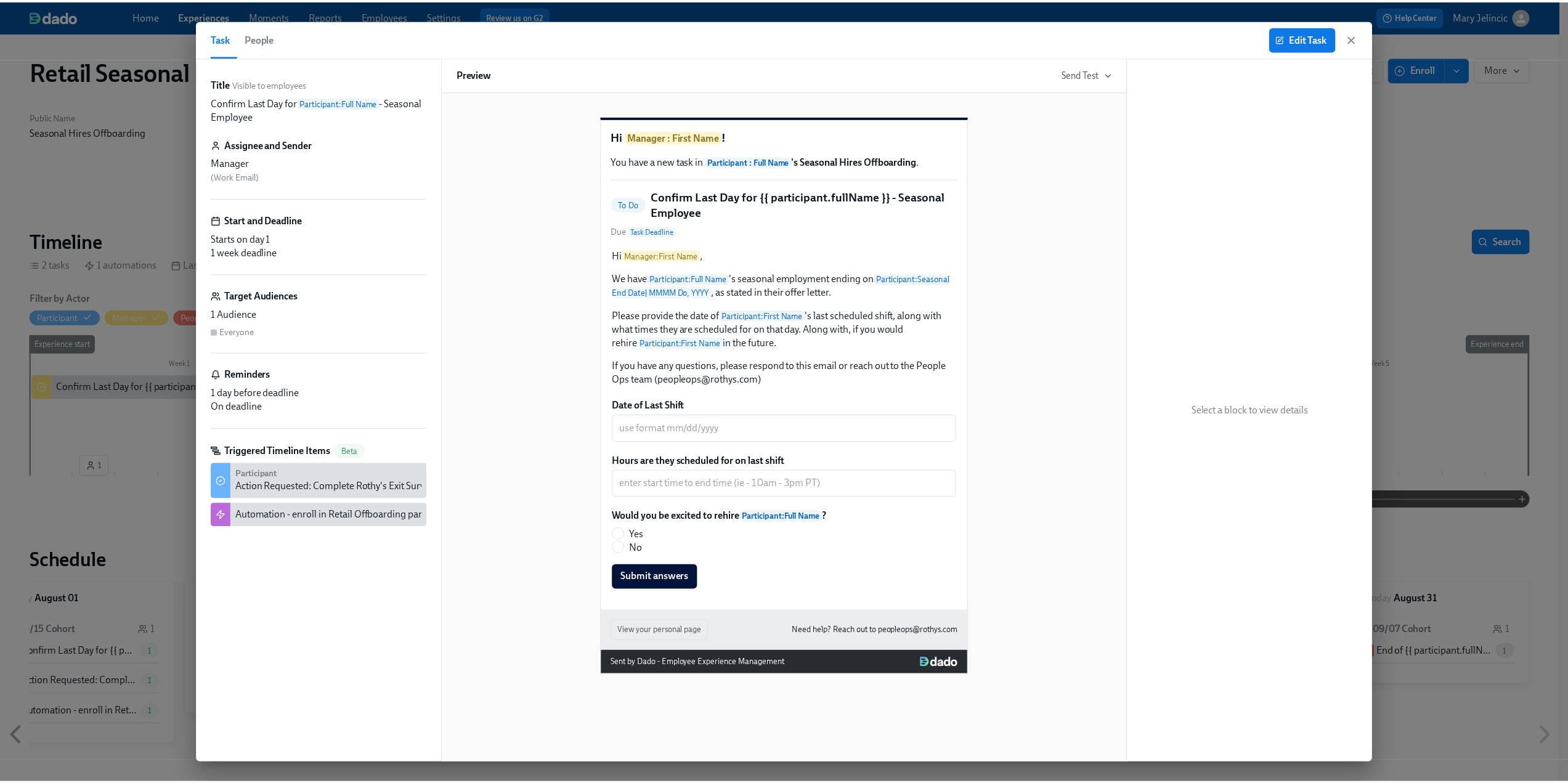 scroll, scrollTop: 0, scrollLeft: 1012, axis: horizontal 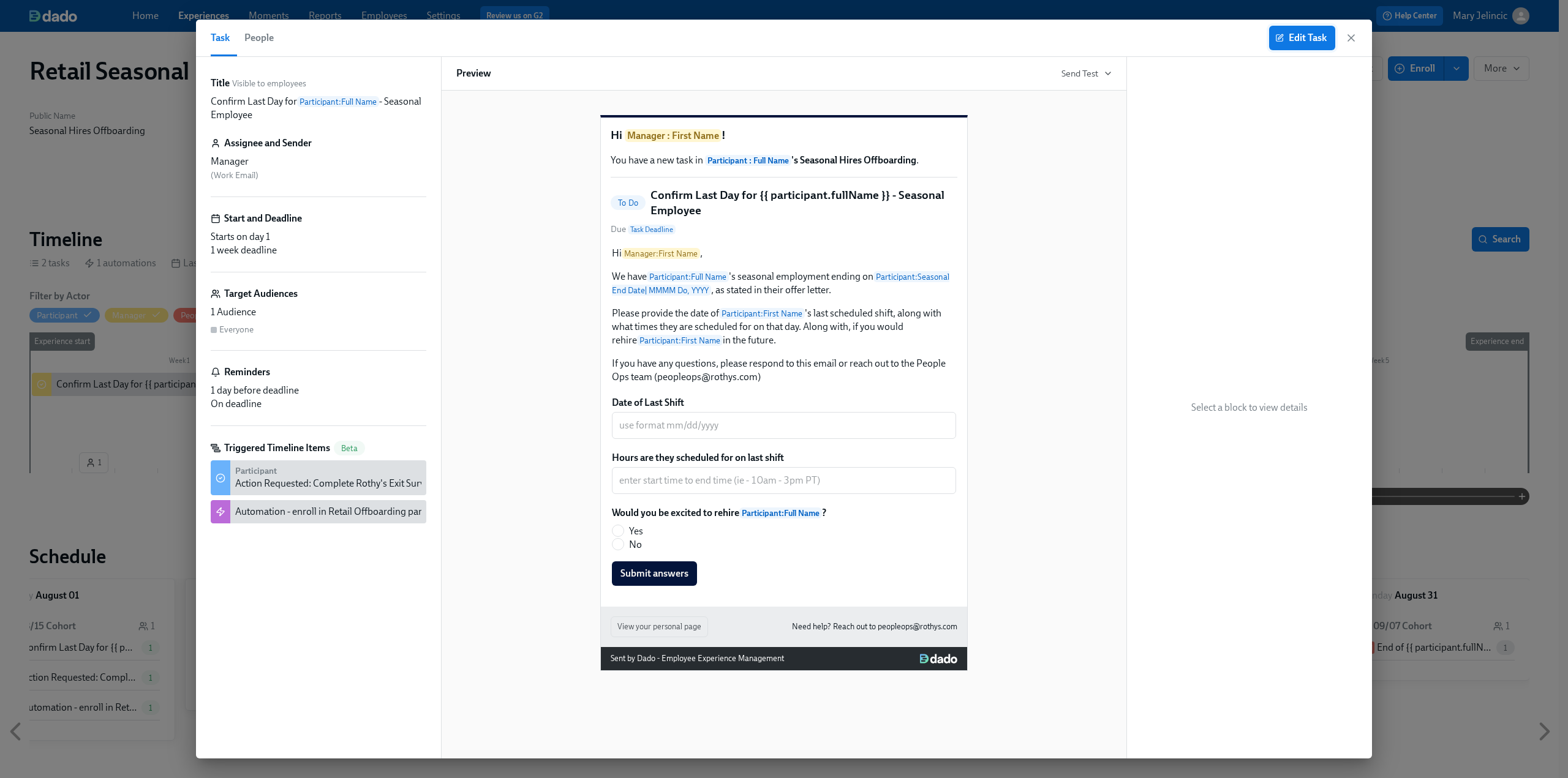 click on "Edit Task" at bounding box center (1302, 38) 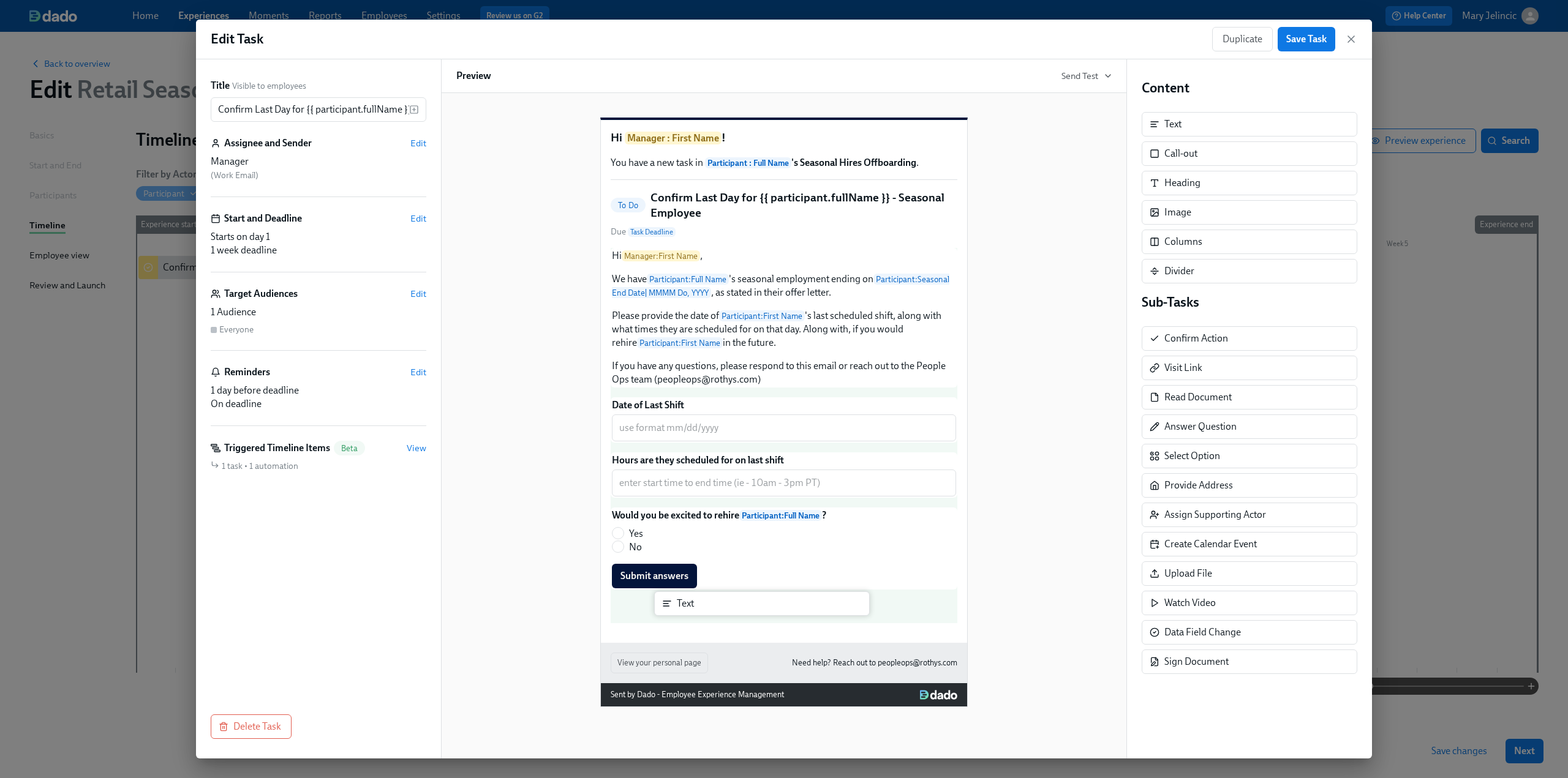 drag, startPoint x: 1207, startPoint y: 118, endPoint x: 523, endPoint y: 807, distance: 970.864 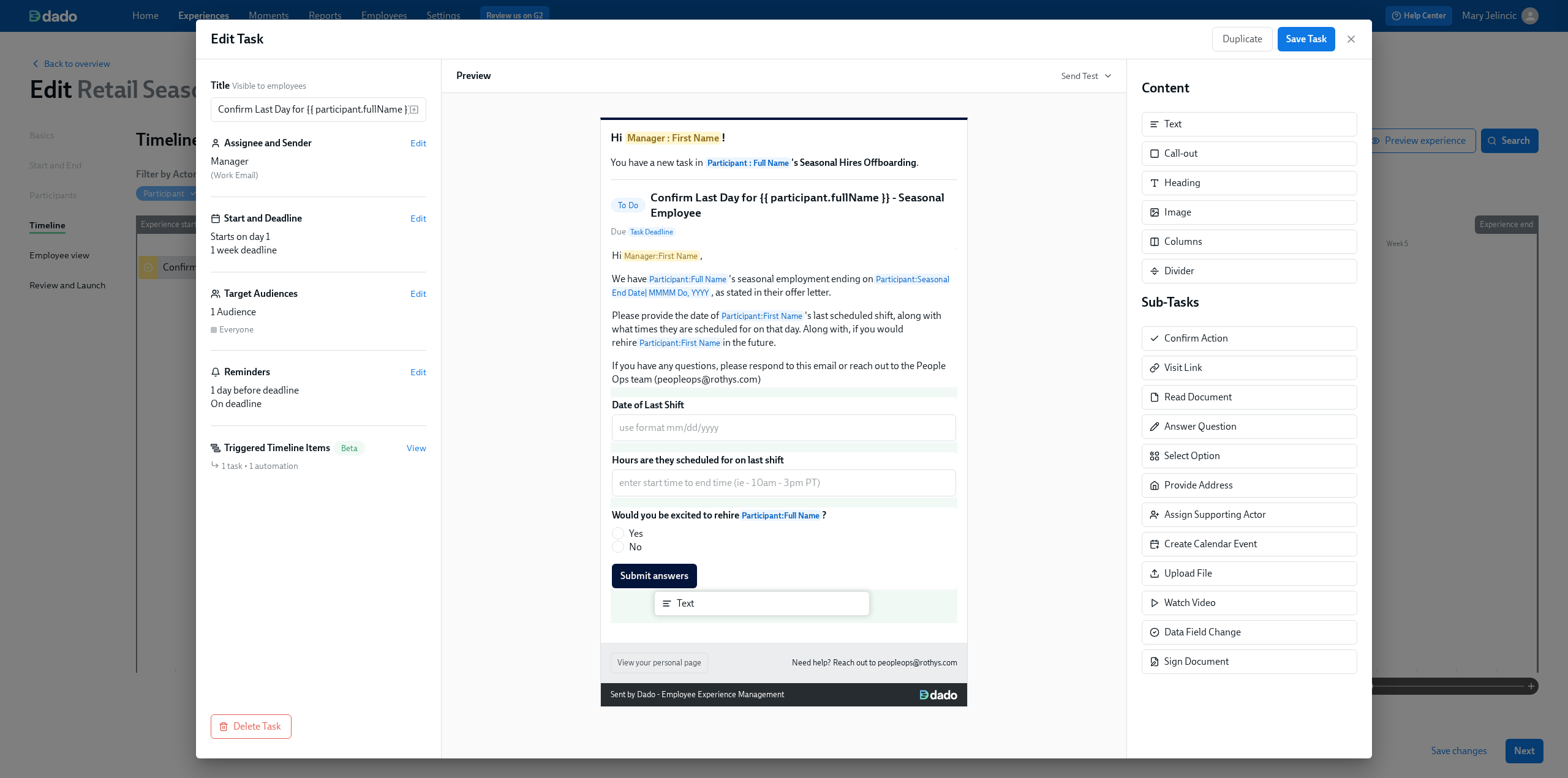 click on "Home Experiences Moments Reports Employees Settings Review us on G2 Help Center Mary Jelincic Back to overview Edit   Retail Seasonal Hires Offboarding Basics Start and End Participants Timeline Employee view Review and Launch Timeline Preview experience Search Filter by Actor Manage Participant Manager People Ops Automation Week 1 Week 2 Week 3 Week 4 Week 5 Experience start Participant's seasonal end date Experience end Confirm Last Day for {{ participant.fullName }} - Seasonal Employee End of {{ participant.fullName }}'s  Seasonal Employment Not Confirmed Automation - enroll in Retail Offboarding part deux Action Requested: Complete Rothy's Exit Survey Save changes Next
Close cross-small 6 Edit Task Duplicate Save Task Title Visible to employees Confirm Last Day for {{ participant.fullName }} - Seasonal Employee ​ Assignee and Sender Edit Manager   ( Work Email ) Start and Deadline Edit Starts on day 1 1 week deadline Target Audiences Edit 1 Audience Everyone" at bounding box center (784, 389) 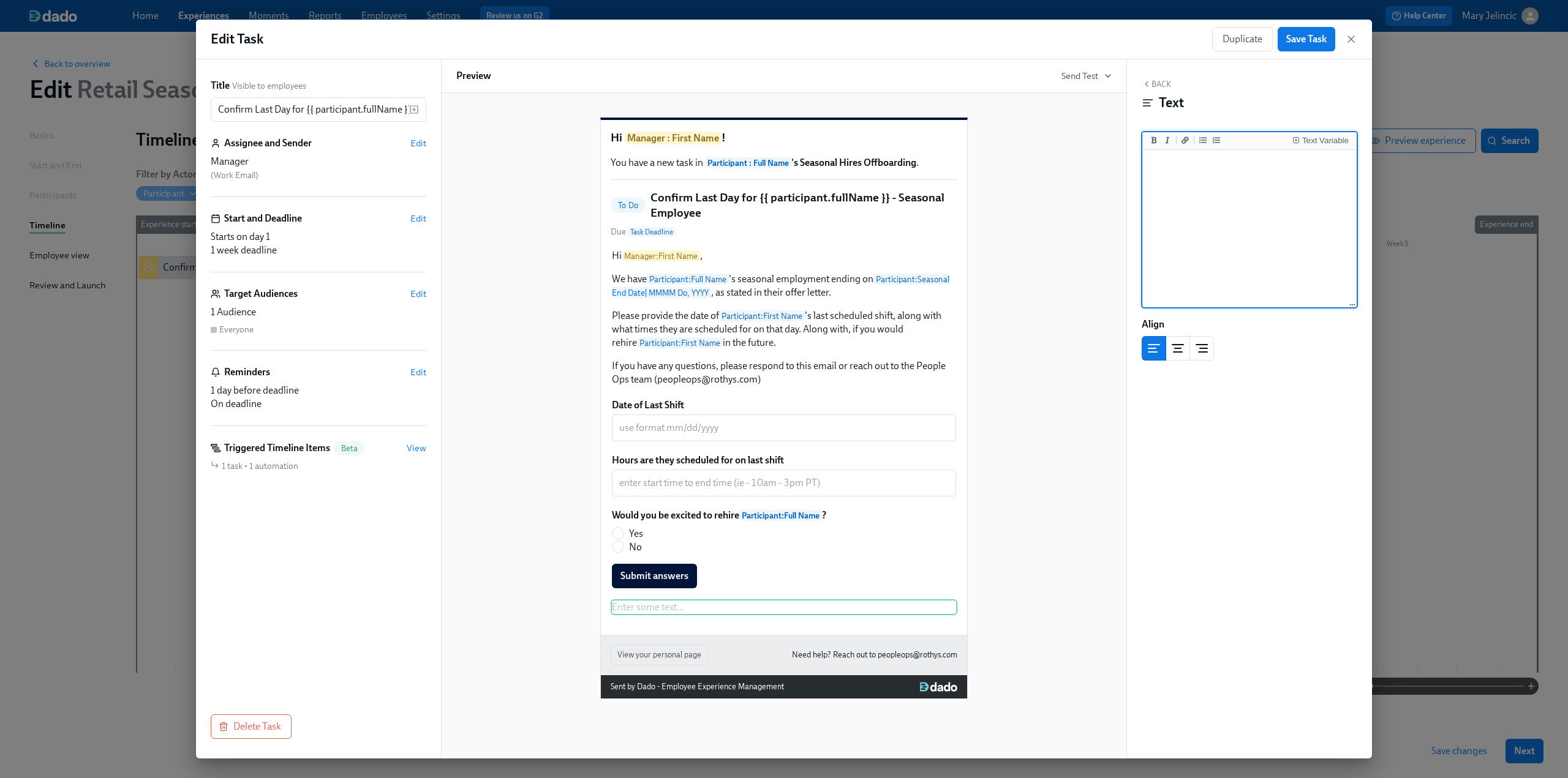 click at bounding box center (1250, 229) 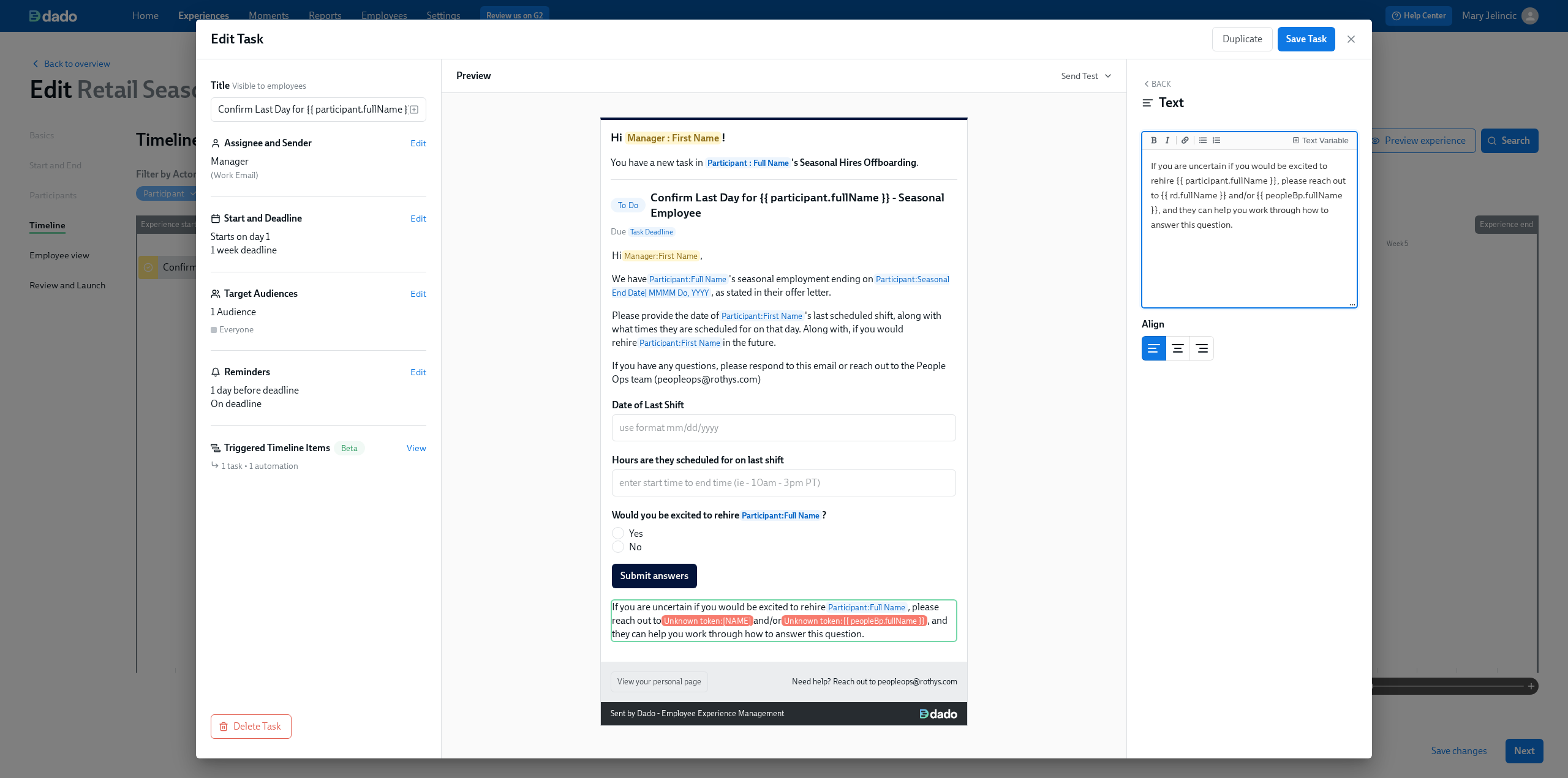 drag, startPoint x: 1223, startPoint y: 198, endPoint x: 1162, endPoint y: 199, distance: 61.0082 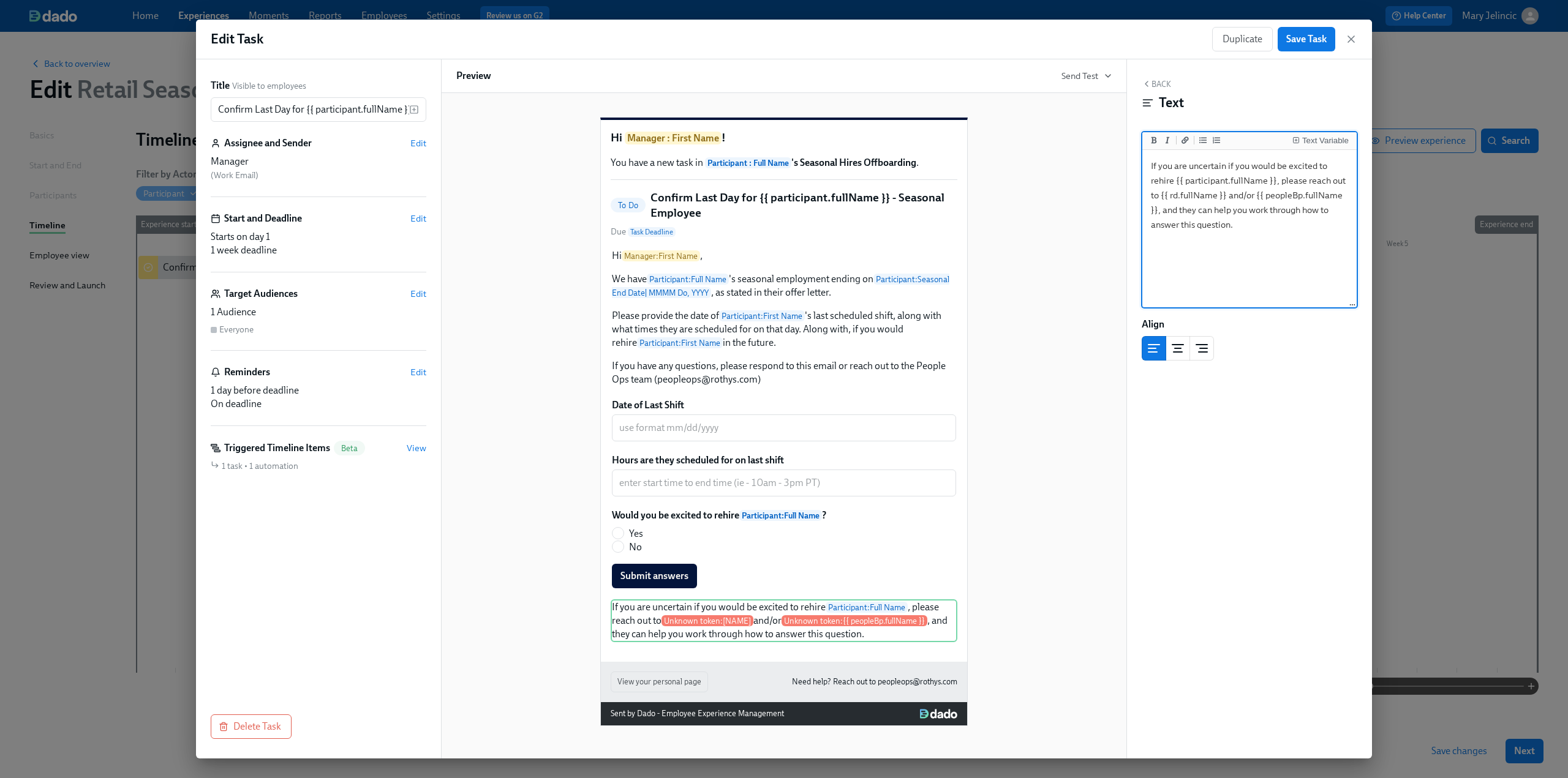 click on "If you are uncertain if you would be excited to rehire {{ participant.fullName }}, please reach out to {{ rd.fullName }} and/or {{ peopleBp.fullName }}, and they can help you work through how to answer this question." at bounding box center (1250, 229) 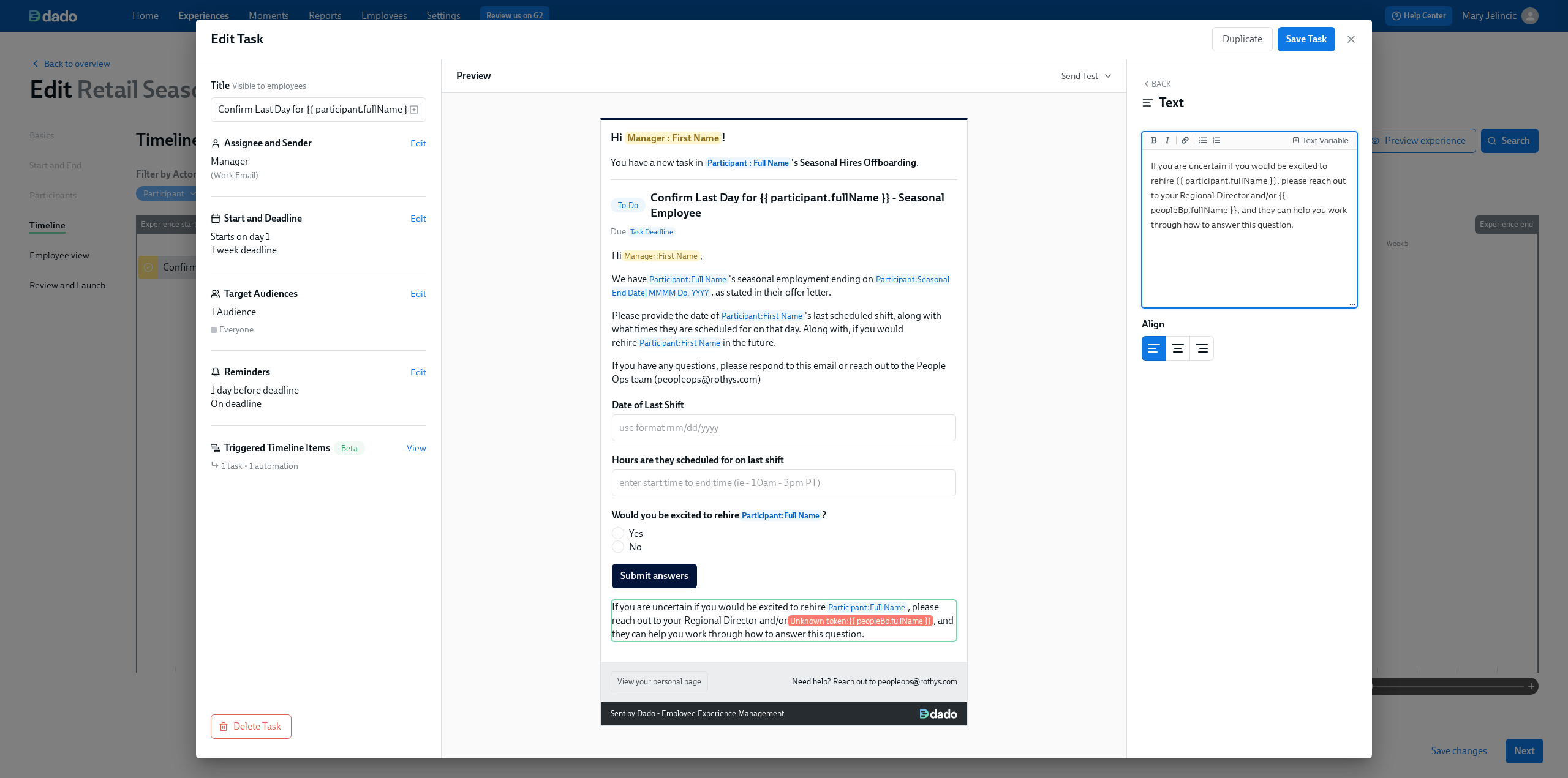 drag, startPoint x: 1234, startPoint y: 211, endPoint x: 1280, endPoint y: 192, distance: 49.76947 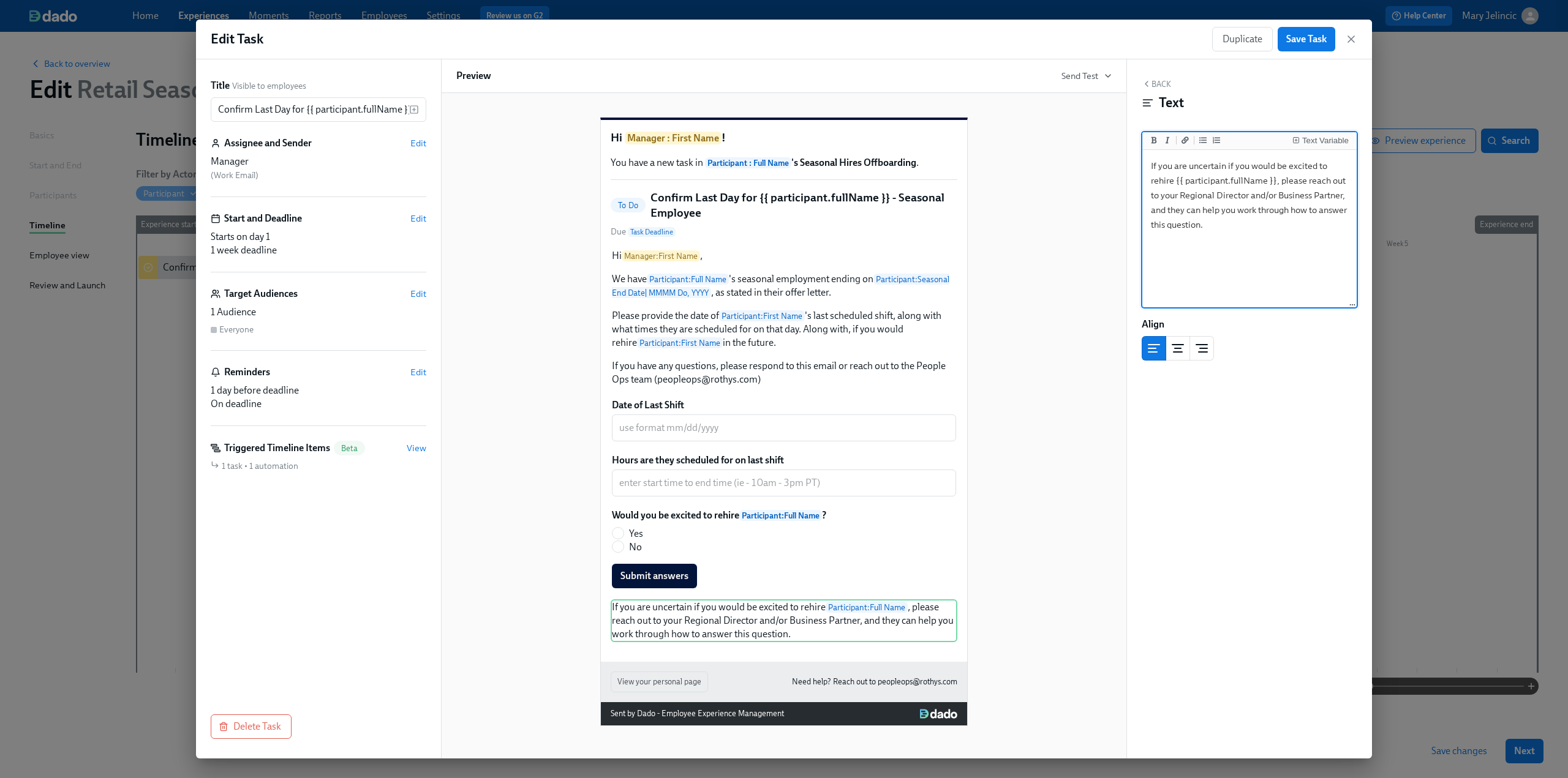 click on "If you are uncertain if you would be excited to rehire {{ participant.fullName }}, please reach out to your Regional Director and/or Business Partner, and they can help you work through how to answer this question." at bounding box center [1250, 229] 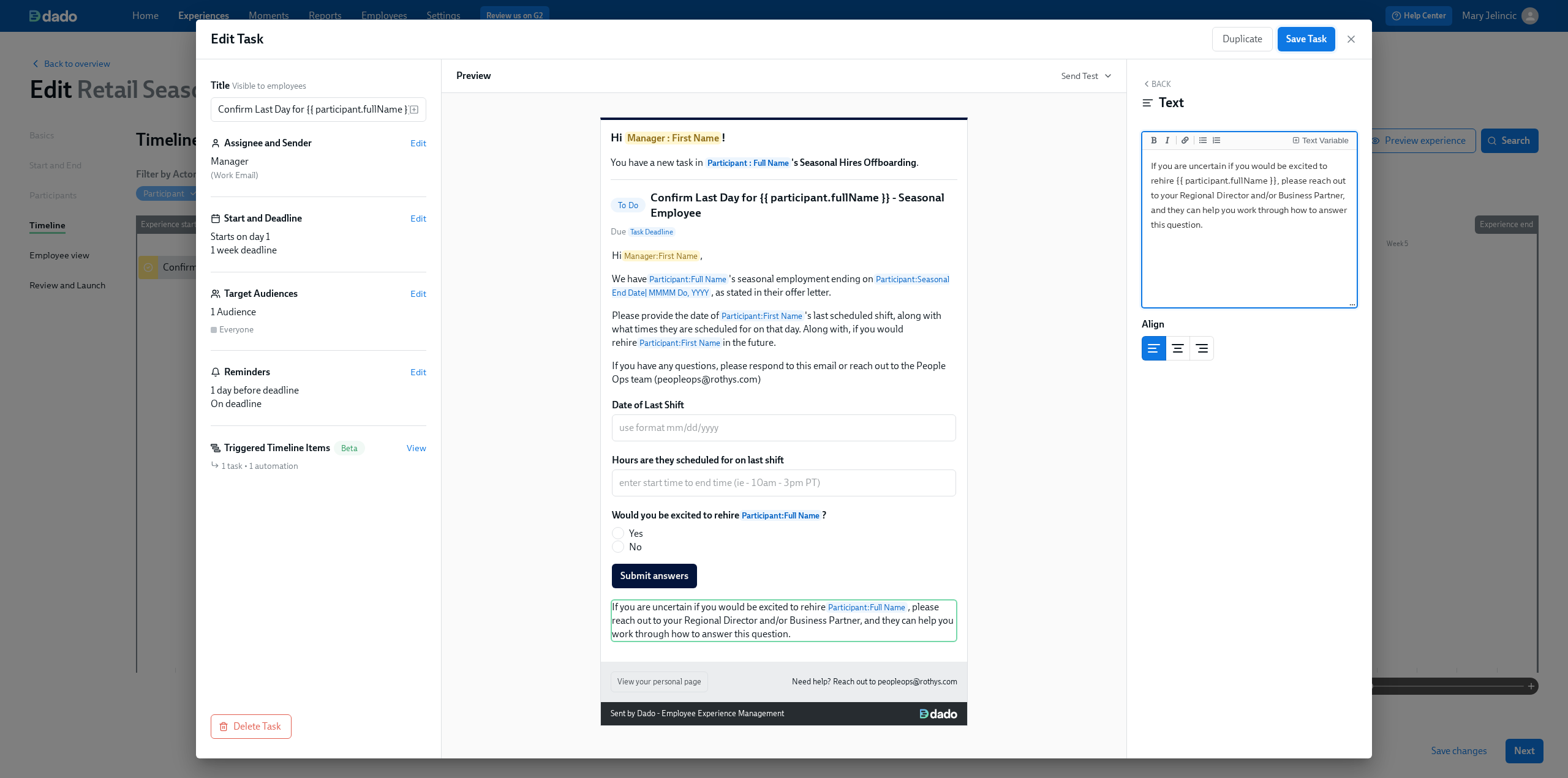 type on "If you are uncertain if you would be excited to rehire {{ participant.fullName }}, please reach out to your Regional Director and/or Business Partner, and they can help you work through how to answer this question." 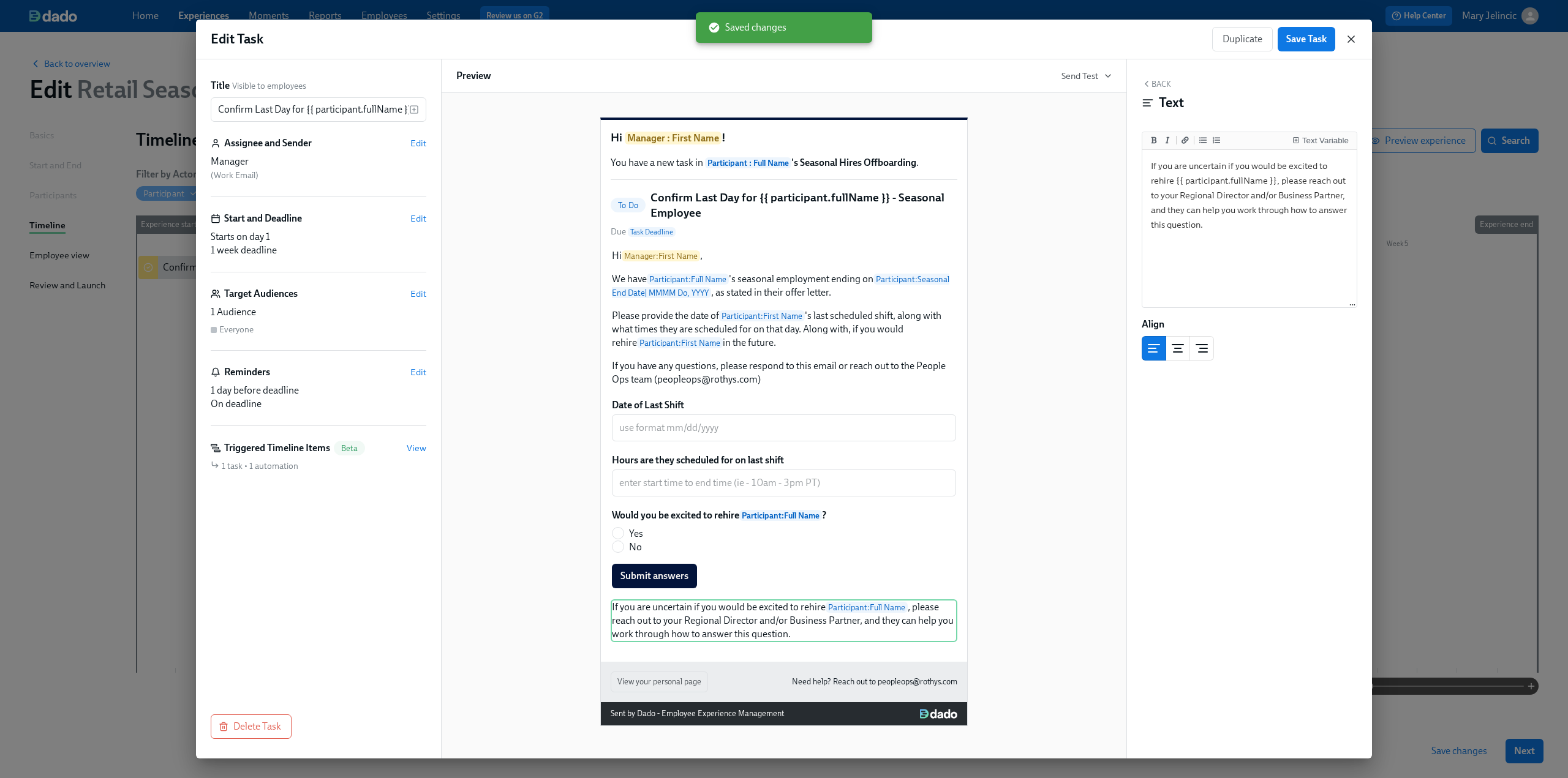 click 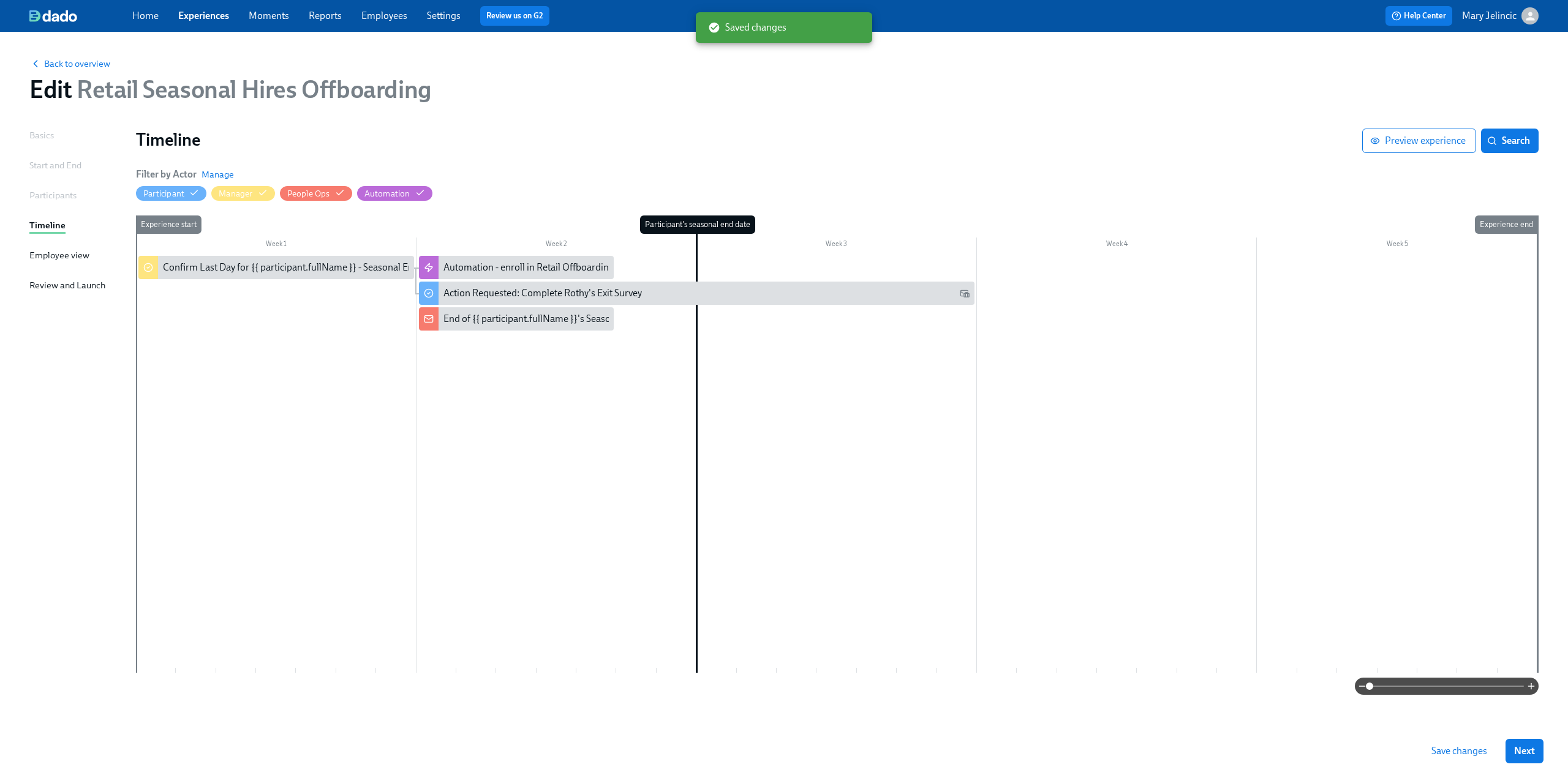 click on "Save changes" at bounding box center (1459, 751) 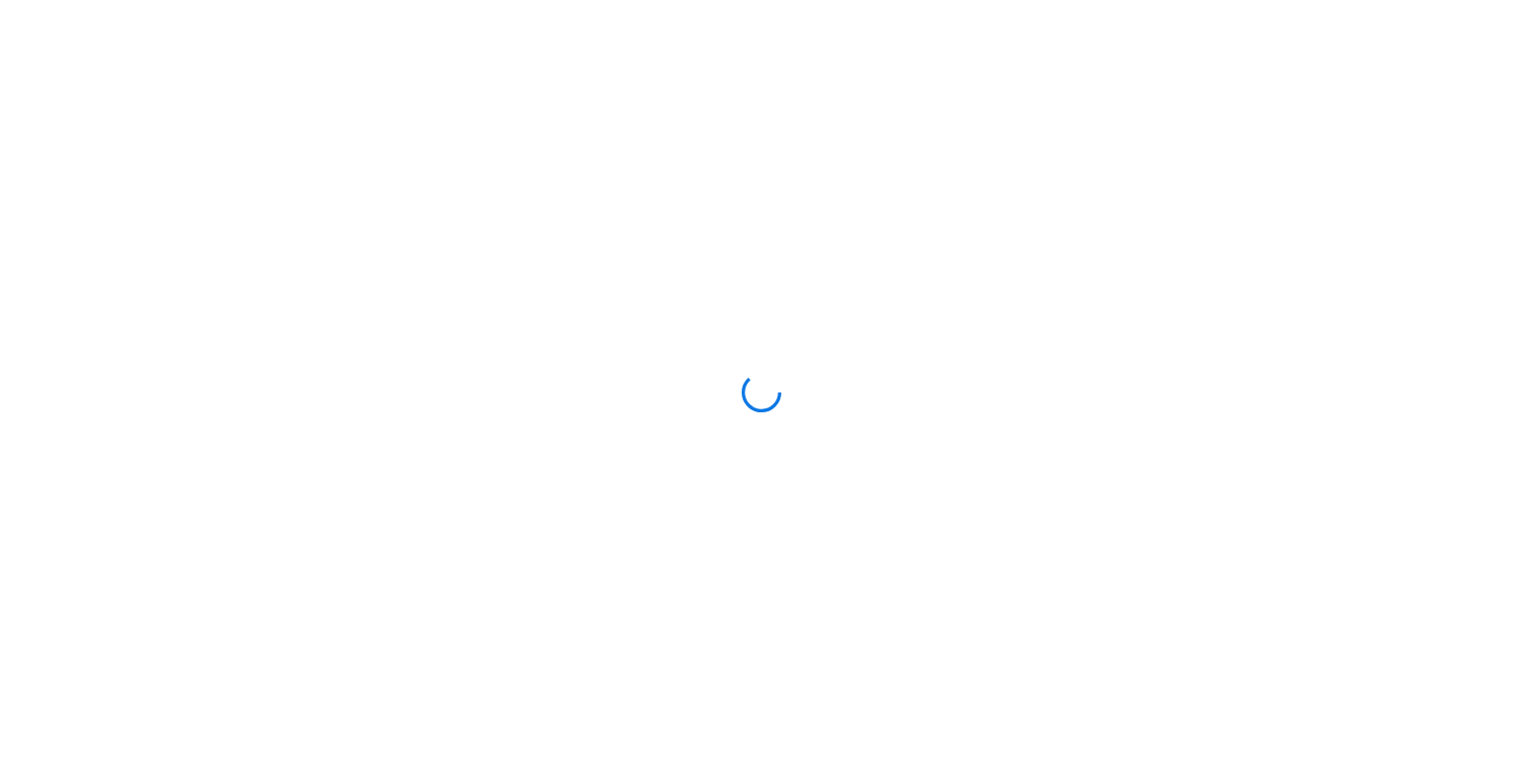 scroll, scrollTop: 0, scrollLeft: 0, axis: both 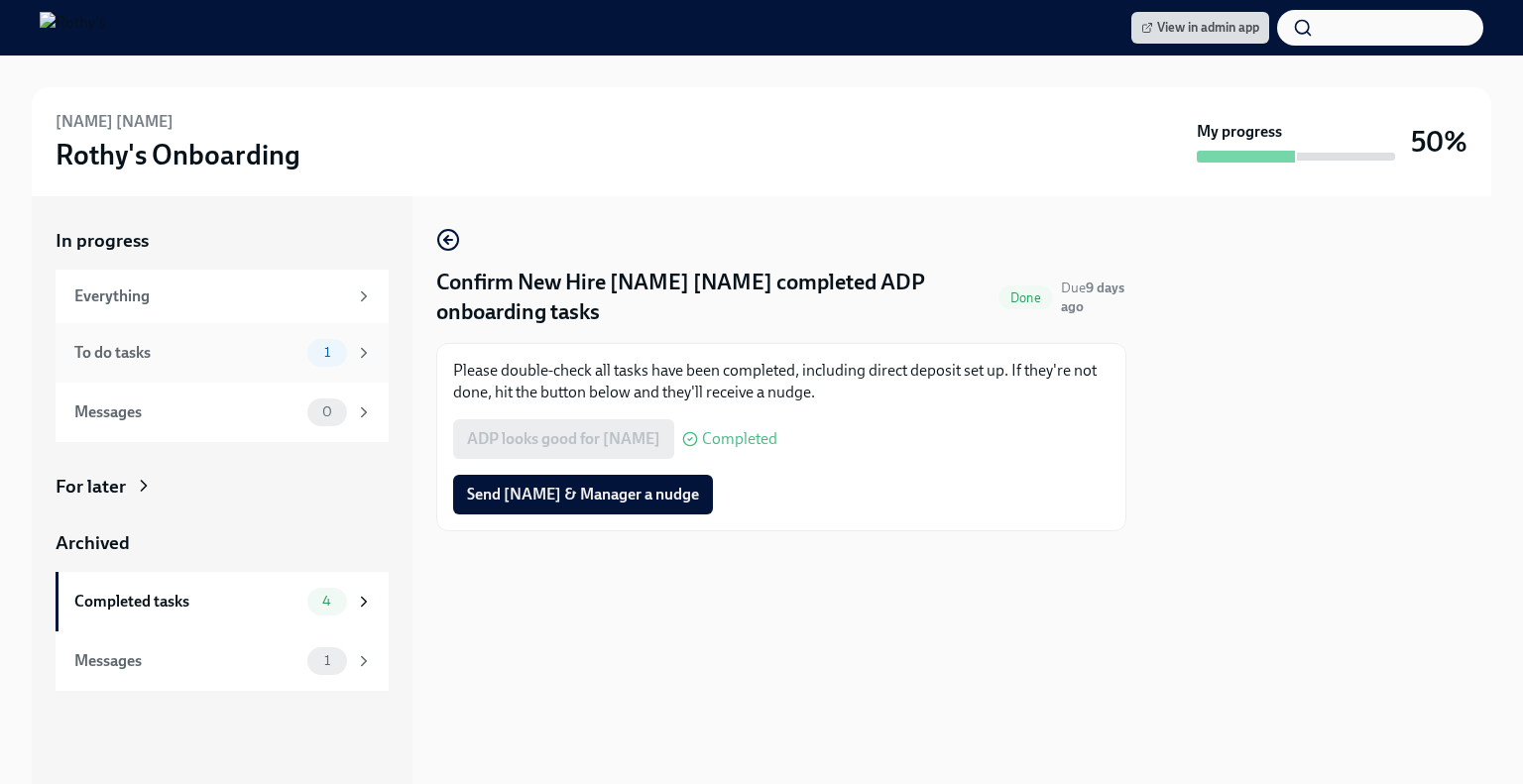click on "To do tasks" at bounding box center [186, 353] 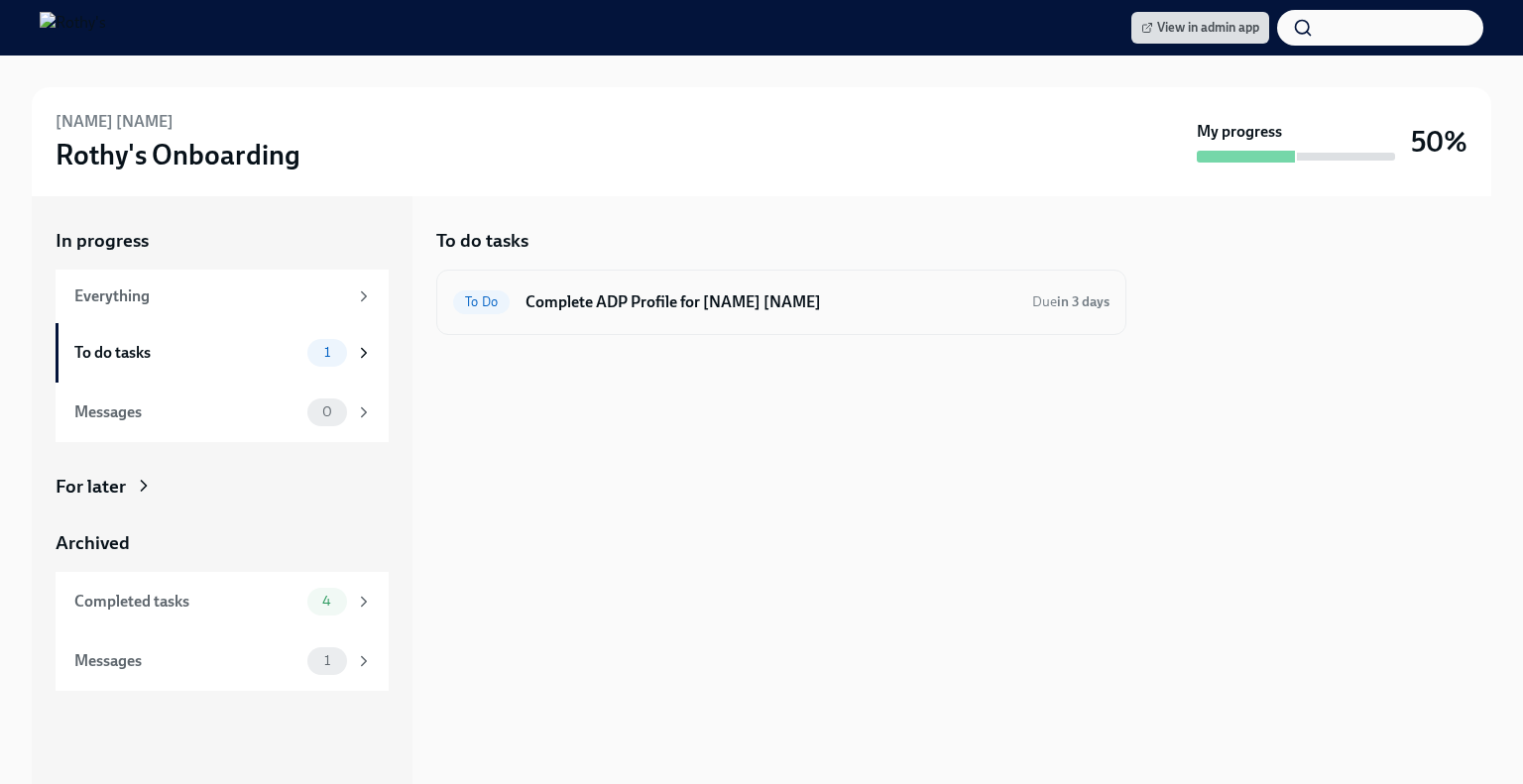 click on "Complete ADP Profile for Emily Quinapallo" at bounding box center [770, 302] 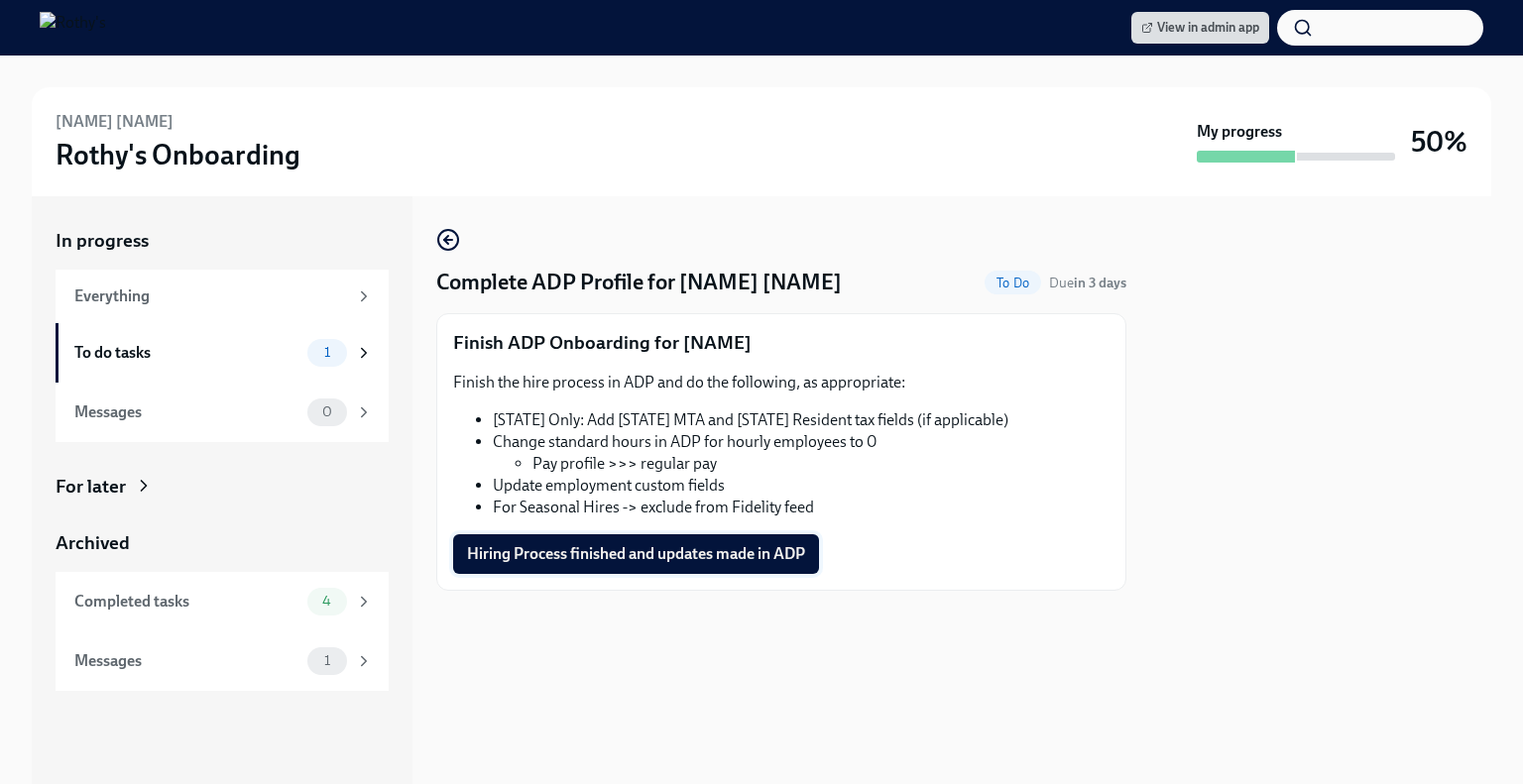click on "Hiring Process finished and updates made in ADP" at bounding box center [636, 554] 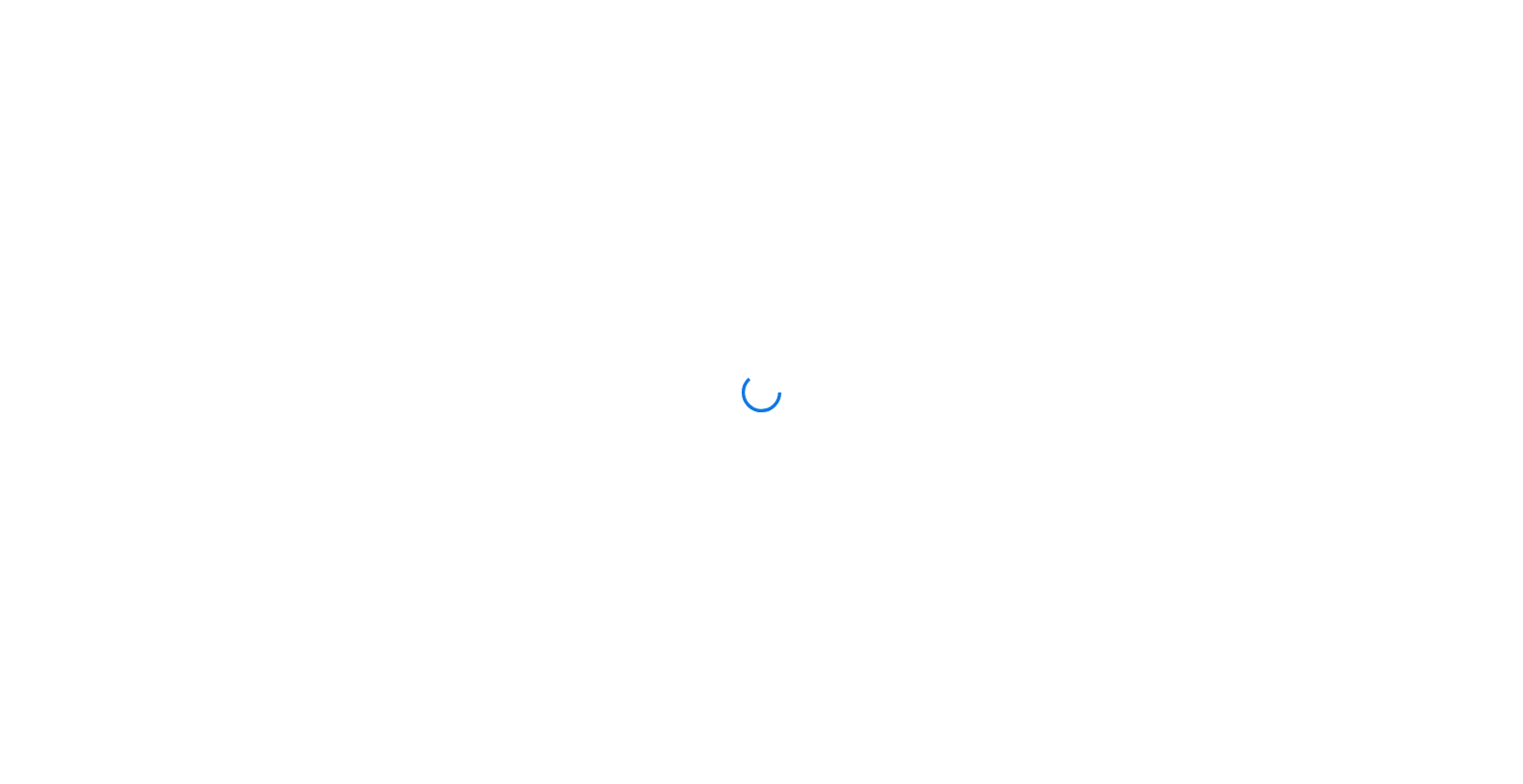 scroll, scrollTop: 0, scrollLeft: 0, axis: both 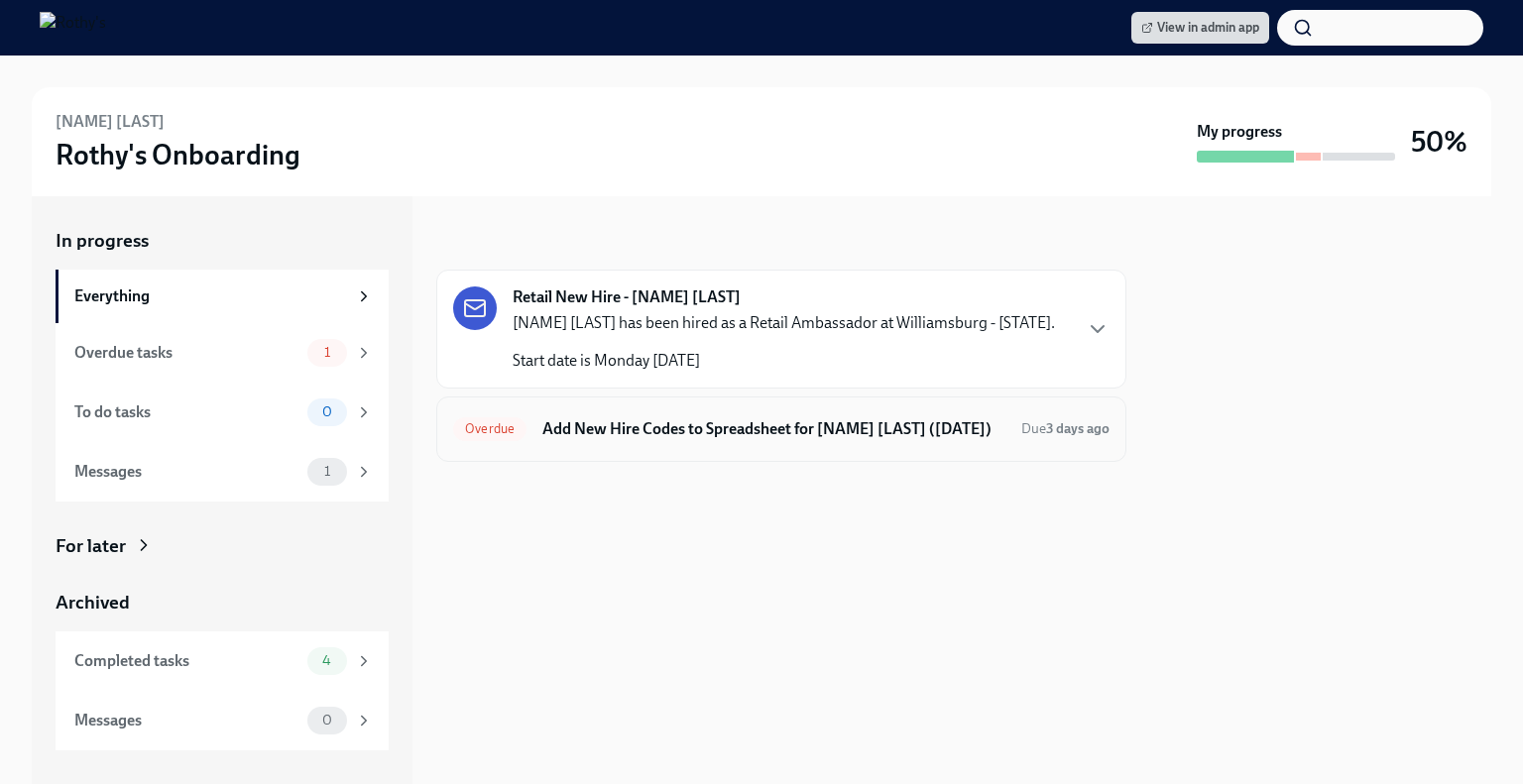 click on "Add New Hire Codes to Spreadsheet for Aliyah Wright (08/11/2025)" at bounding box center (773, 429) 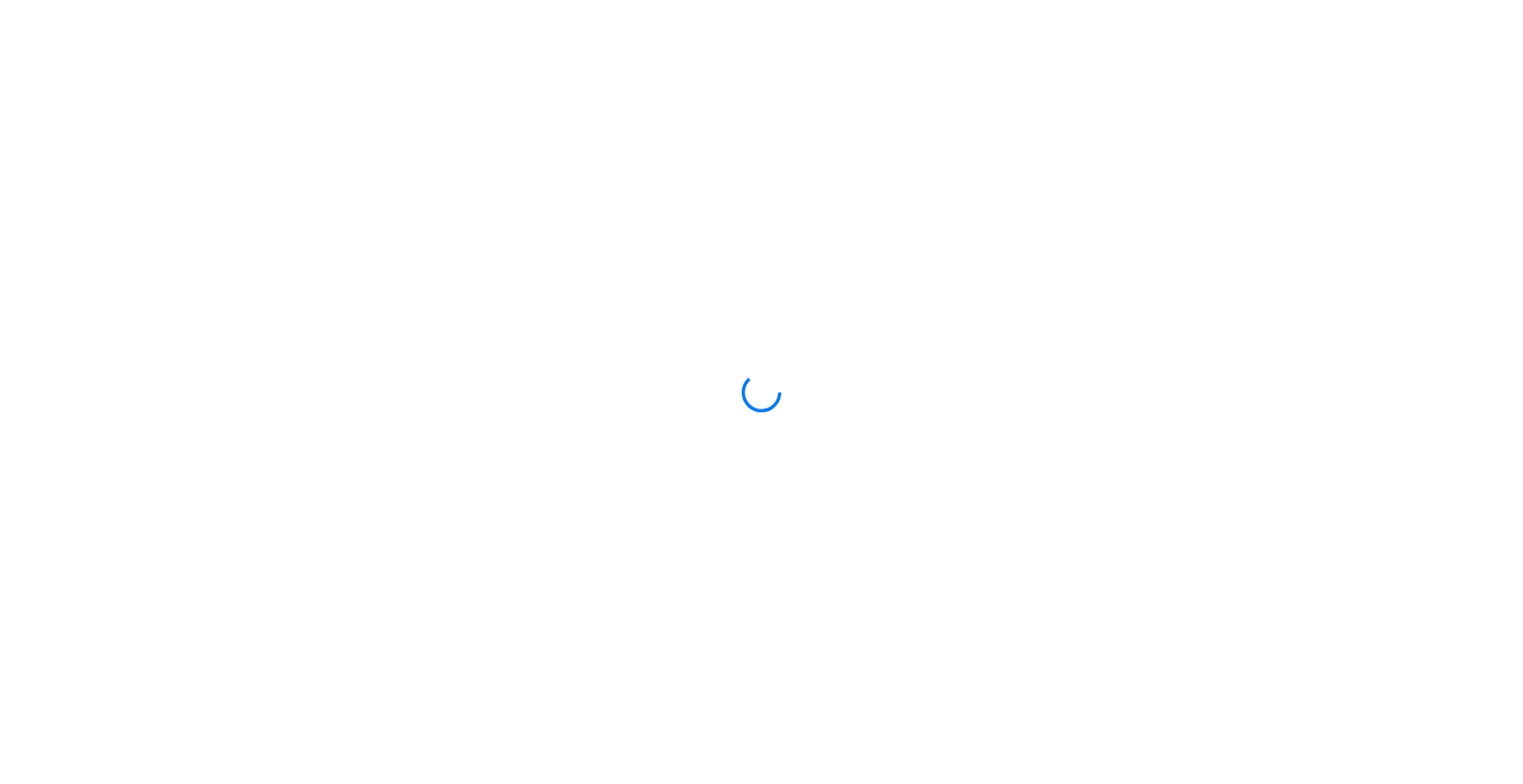 scroll, scrollTop: 0, scrollLeft: 0, axis: both 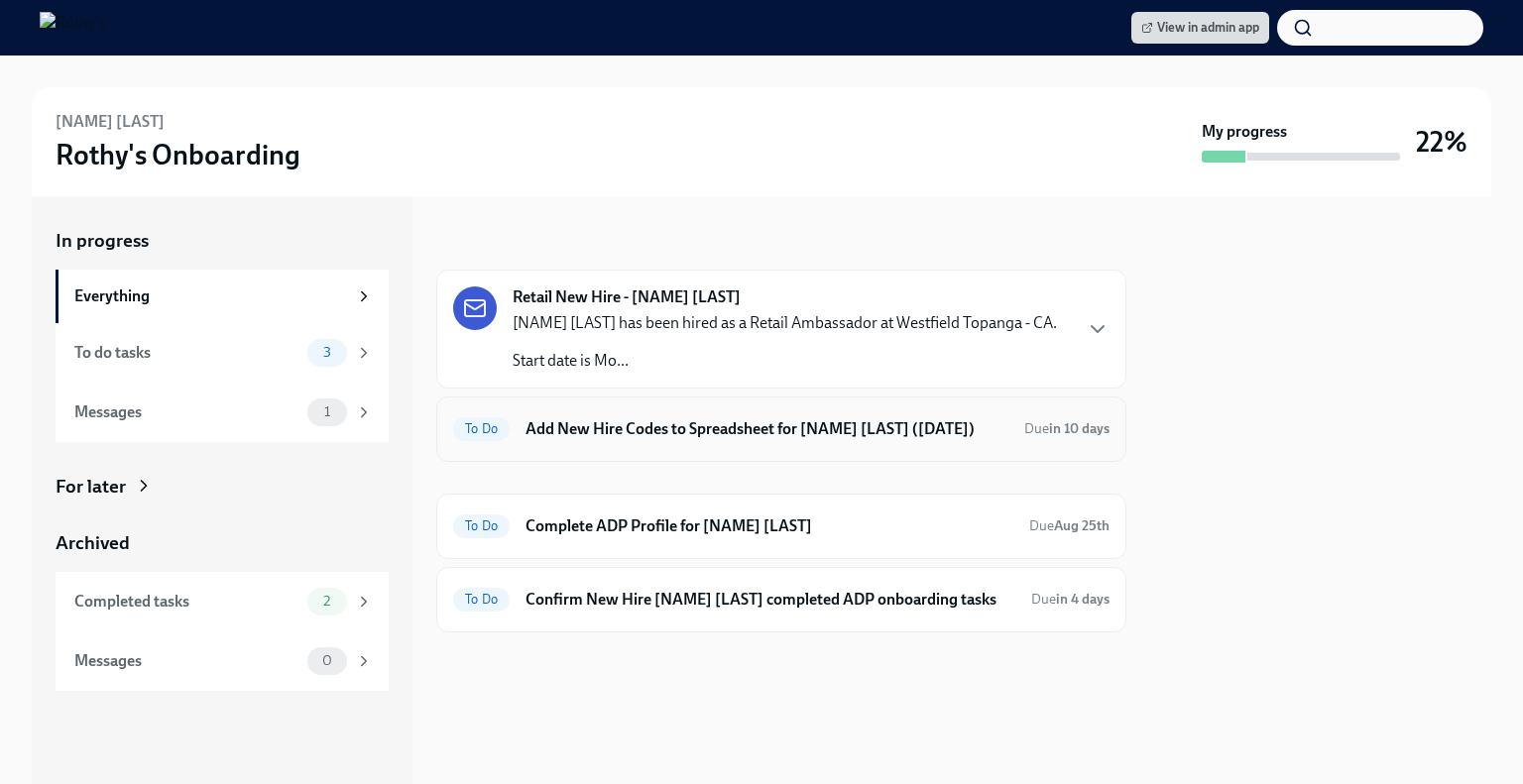 click on "To Do Add New Hire Codes to Spreadsheet for [NAME] [LAST] ([DATE])  Due  in 10 days" at bounding box center [781, 429] 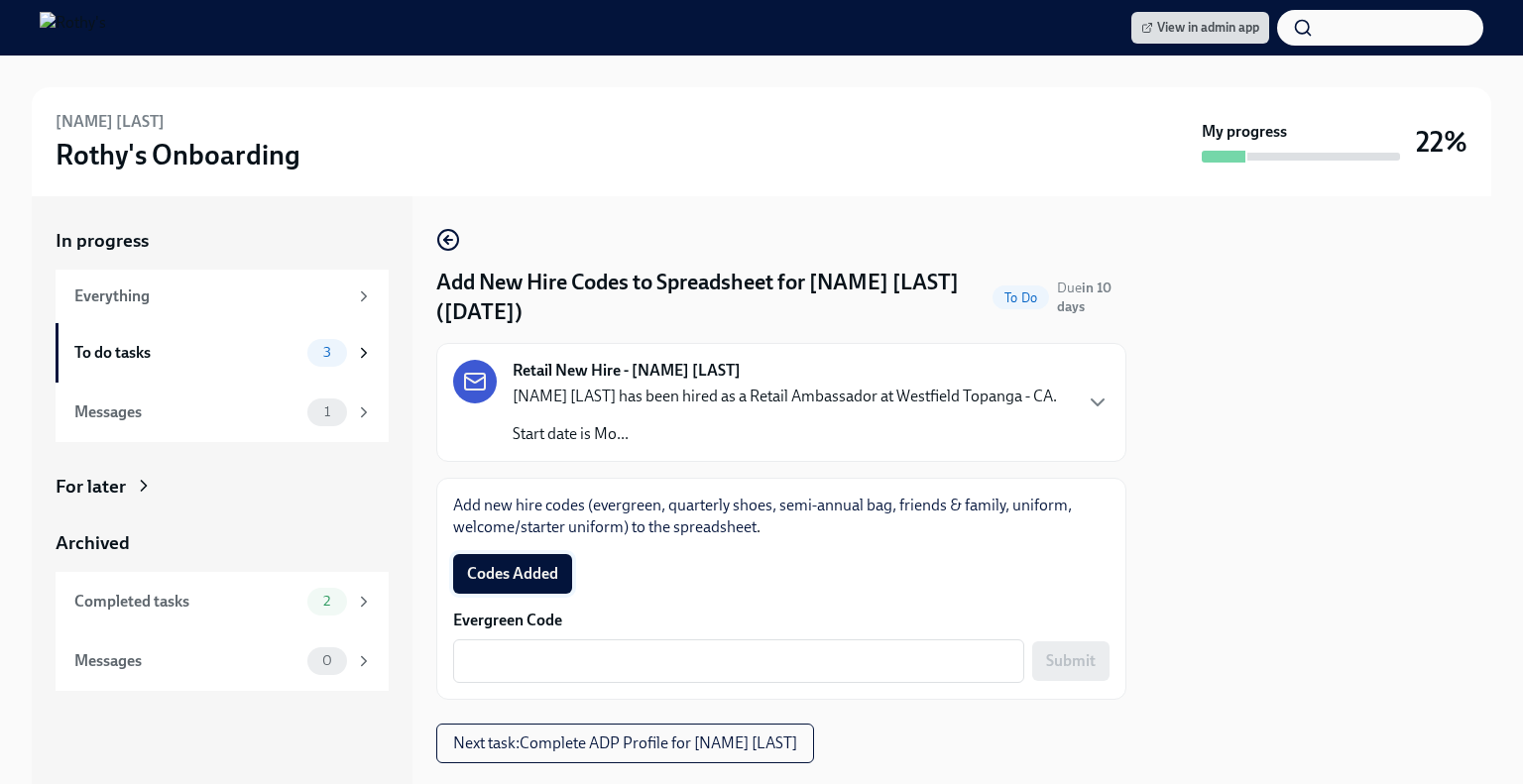 click on "Codes Added" at bounding box center [513, 574] 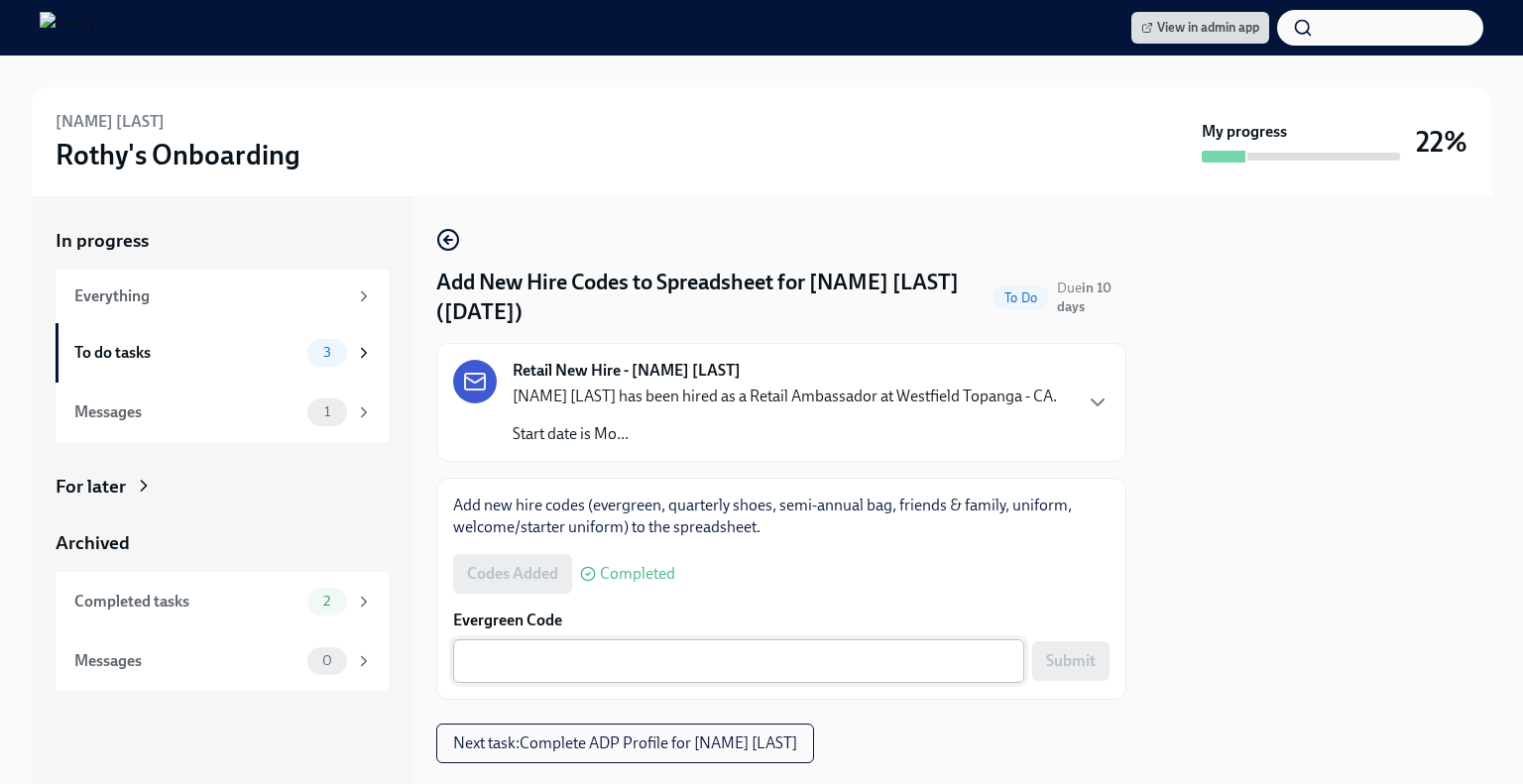 click on "Evergreen Code" at bounding box center [739, 661] 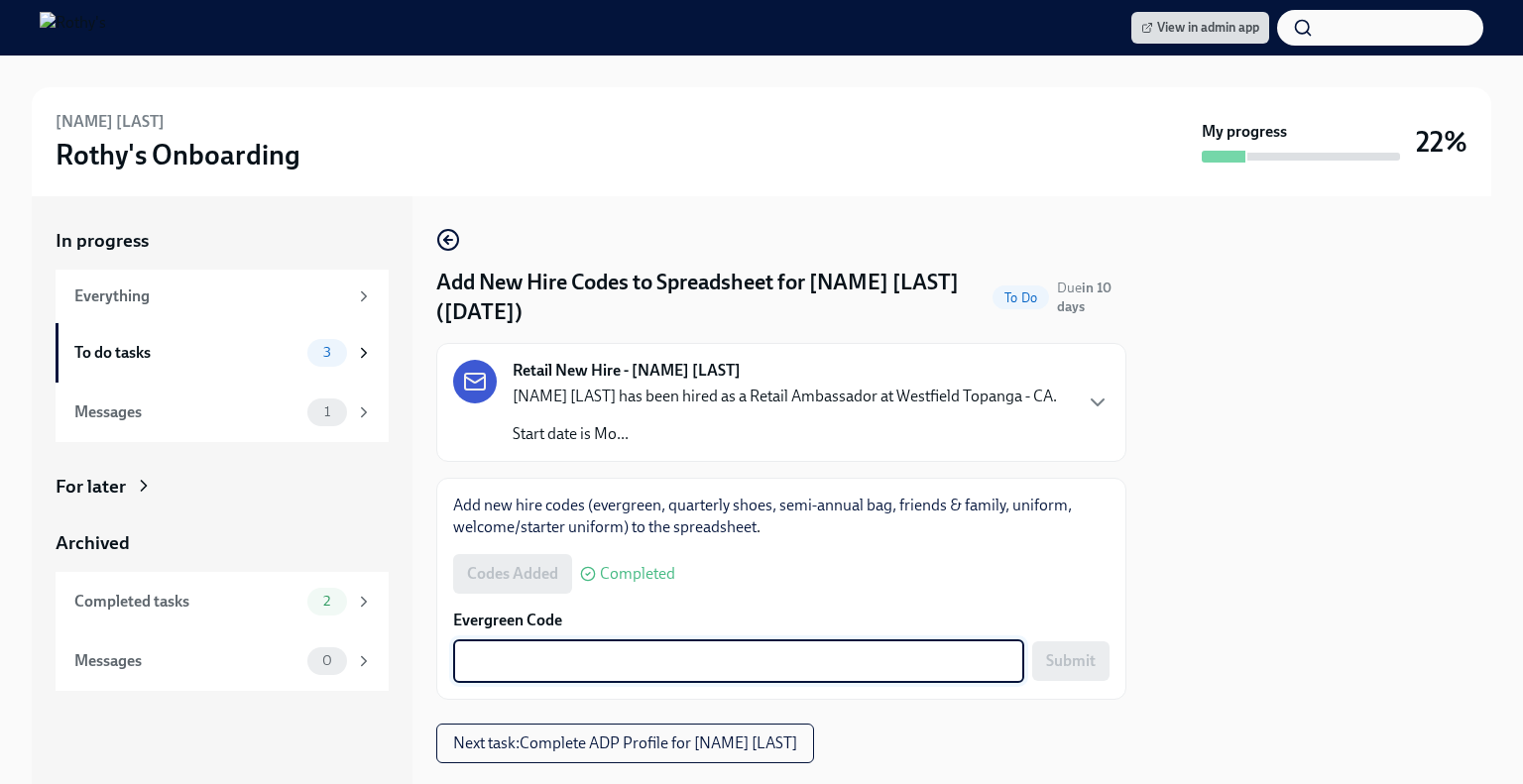 paste on "E-FF-EM5UPXG" 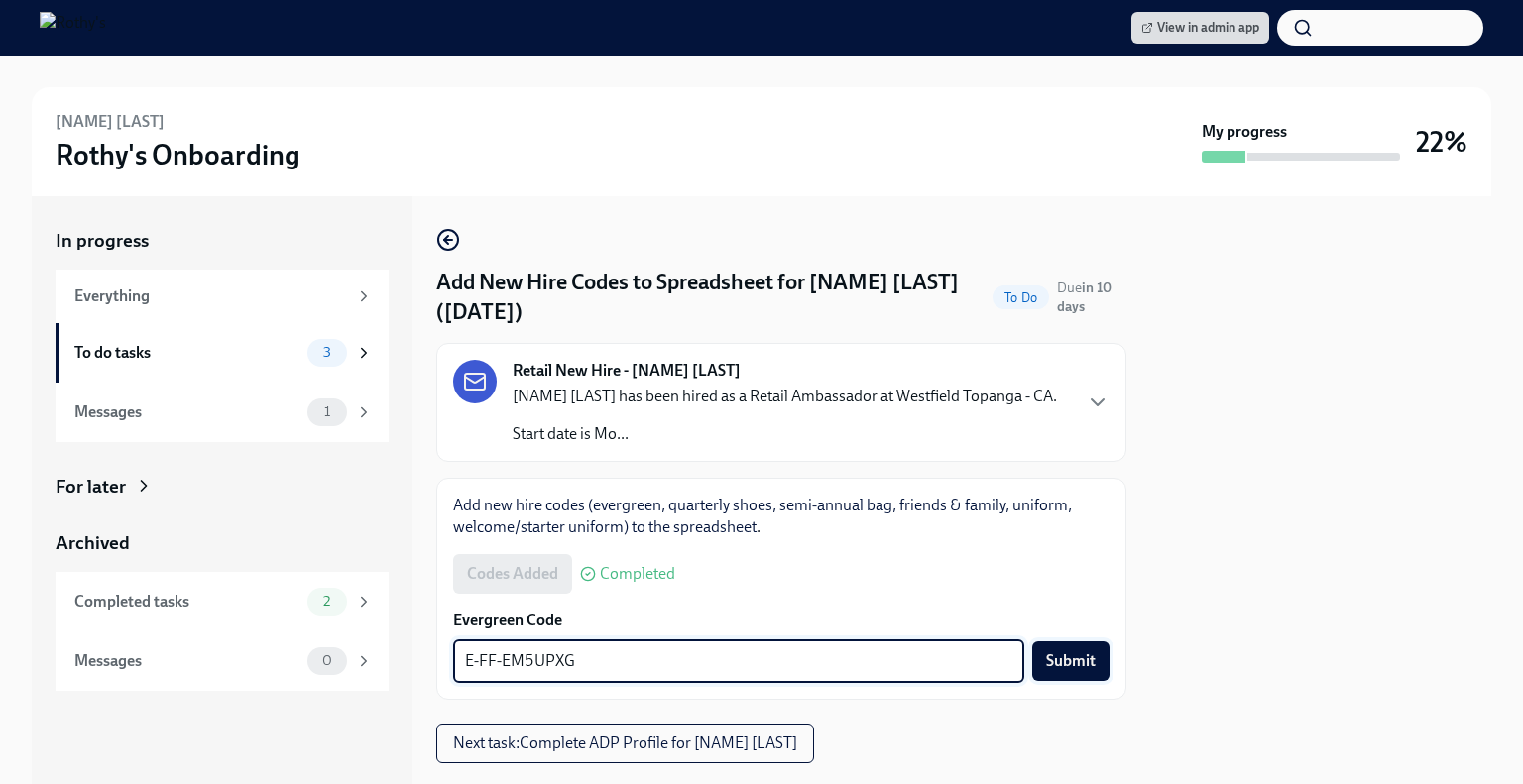 type on "E-FF-EM5UPXG" 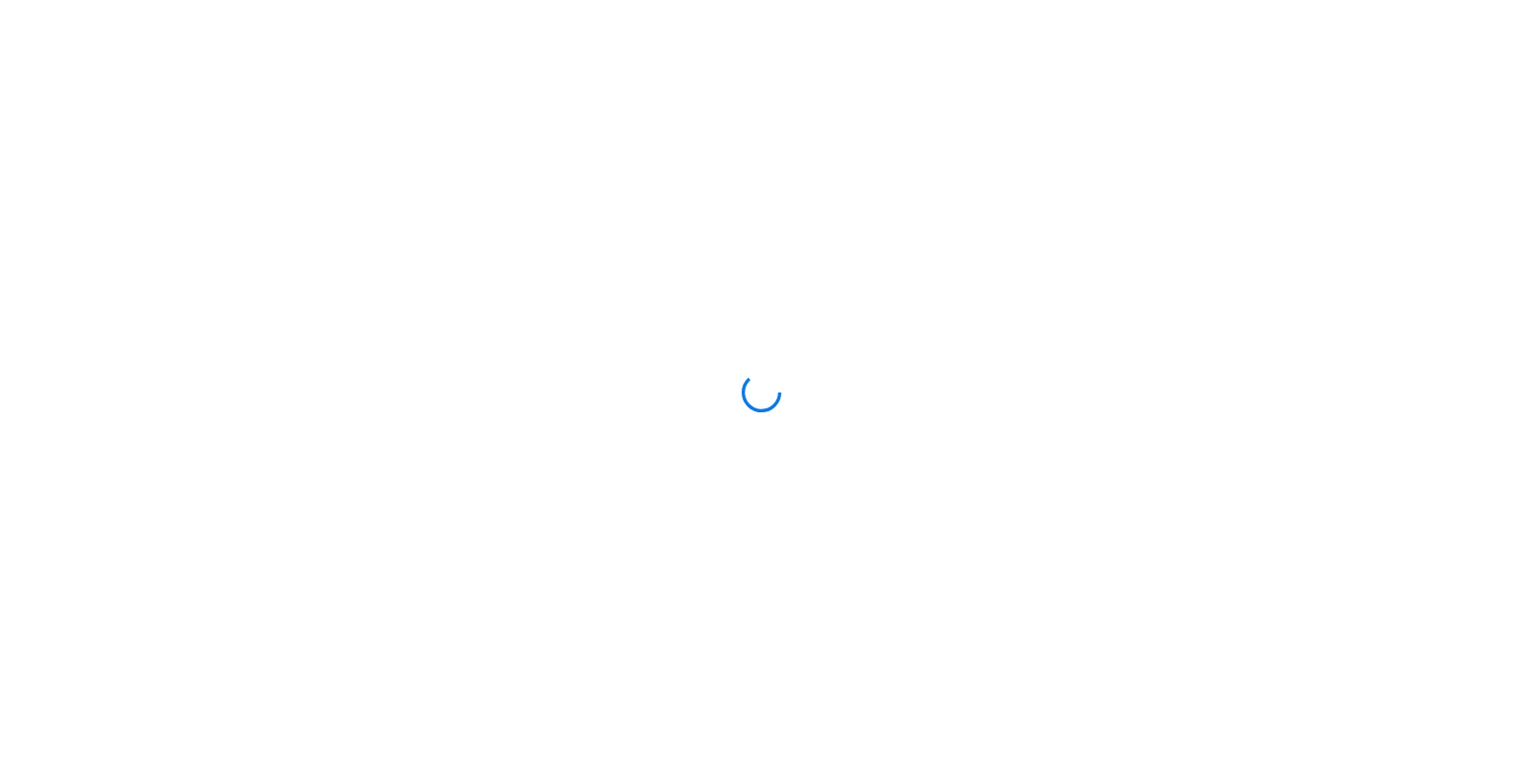 scroll, scrollTop: 0, scrollLeft: 0, axis: both 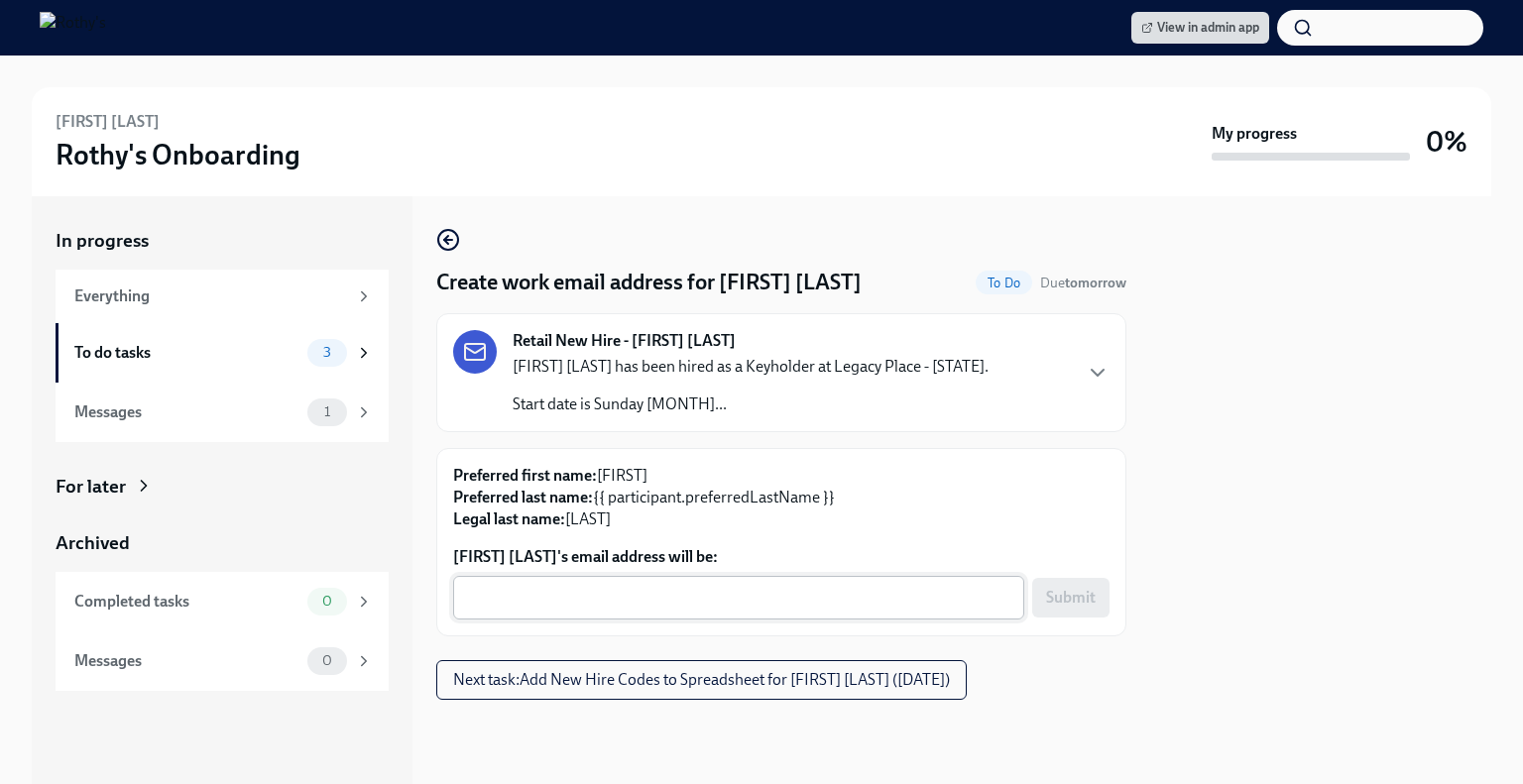 click on "x ​" at bounding box center [739, 598] 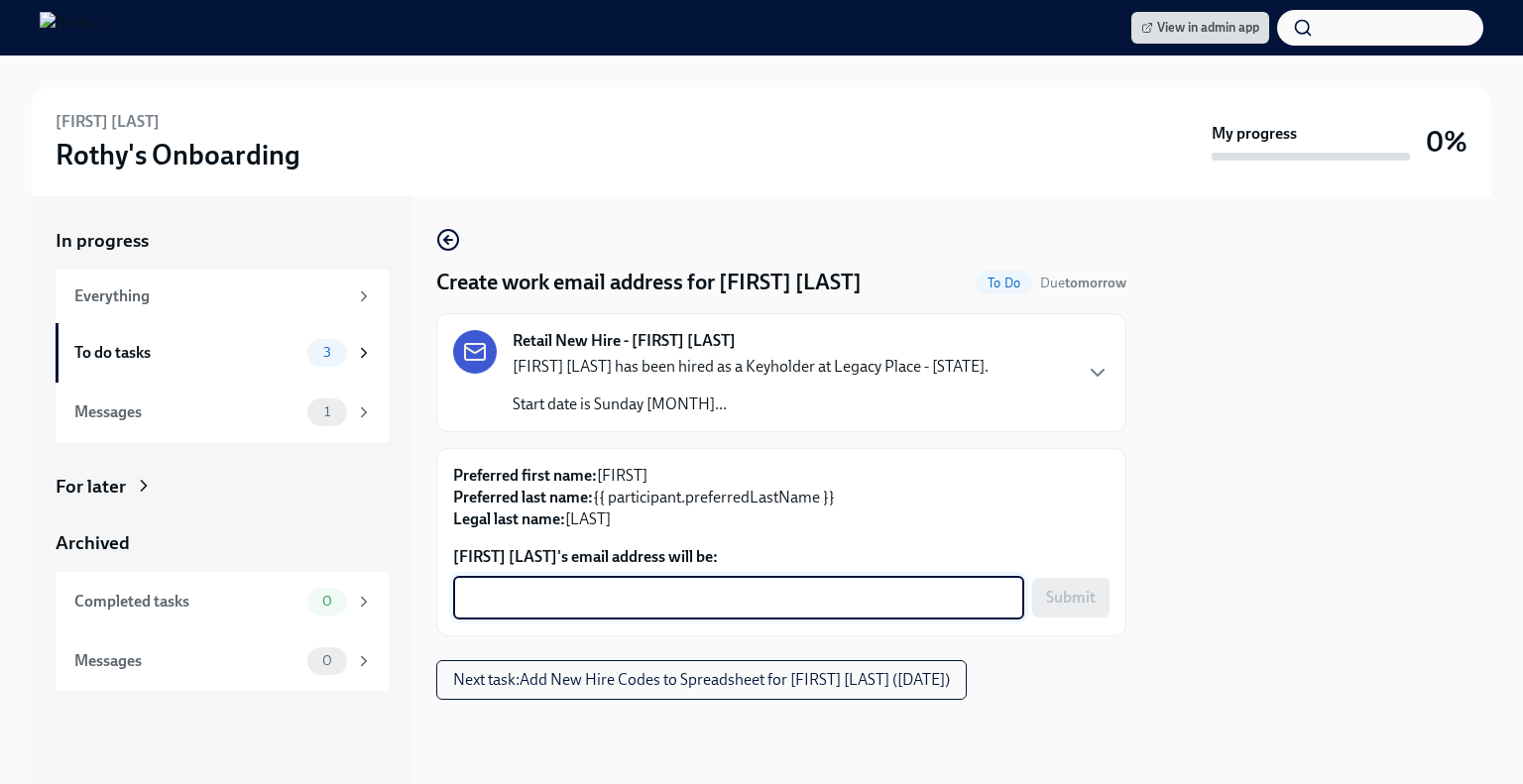 paste on "[FIRST][LAST]@[example.com]" 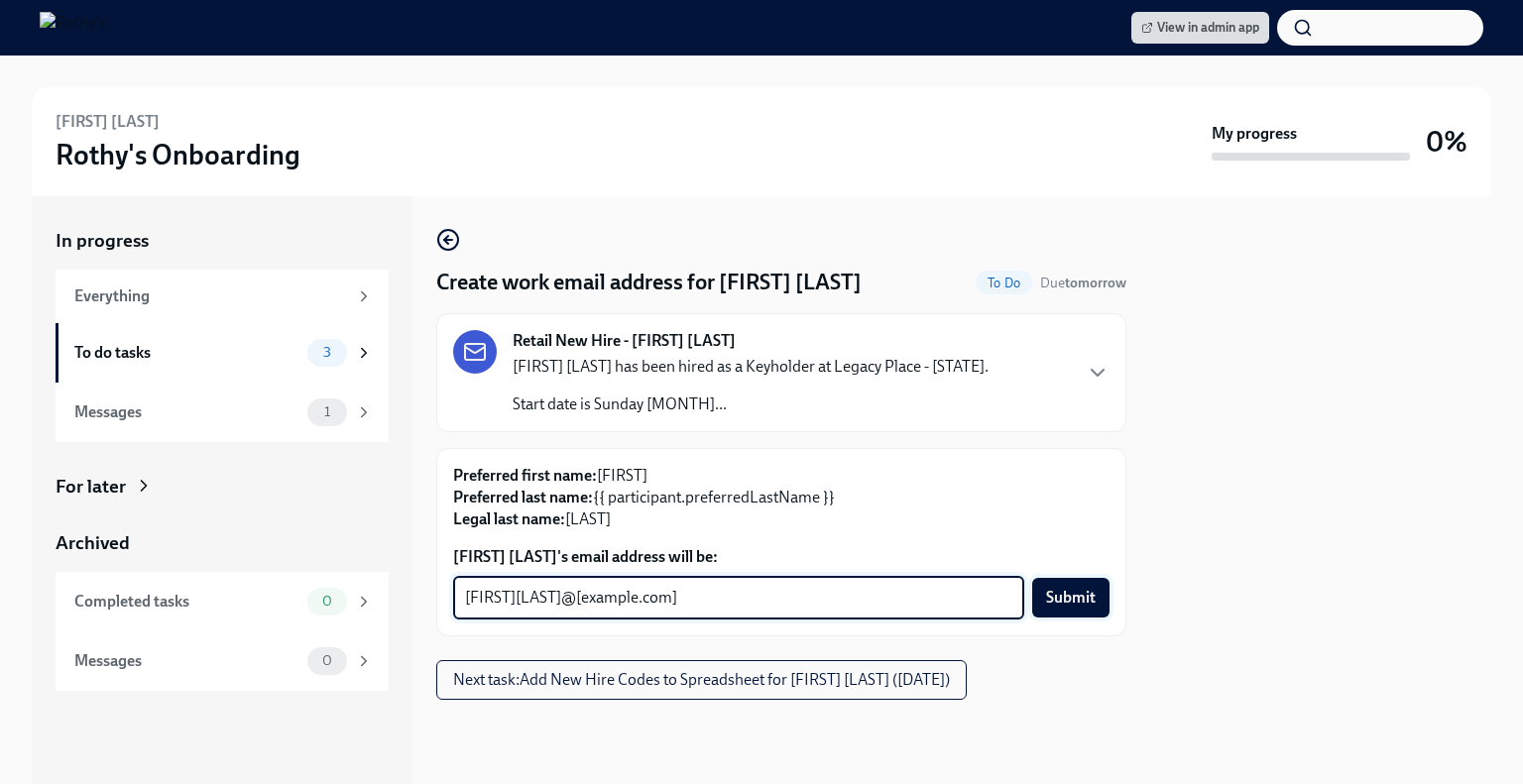 type on "[FIRST][LAST]@[example.com]" 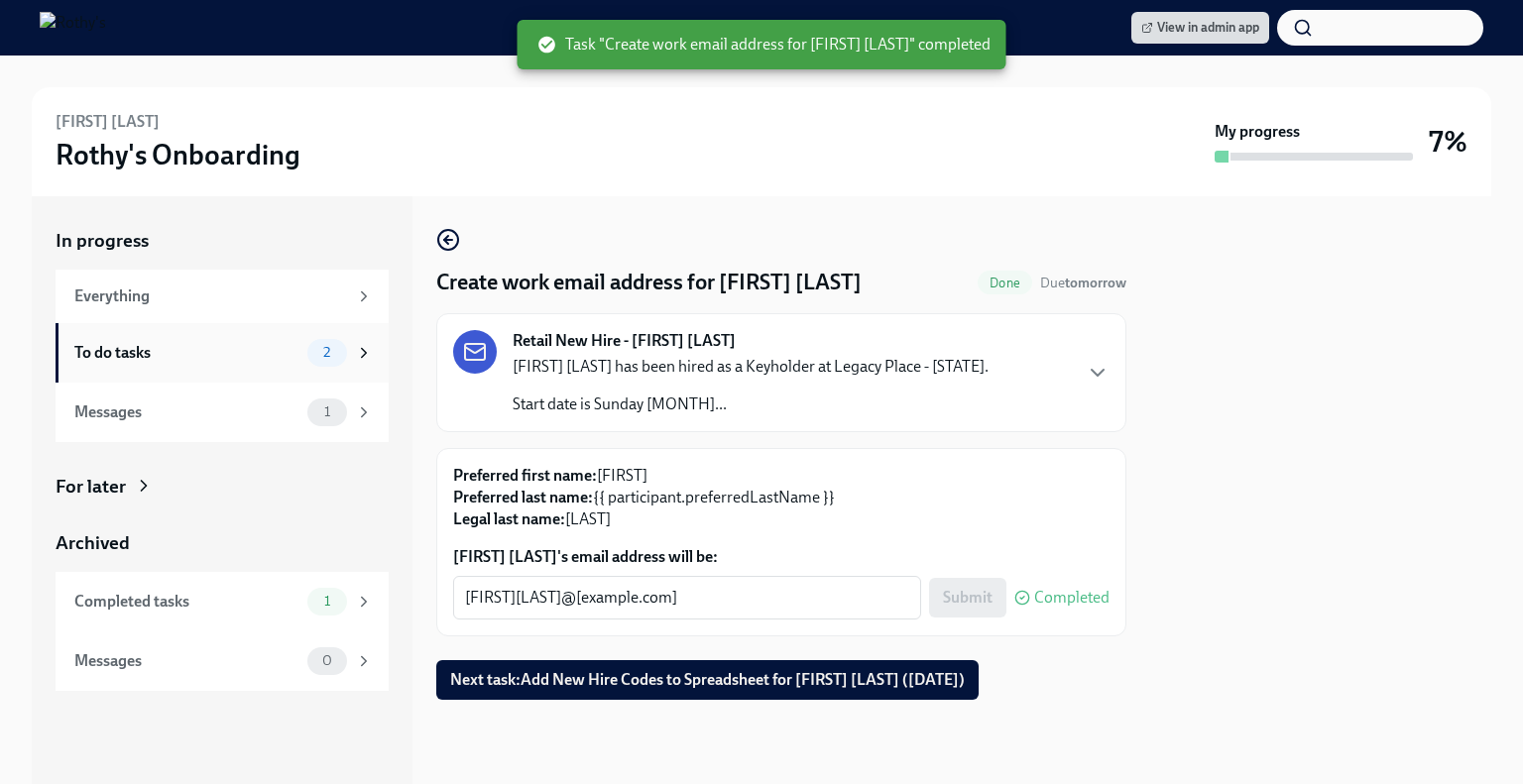 click on "2" at bounding box center [340, 353] 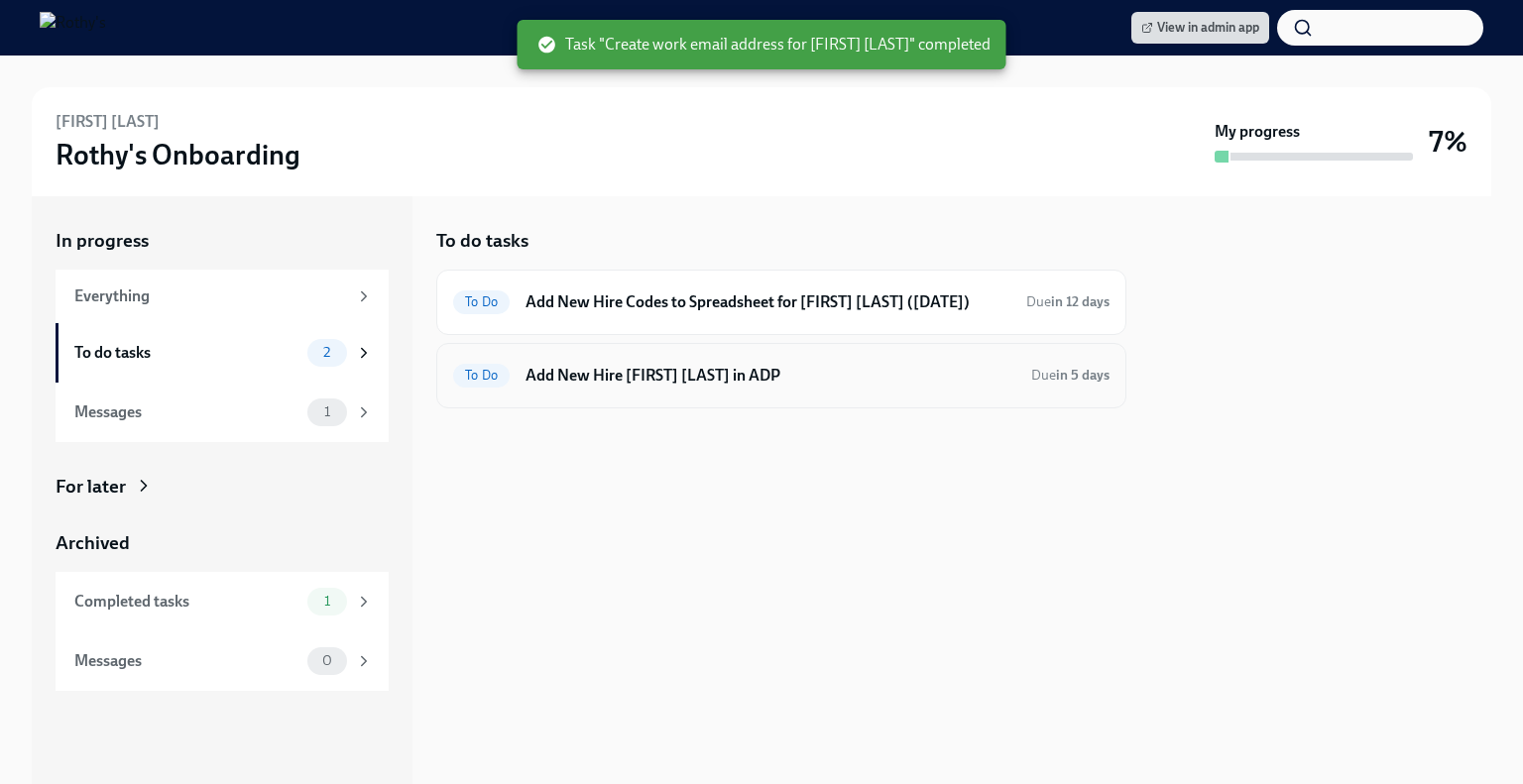 click on "Add New Hire Ilana Shayevich in ADP" at bounding box center (770, 376) 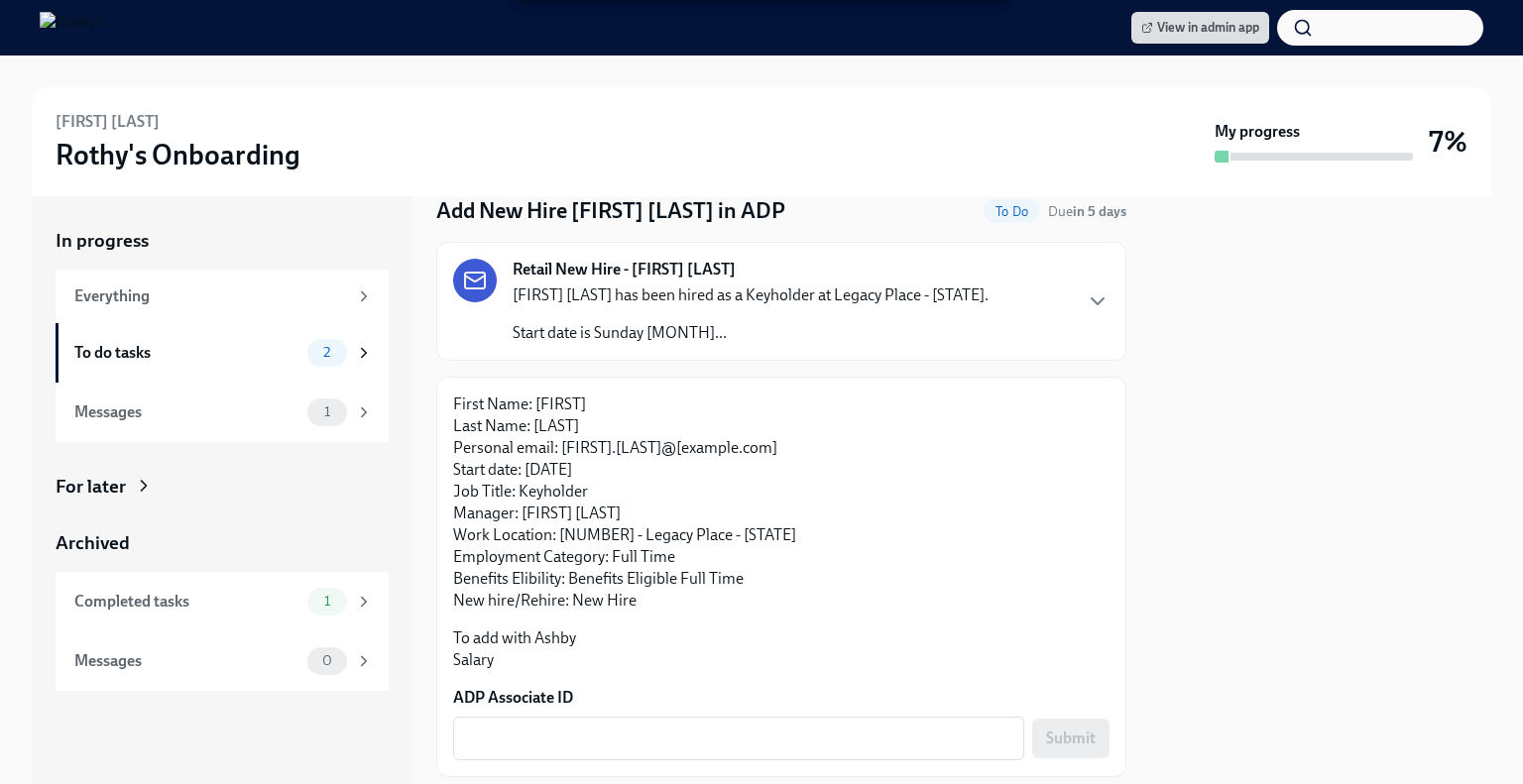 scroll, scrollTop: 127, scrollLeft: 0, axis: vertical 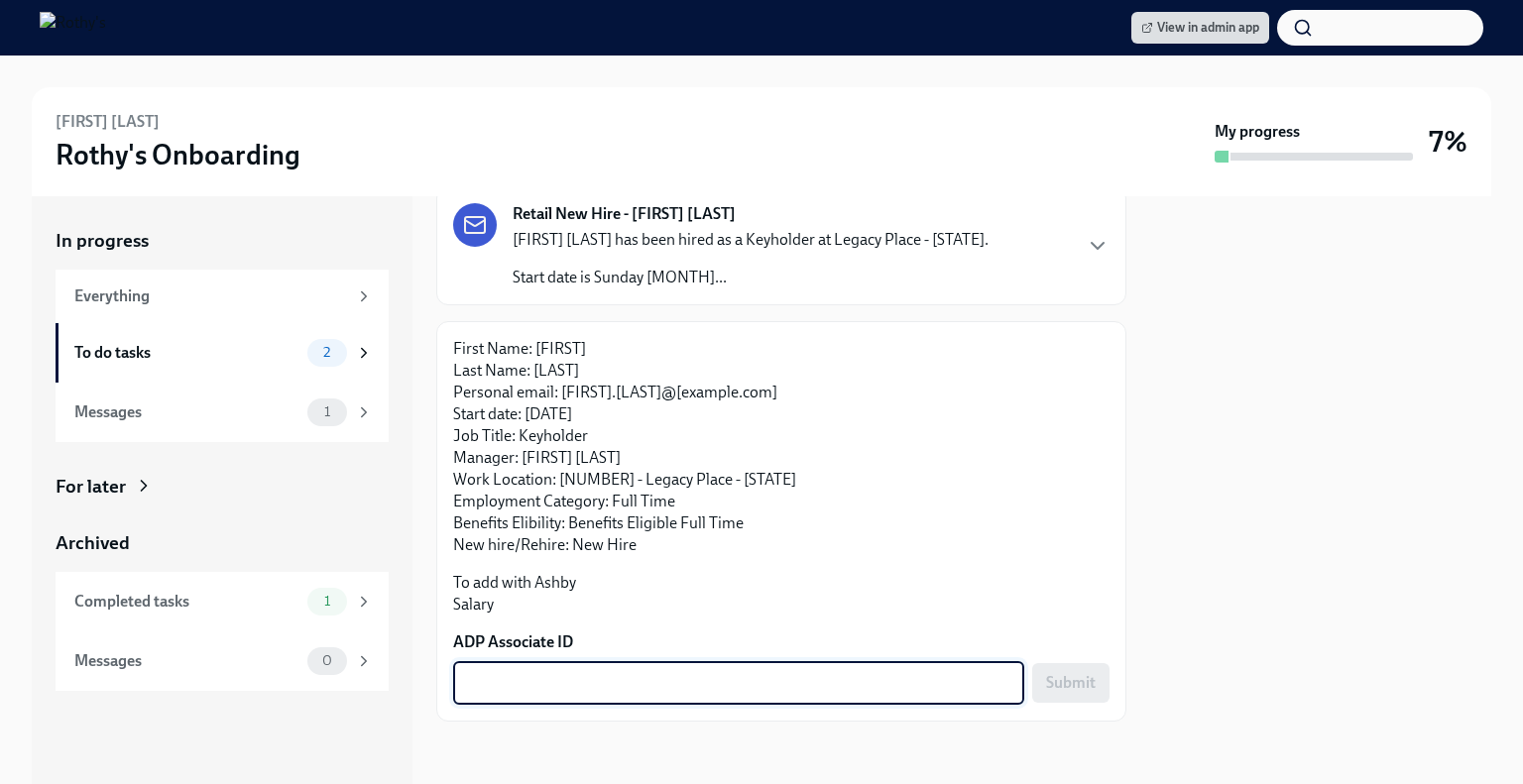 click on "ADP Associate ID" at bounding box center [739, 683] 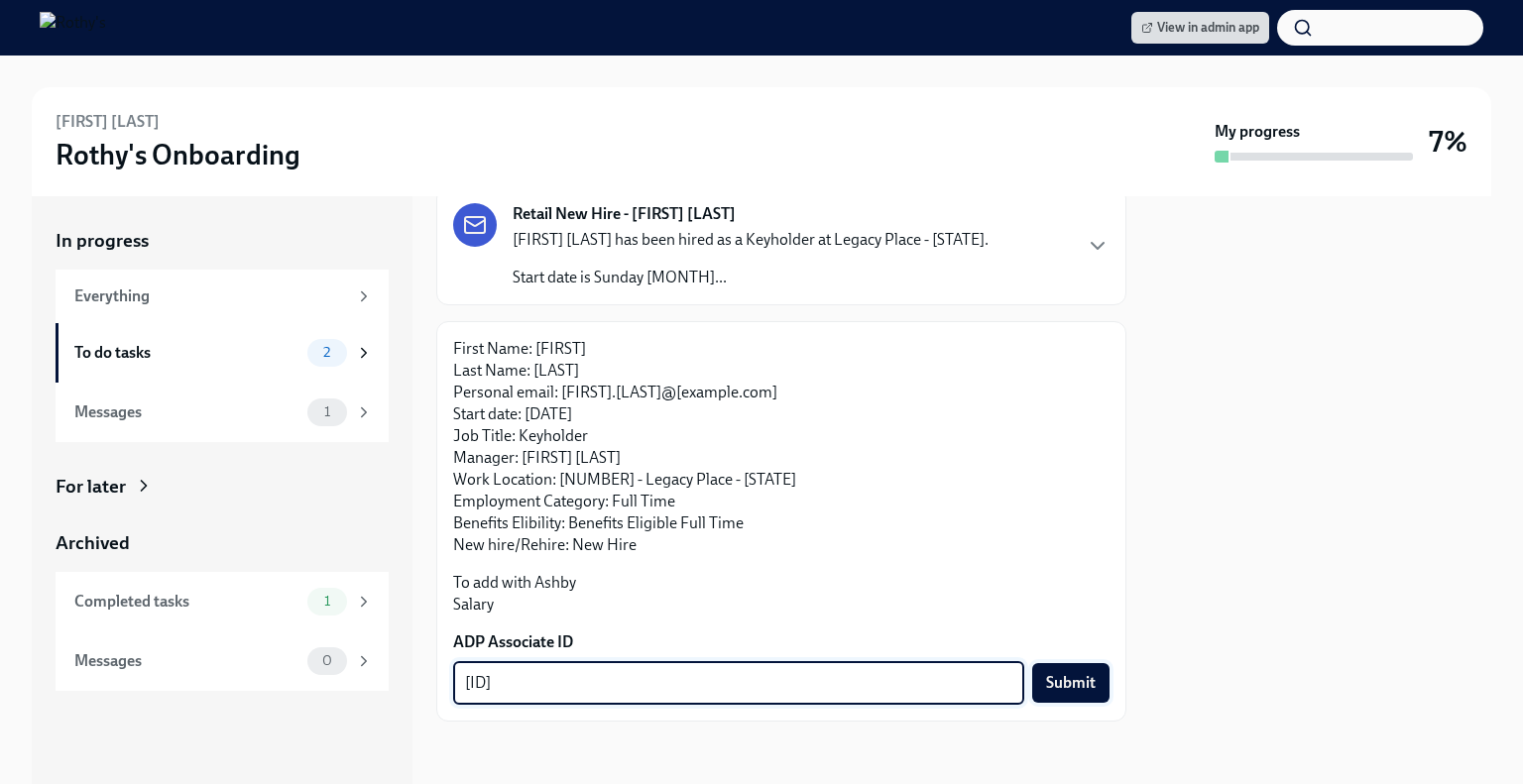 type on "8XEPVYWCO" 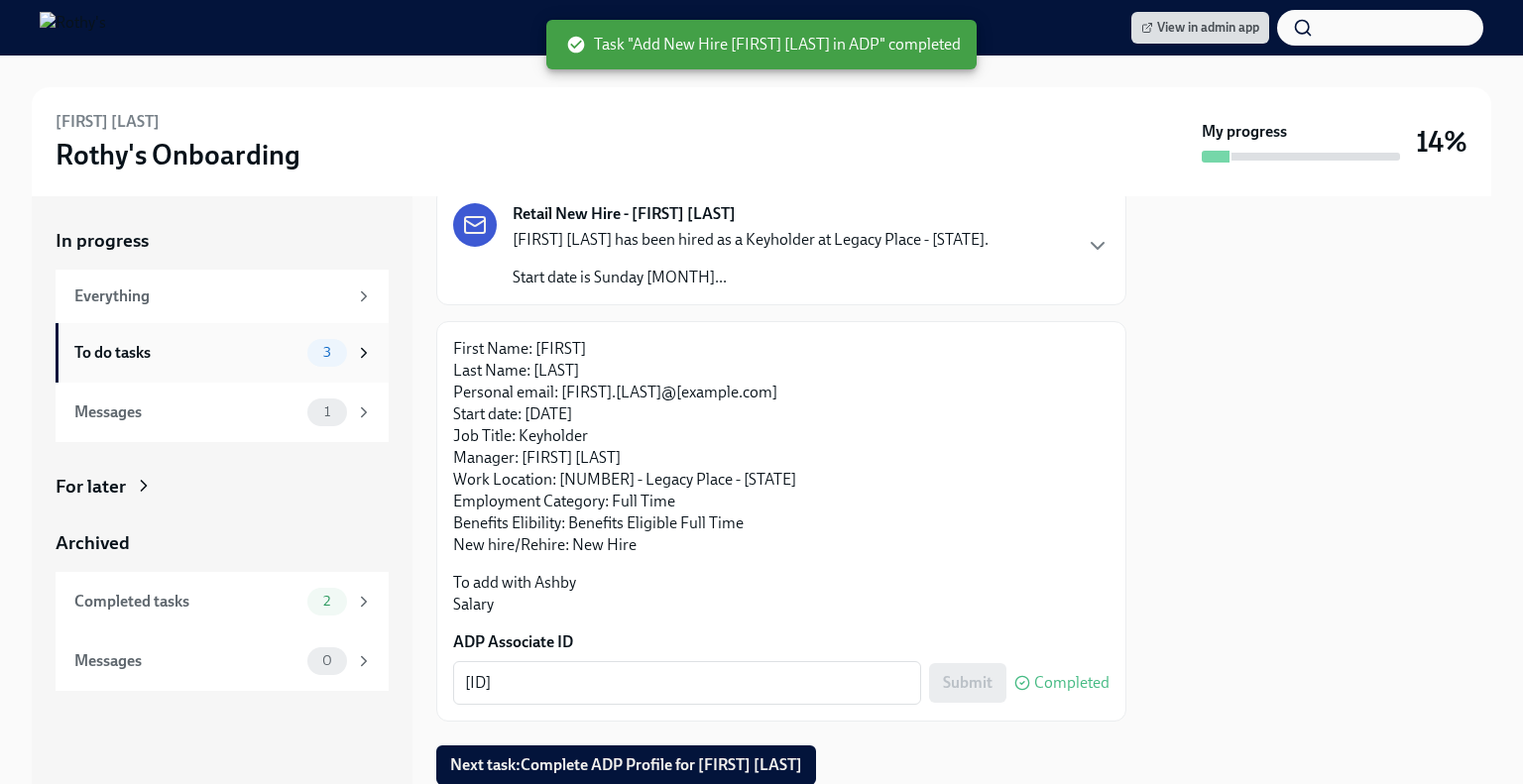 click on "To do tasks" at bounding box center [186, 353] 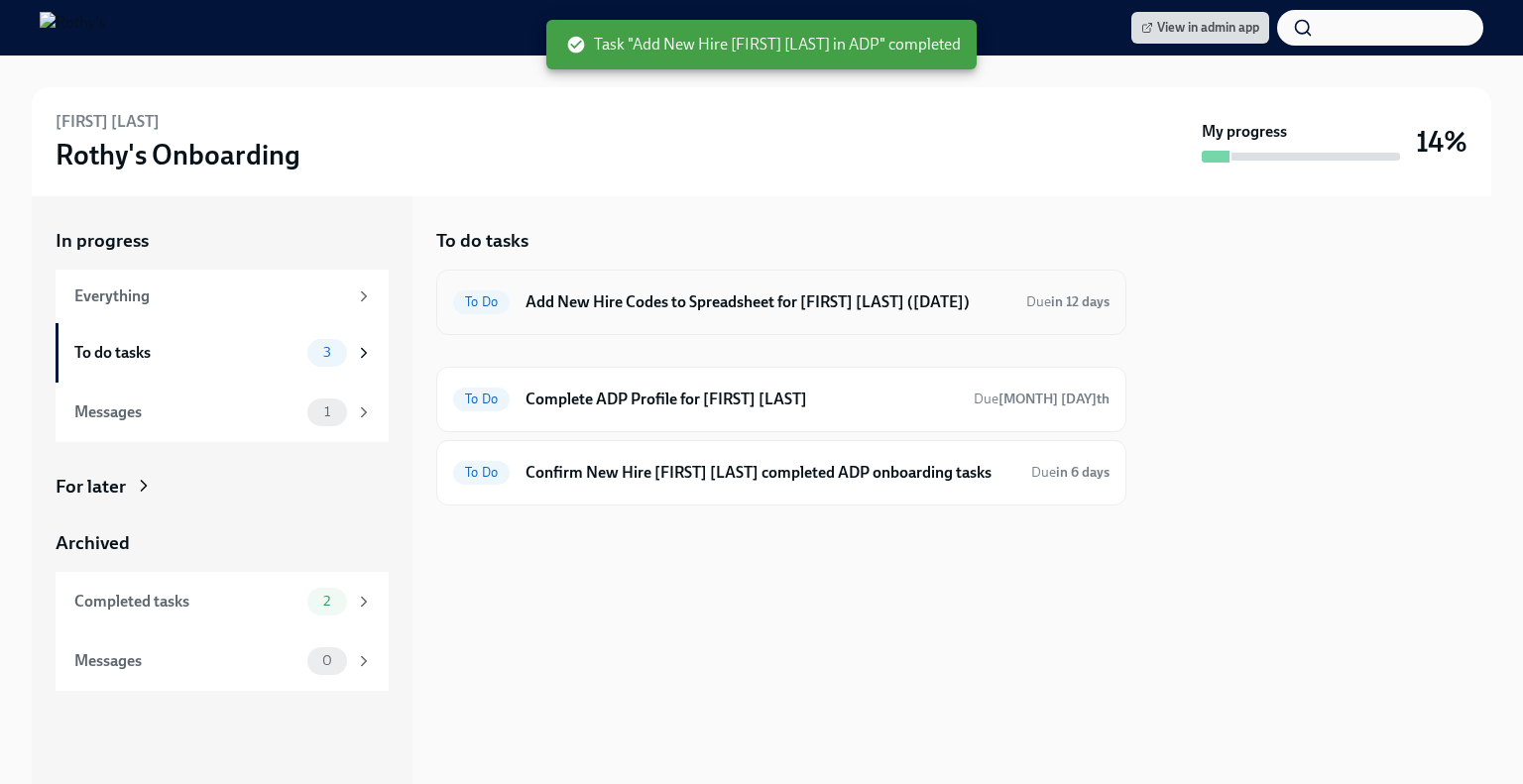 click on "Add New Hire Codes to Spreadsheet for Ilana Shayevich (09/07/2025)" at bounding box center (767, 302) 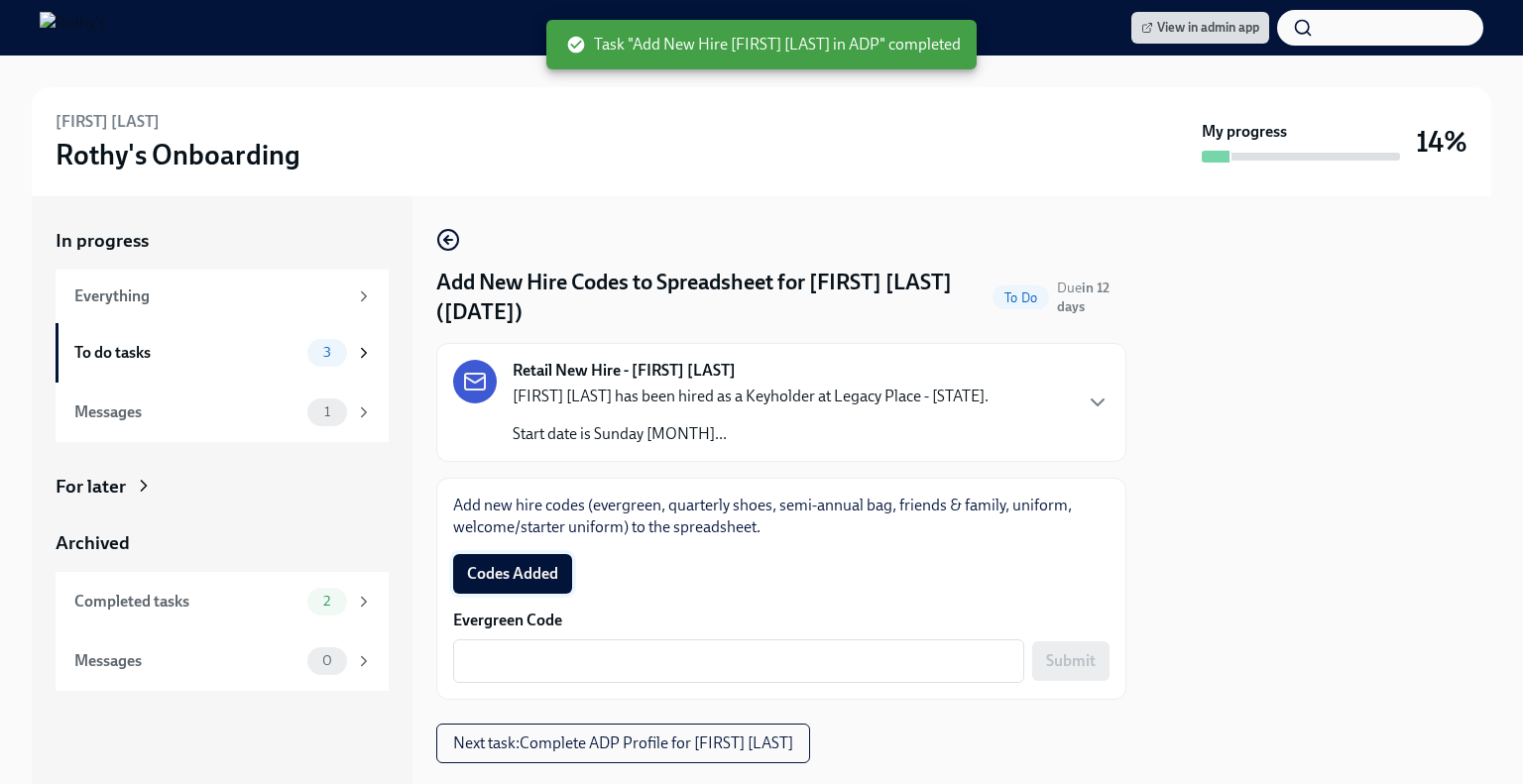 click on "Codes Added" at bounding box center (513, 574) 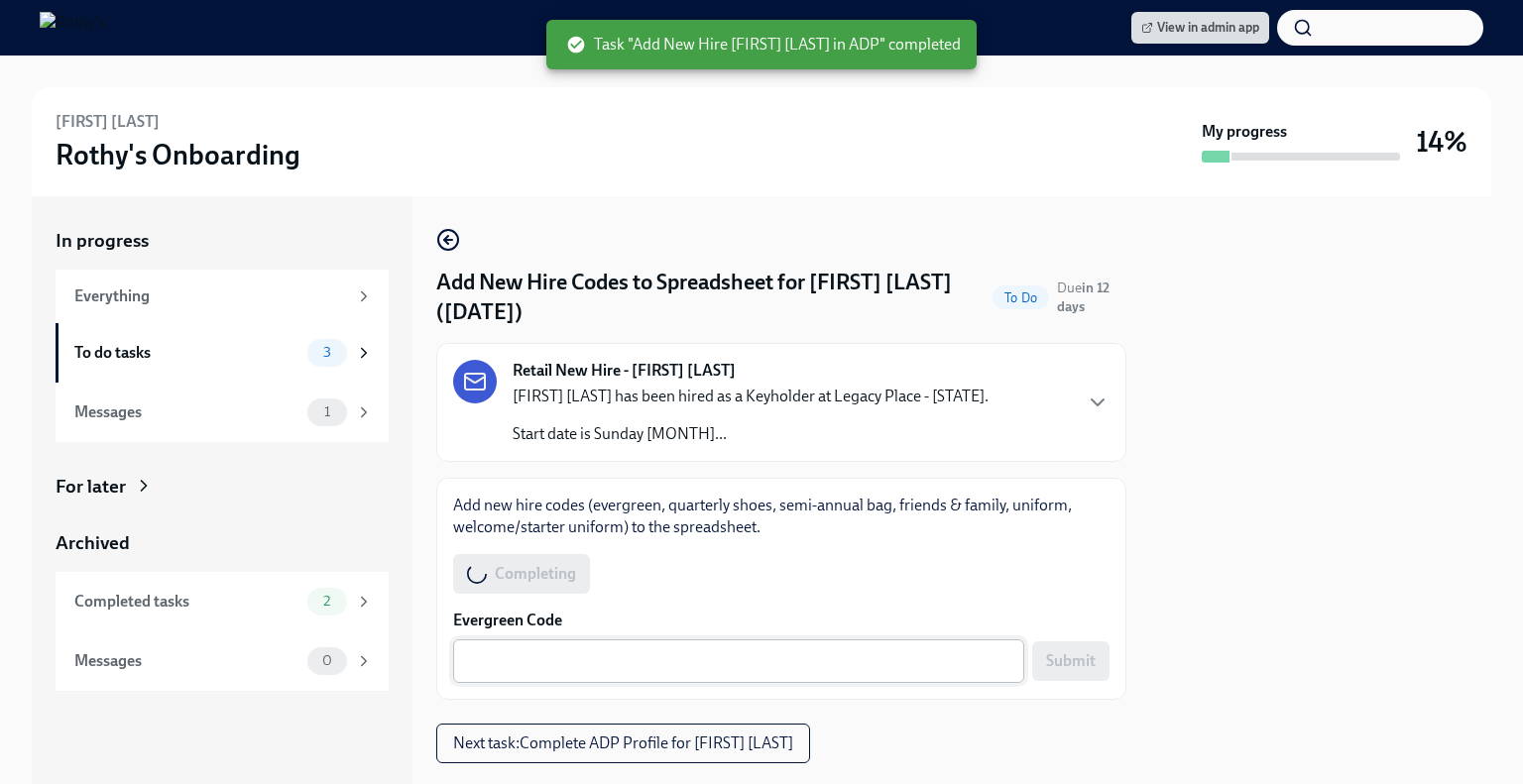 click on "Evergreen Code" at bounding box center [739, 661] 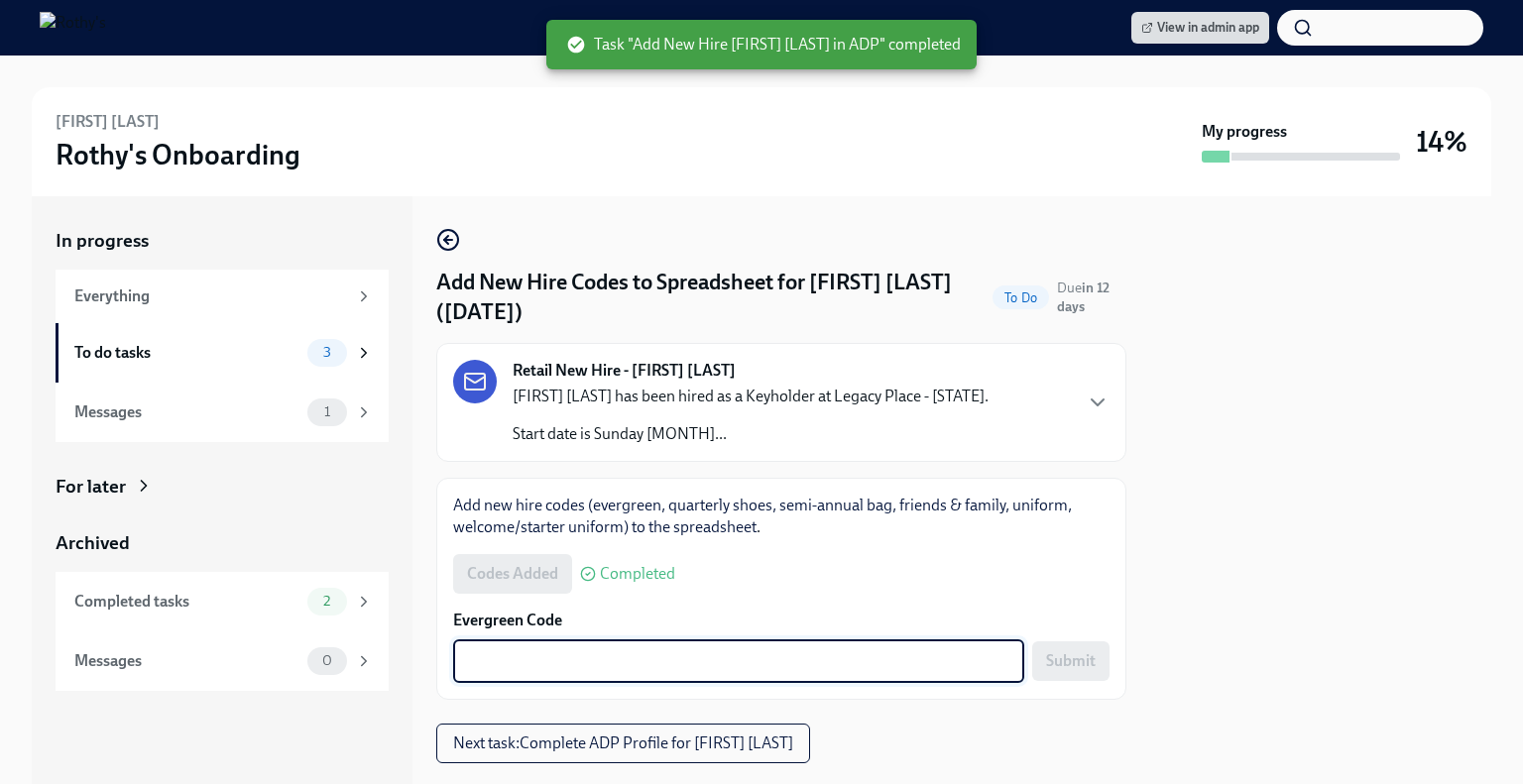 paste on "E-FF-2AR7WVG" 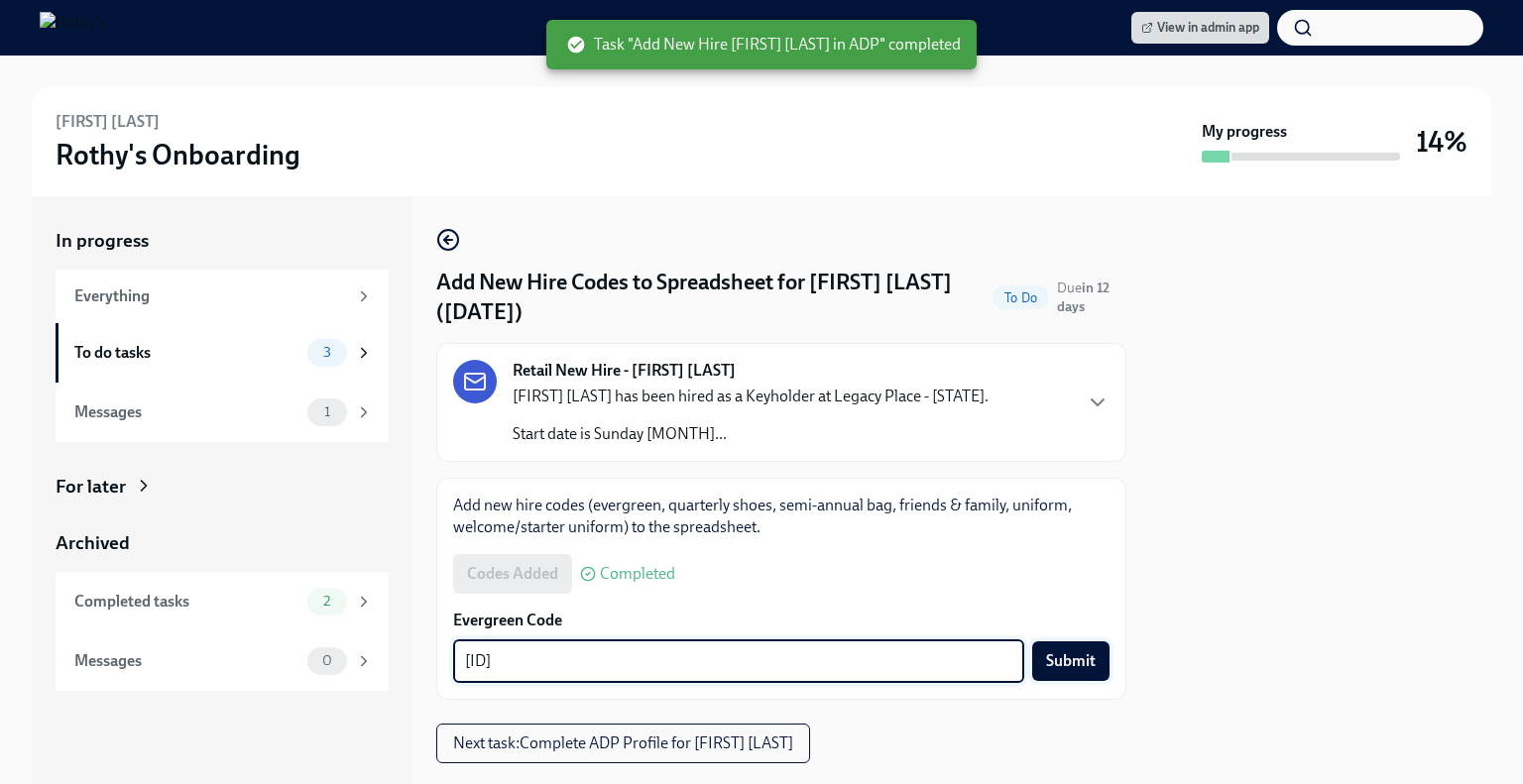 type on "E-FF-2AR7WVG" 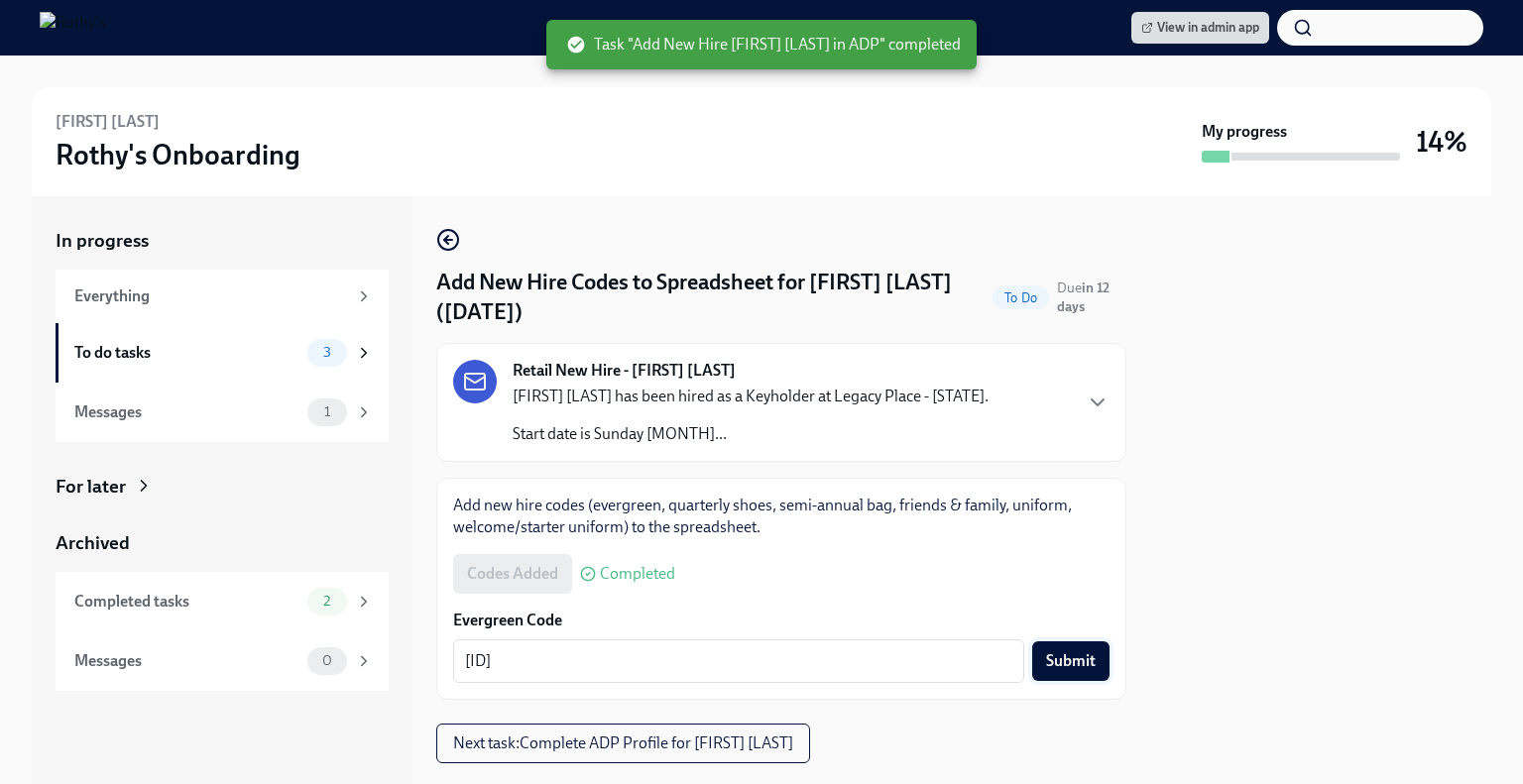 click on "Submit" at bounding box center [1071, 661] 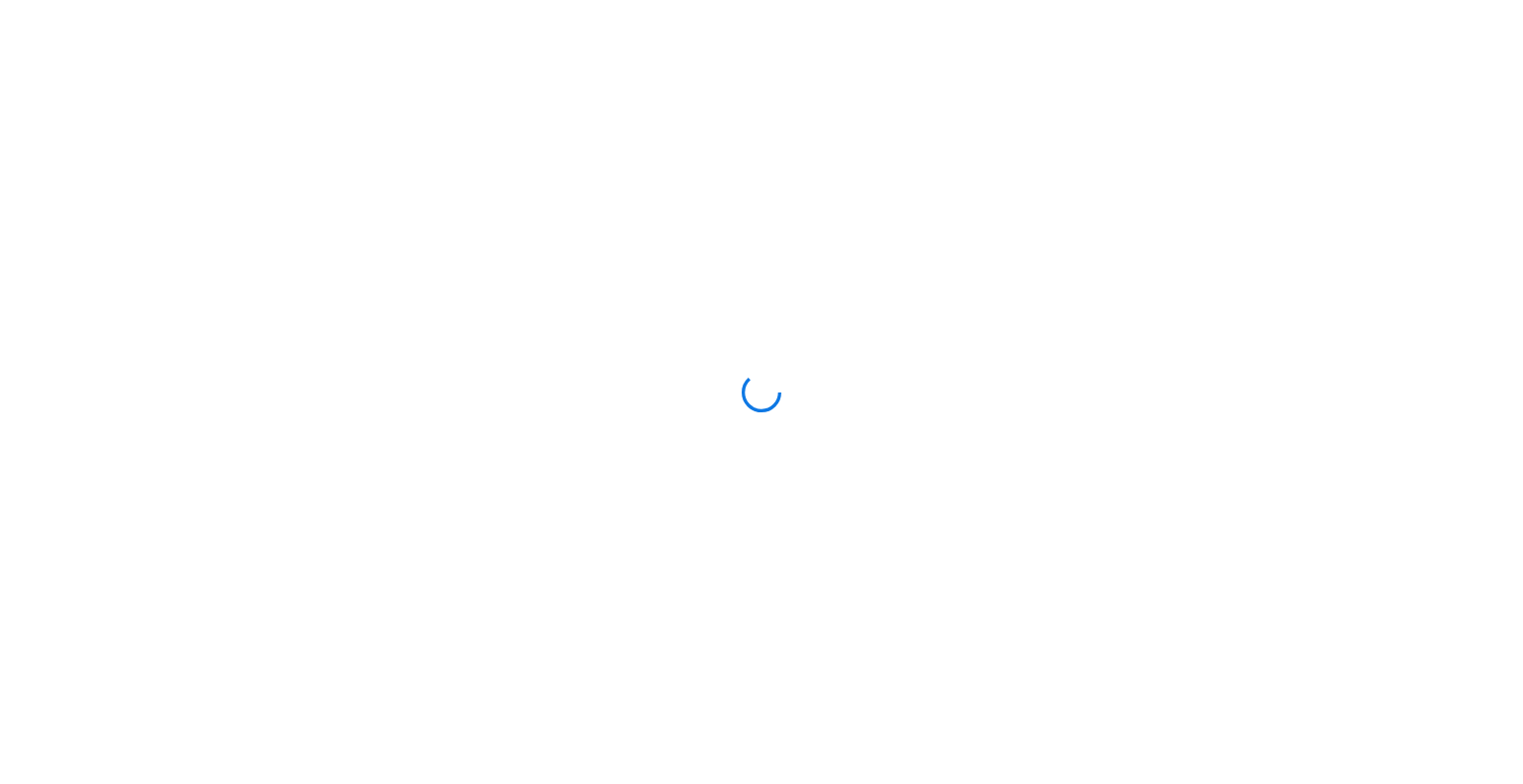scroll, scrollTop: 0, scrollLeft: 0, axis: both 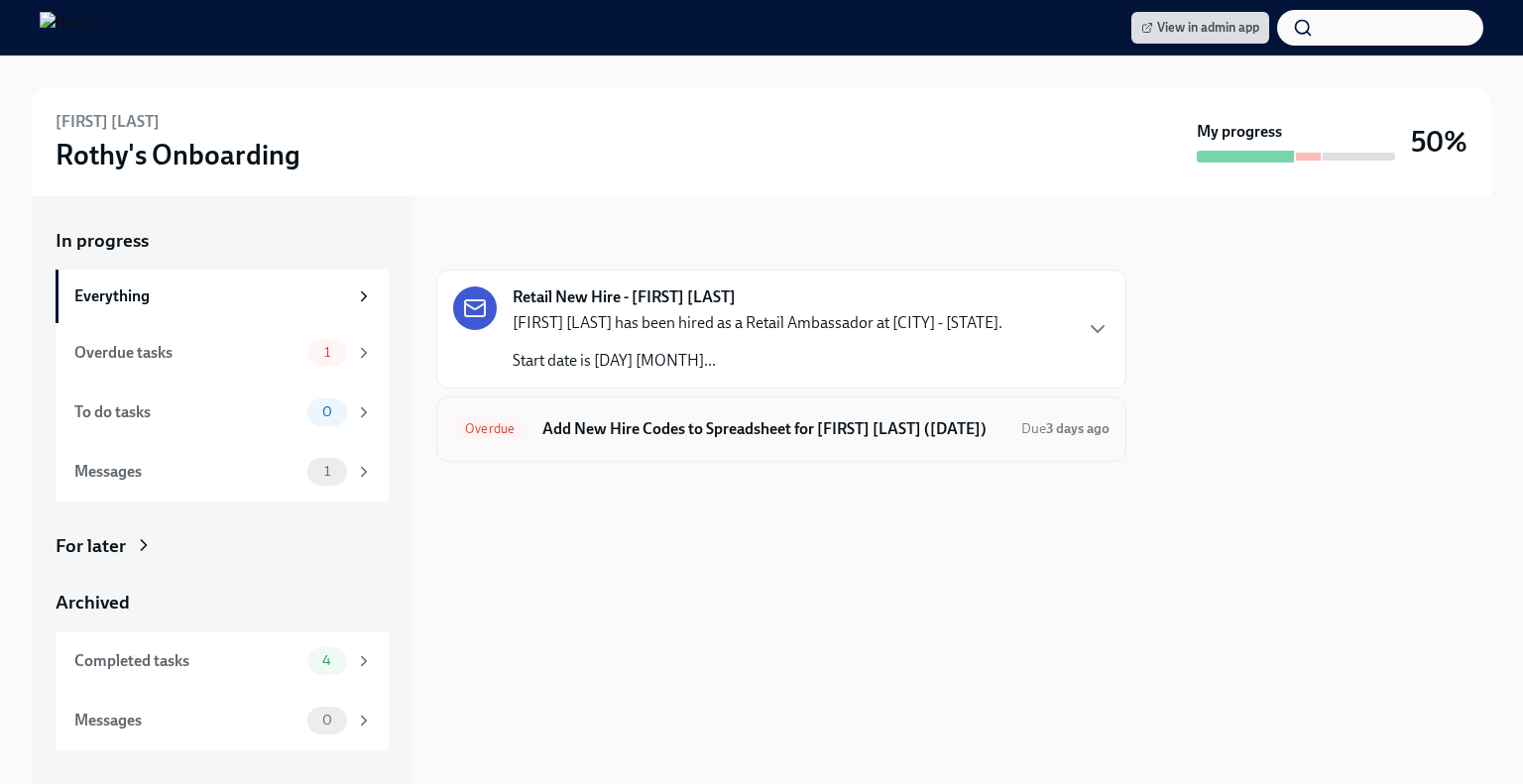 click on "Add New Hire Codes to Spreadsheet for [FIRST] [LAST] ([DATE])" at bounding box center (773, 429) 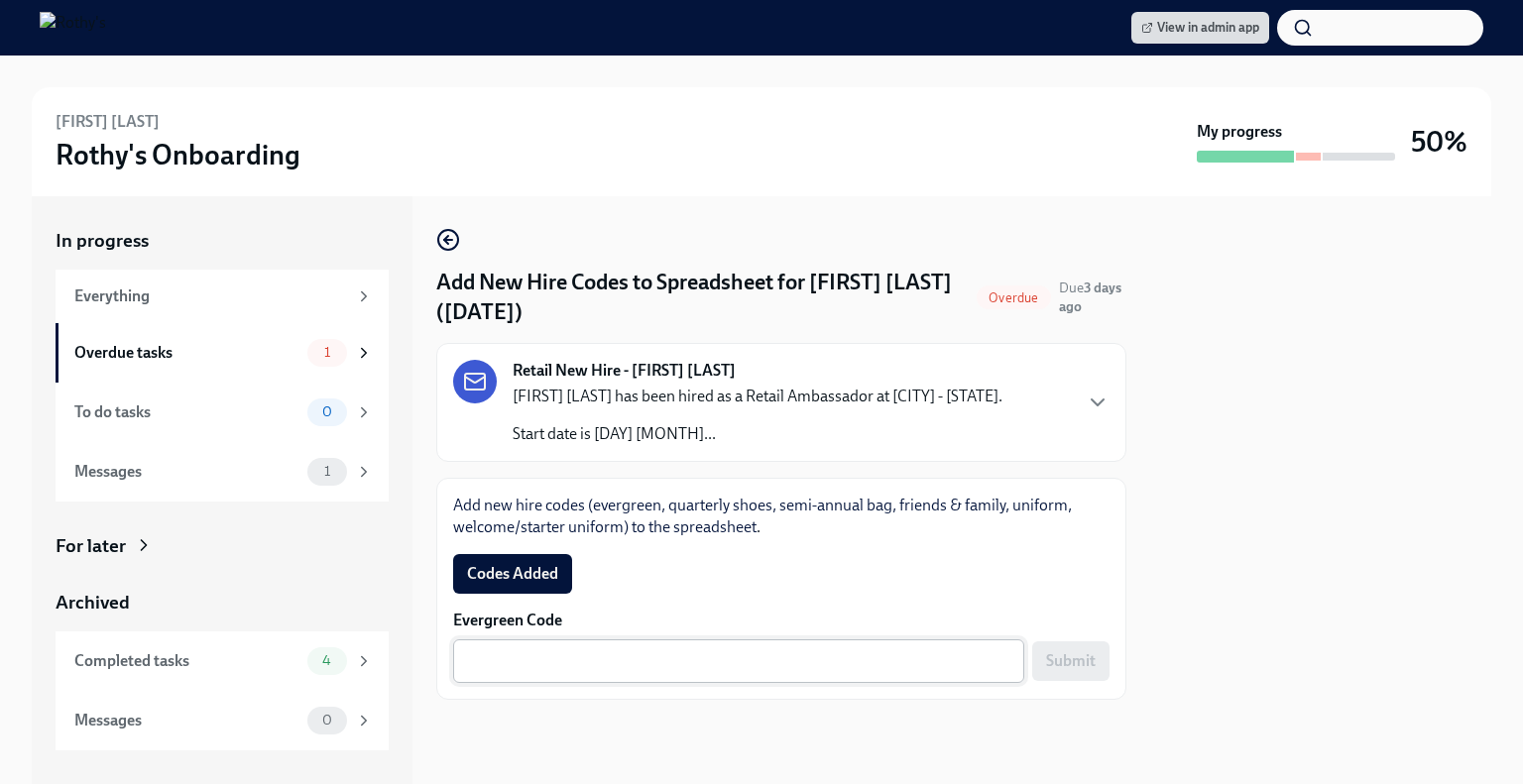 click on "Evergreen Code" at bounding box center (739, 661) 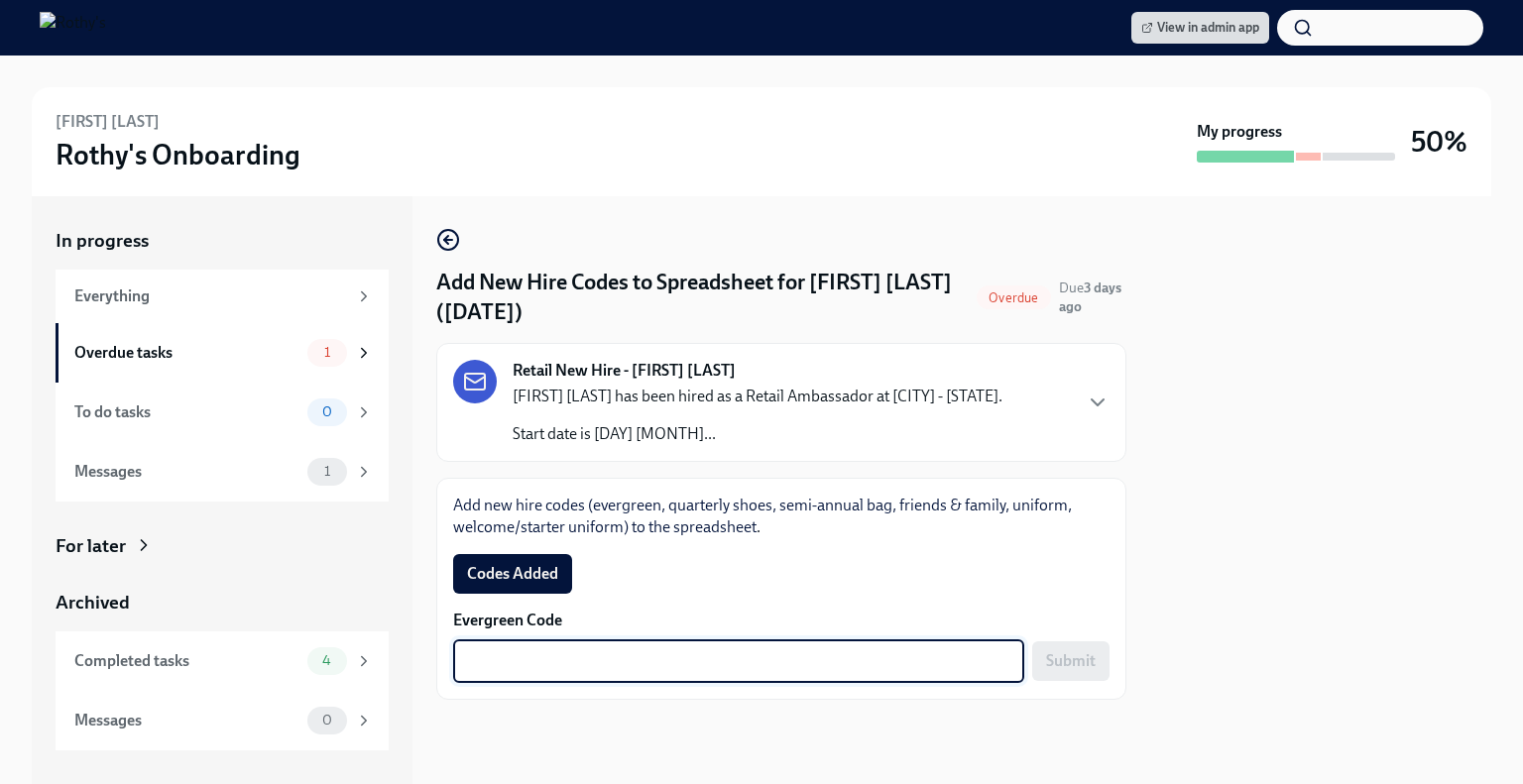 paste on "E-FF-GFD79GG" 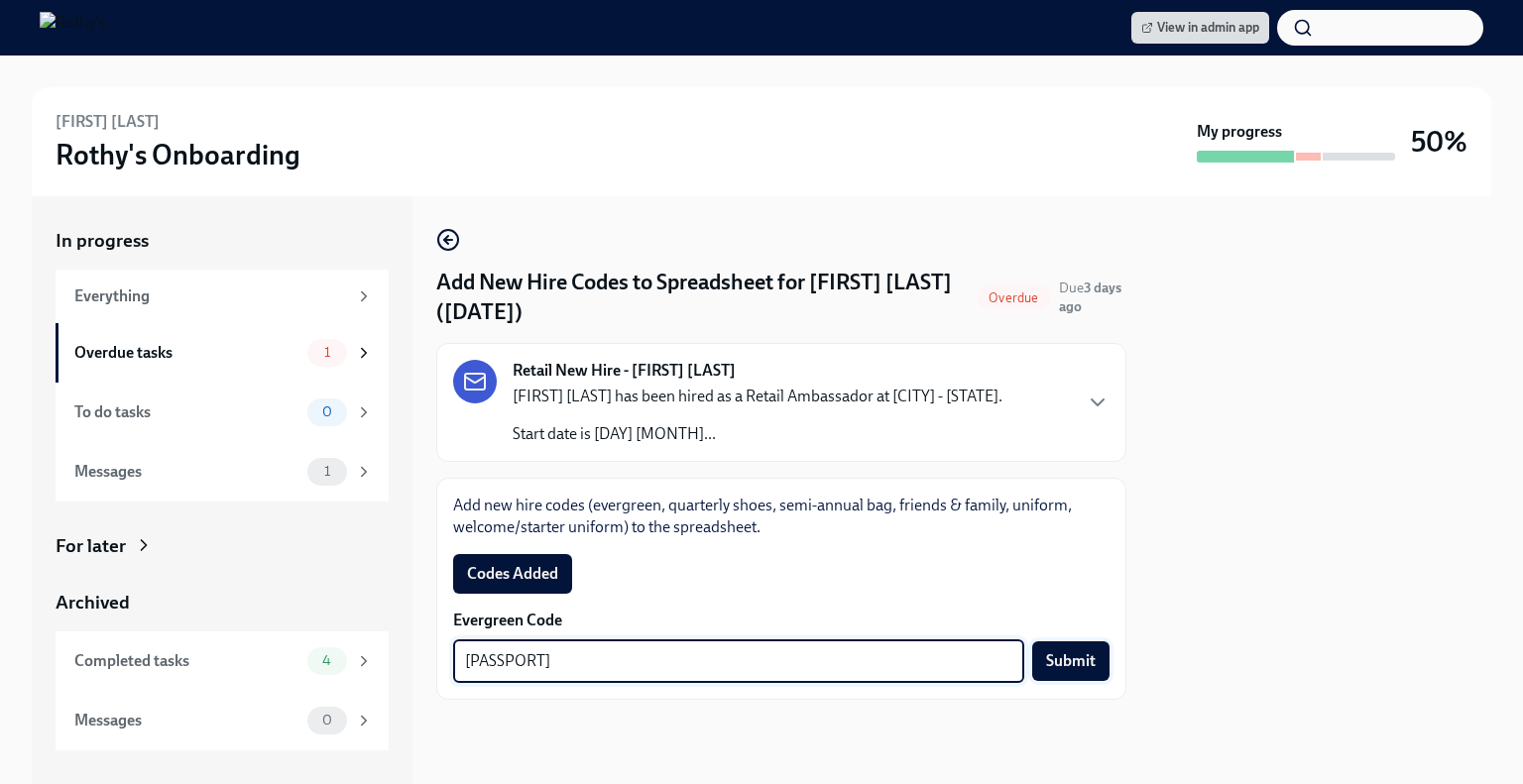 type on "E-FF-GFD79GG" 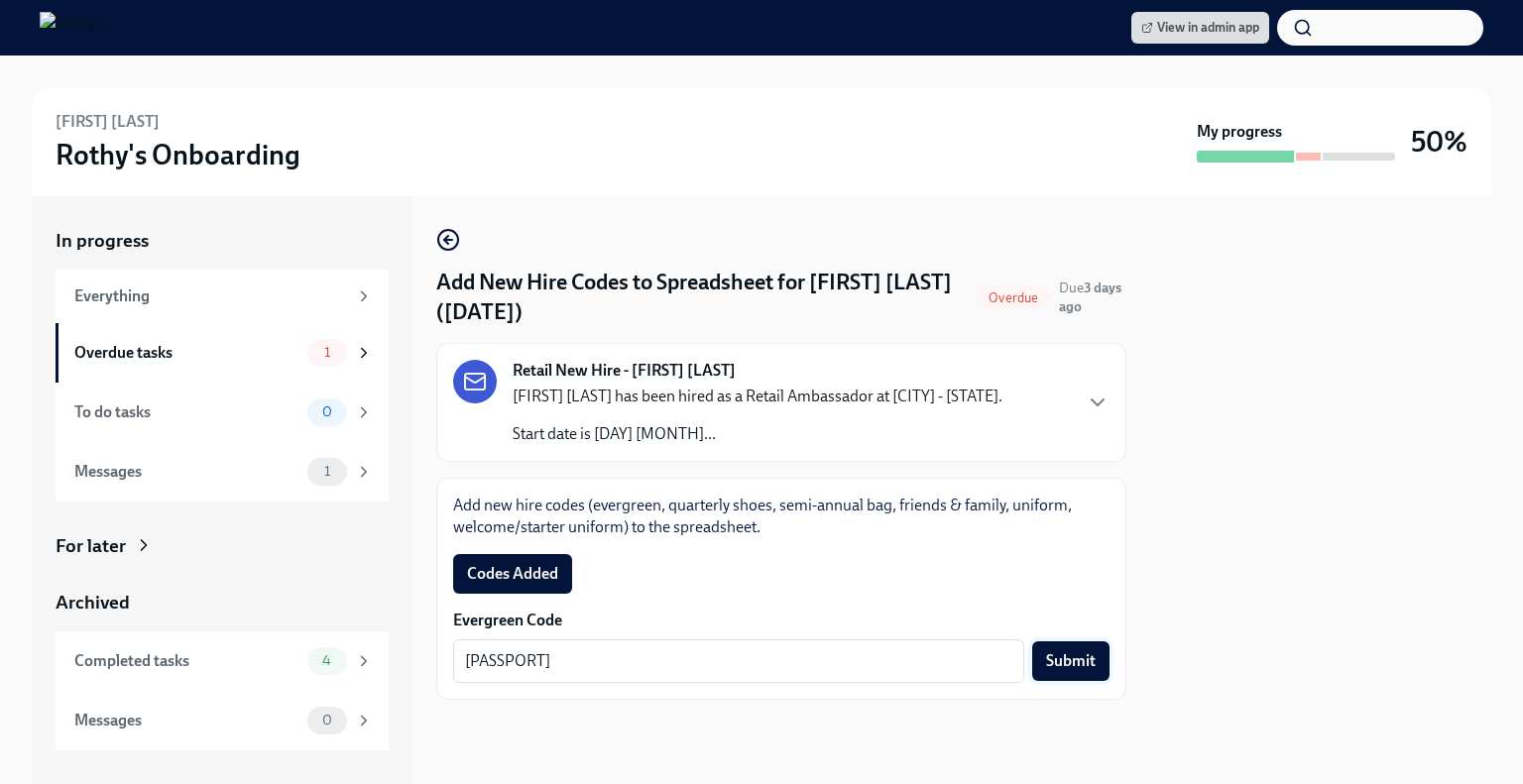 click on "Submit" at bounding box center [1071, 661] 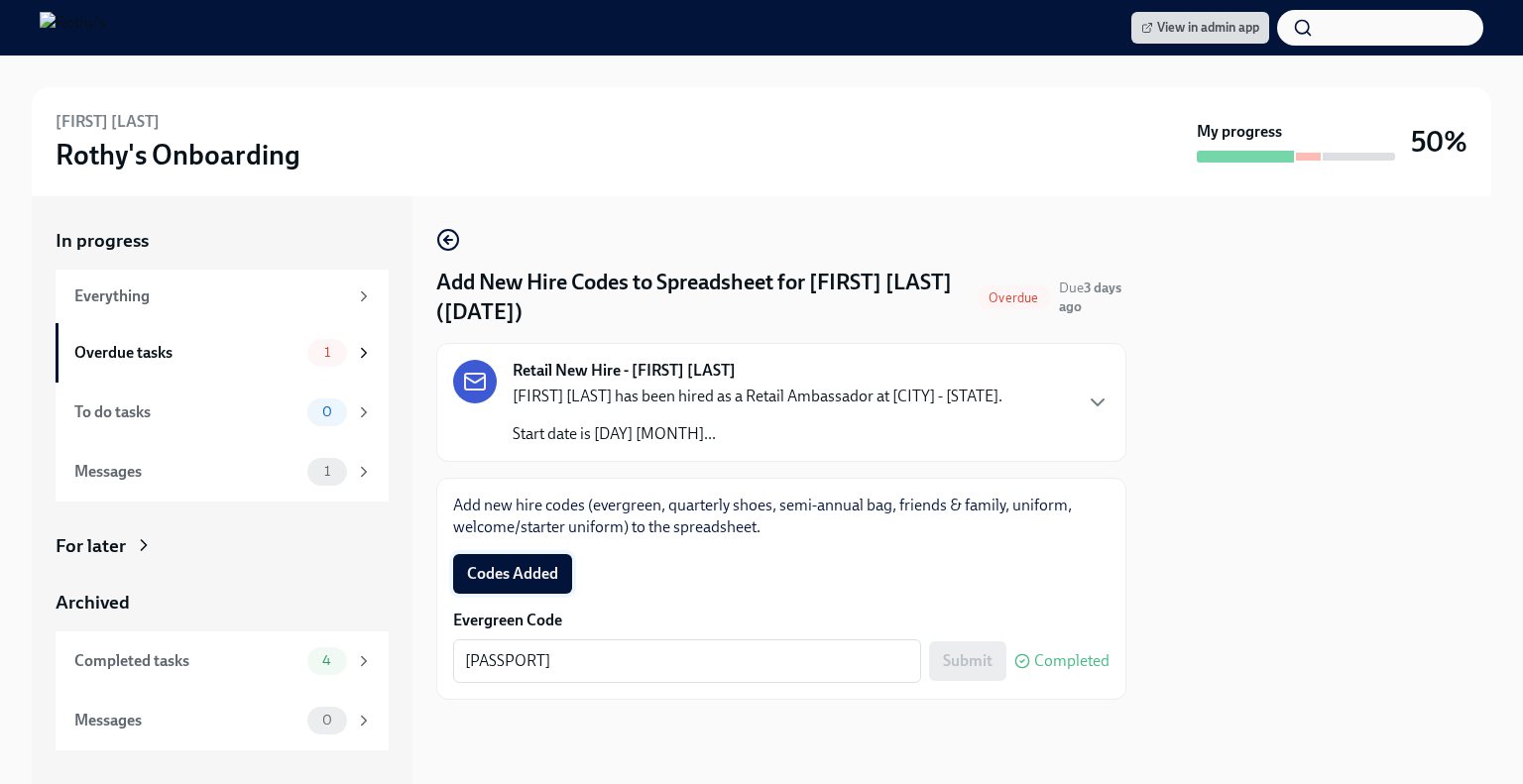 click on "Codes Added" at bounding box center (513, 574) 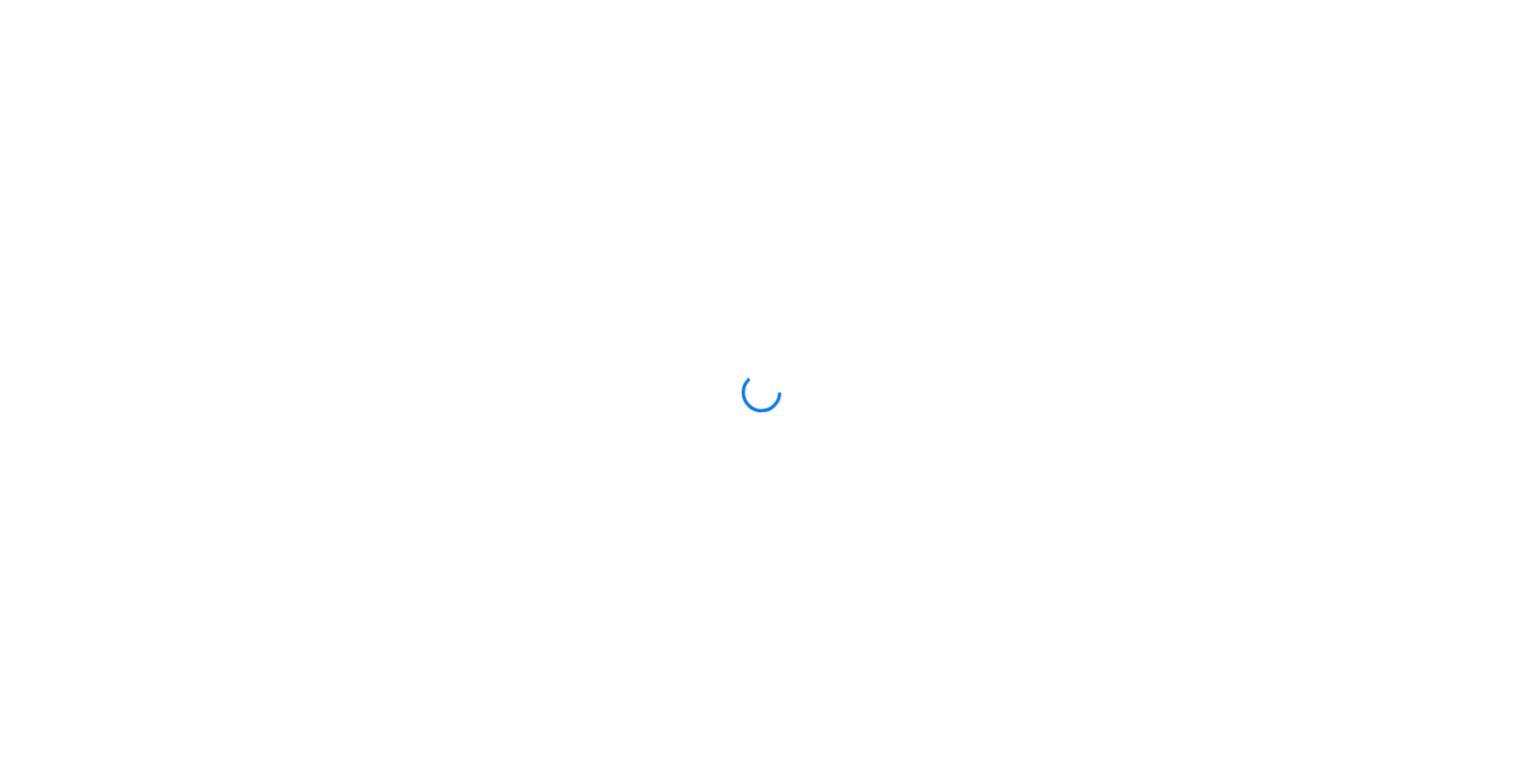 scroll, scrollTop: 0, scrollLeft: 0, axis: both 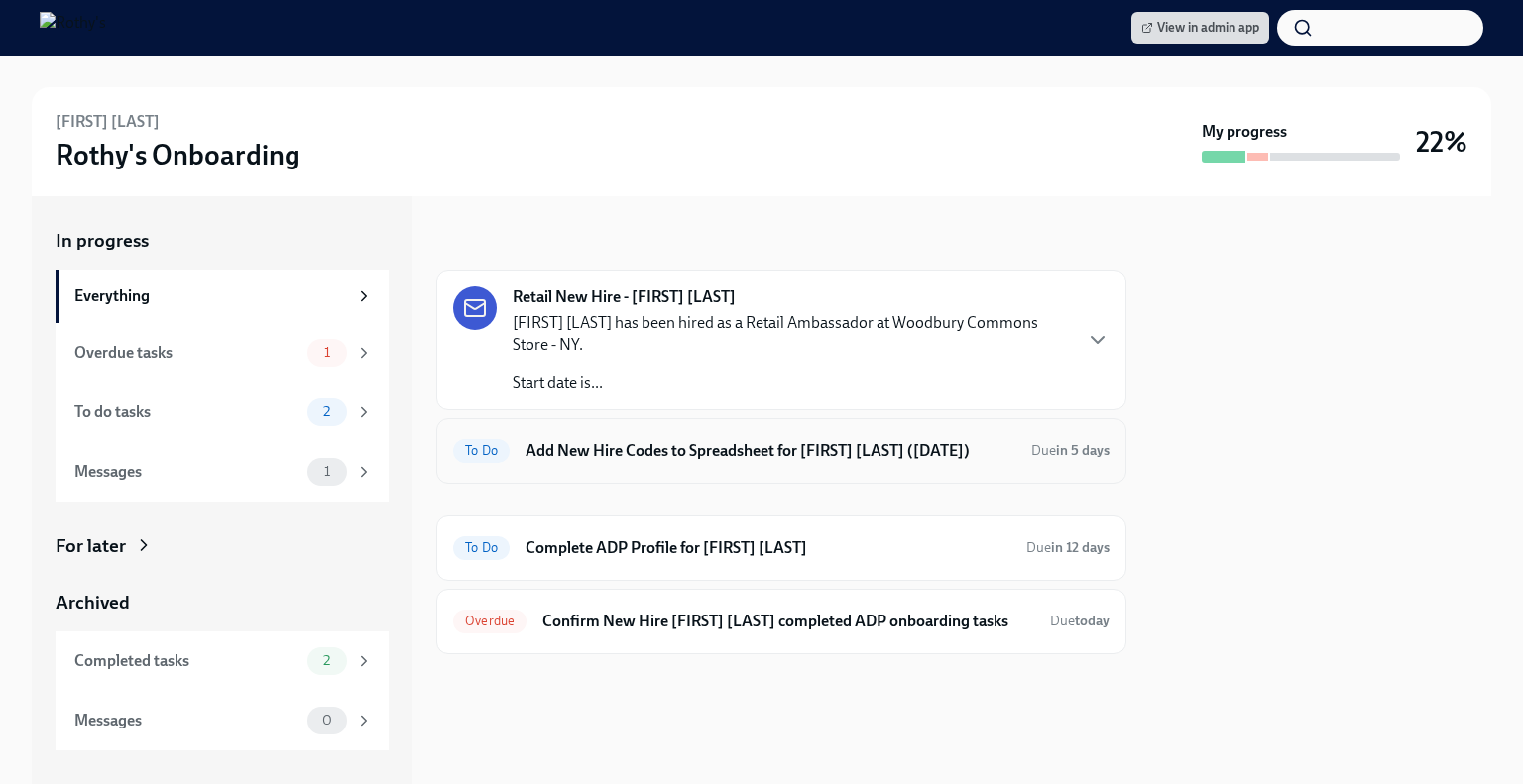 click on "Add New Hire Codes to Spreadsheet for Tarrel Williams (08/20/2025)" at bounding box center (770, 451) 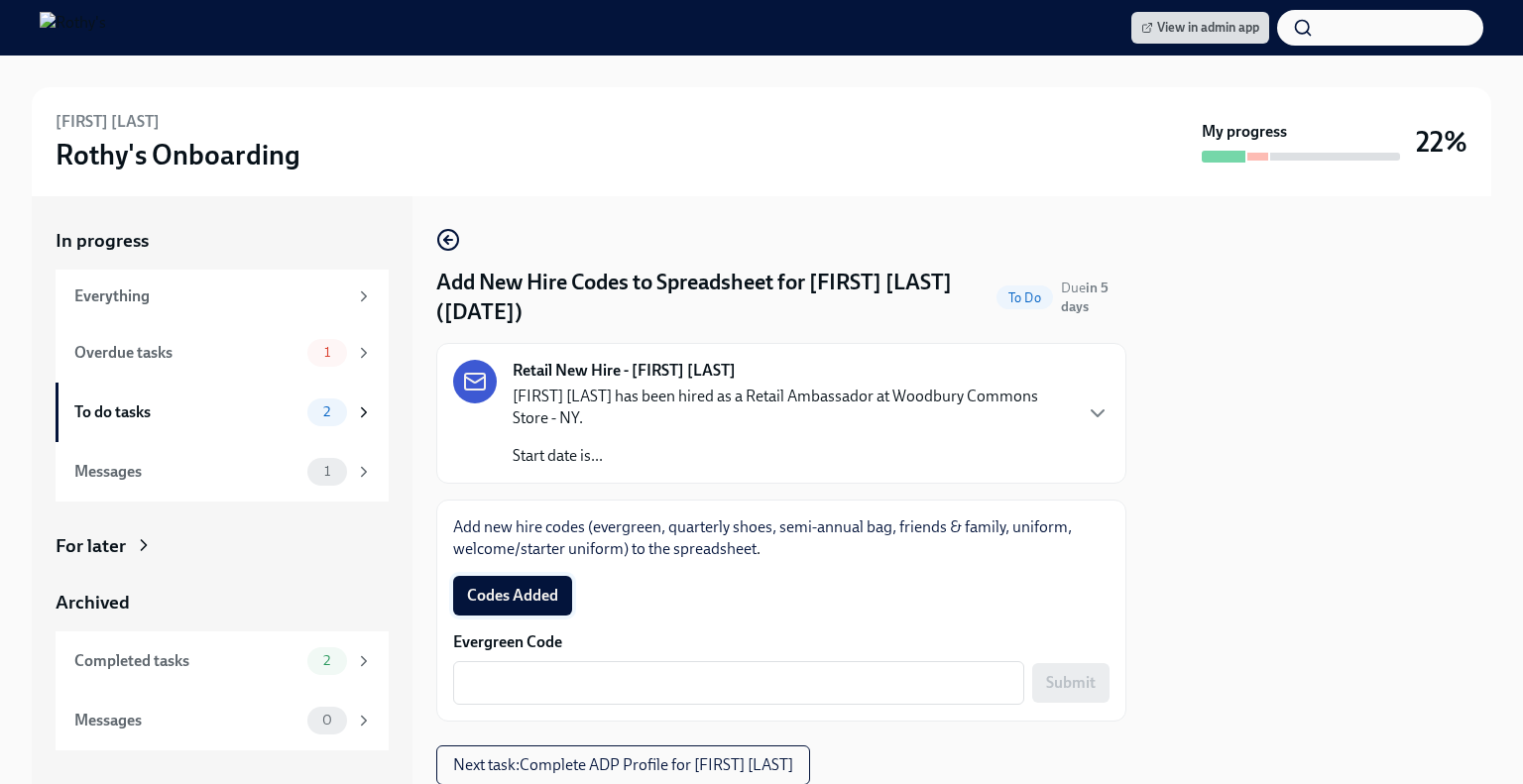 click on "Codes Added" at bounding box center [513, 596] 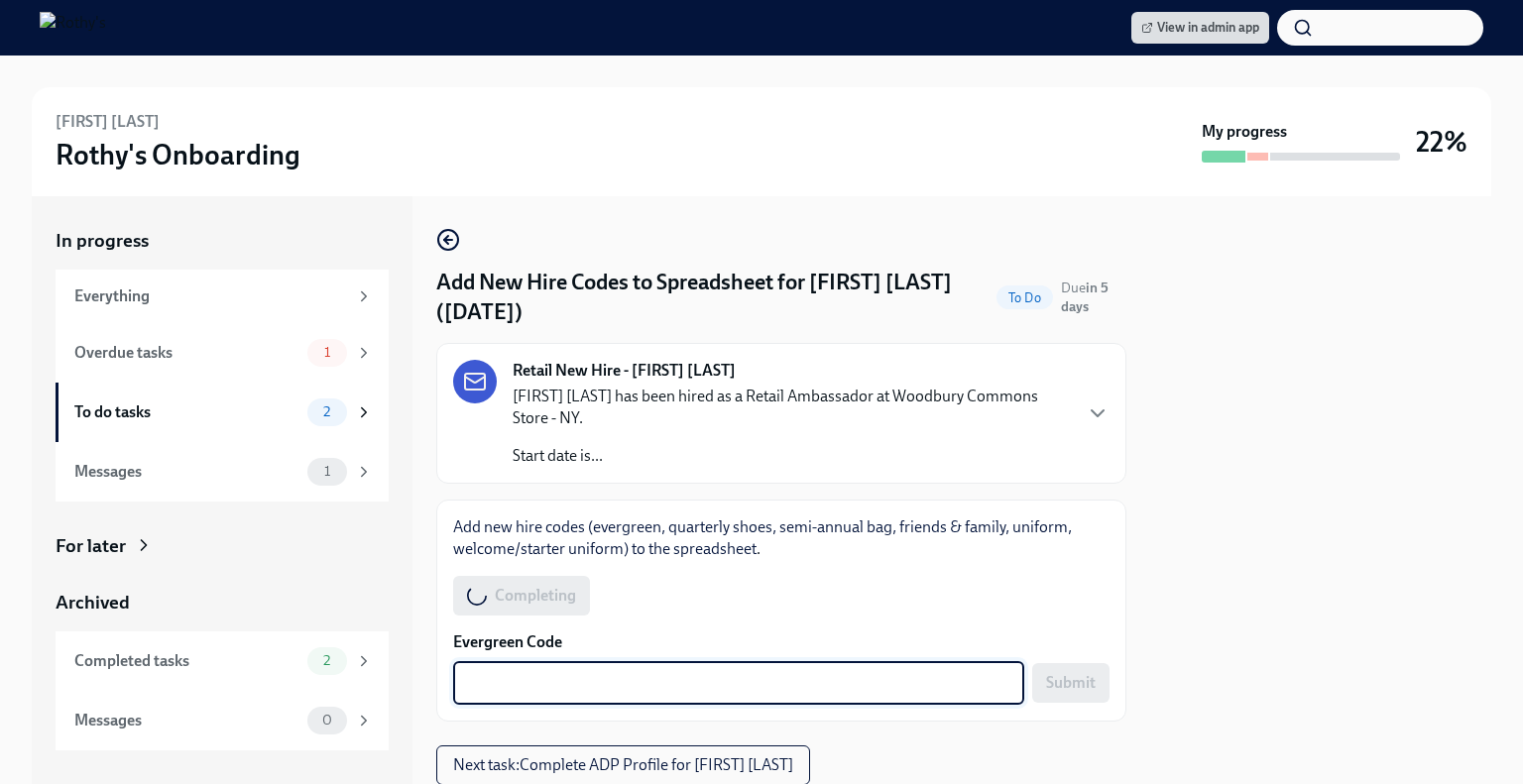 click on "Evergreen Code" at bounding box center [739, 683] 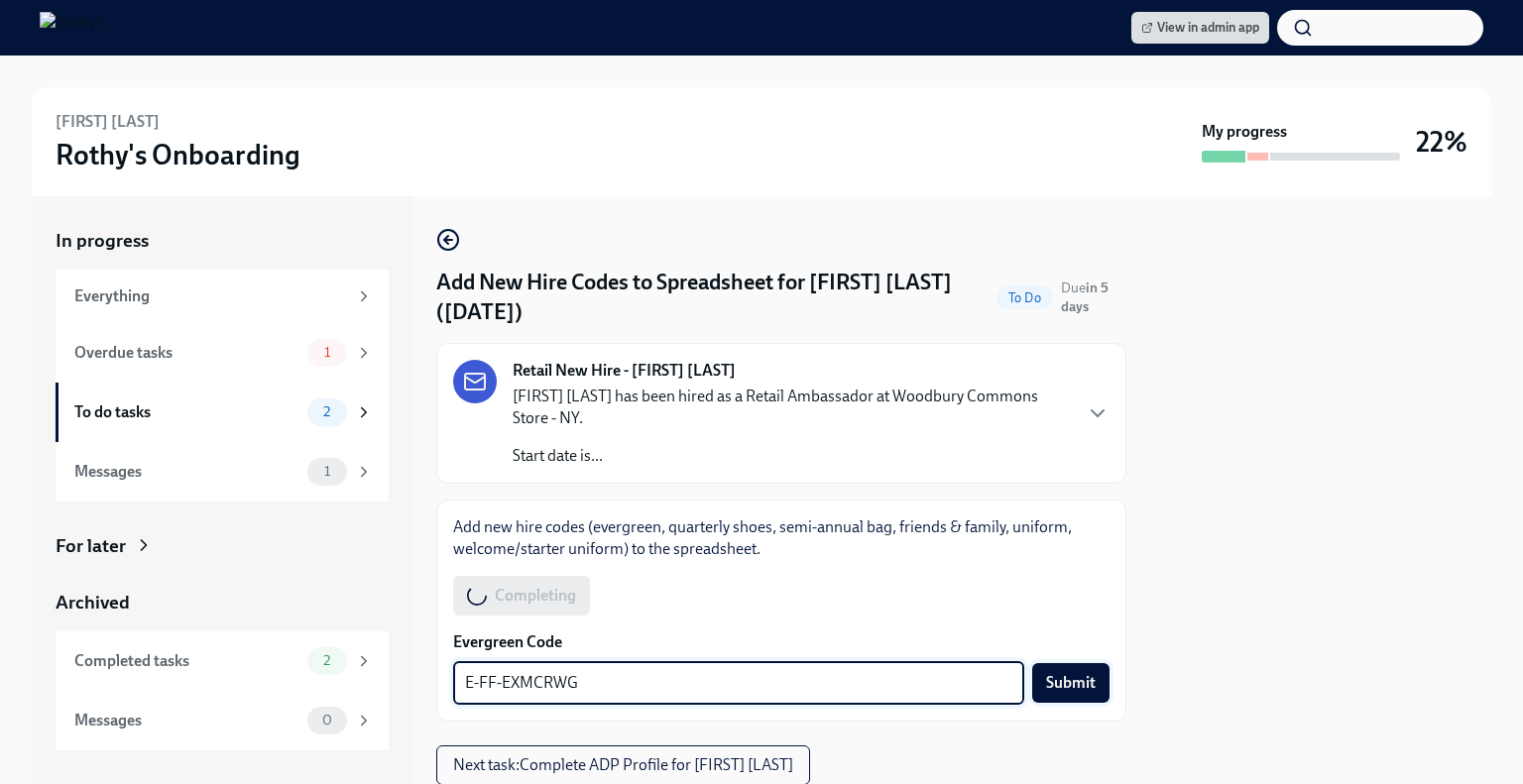 type on "E-FF-EXMCRWG" 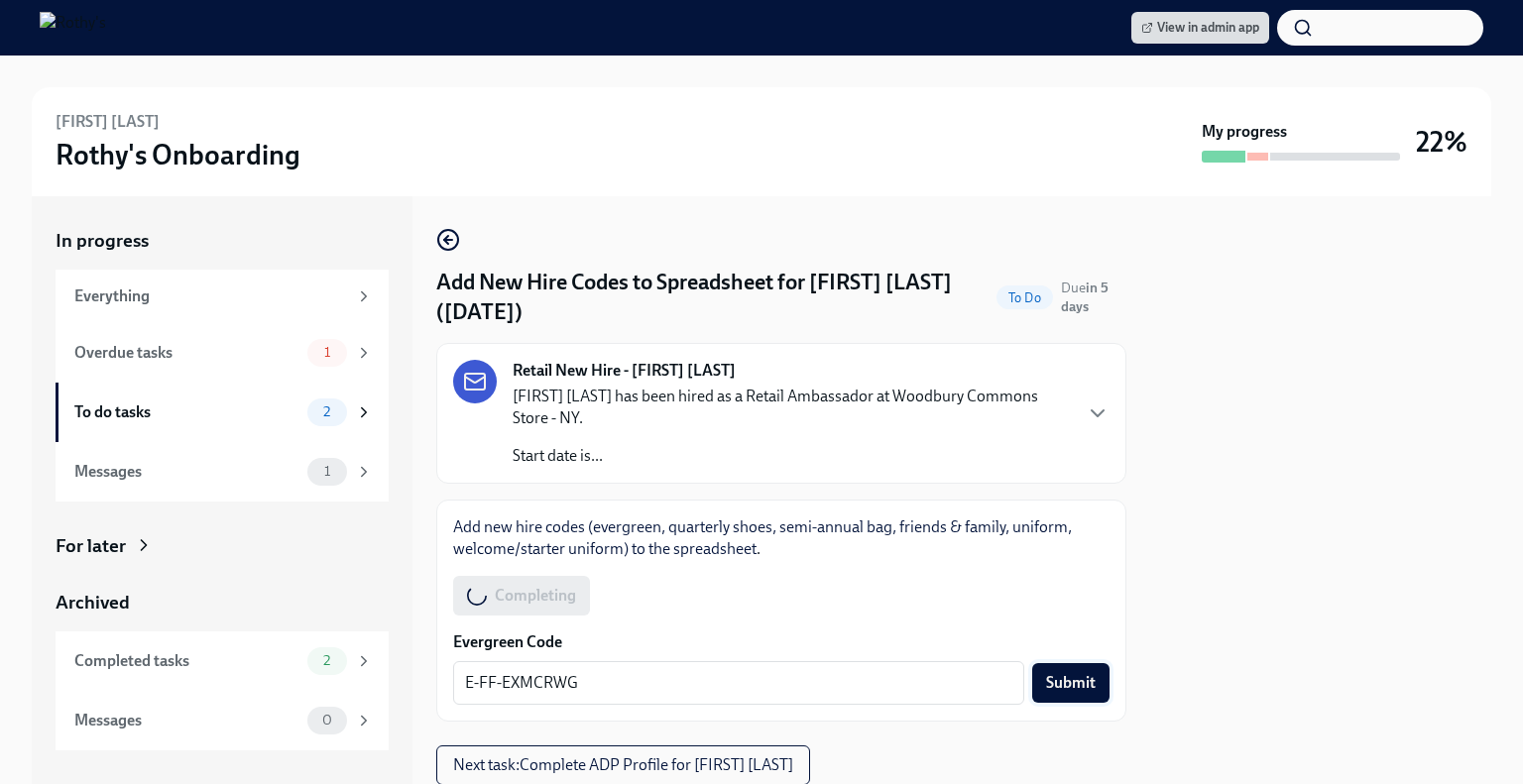 click on "Submit" at bounding box center [1071, 683] 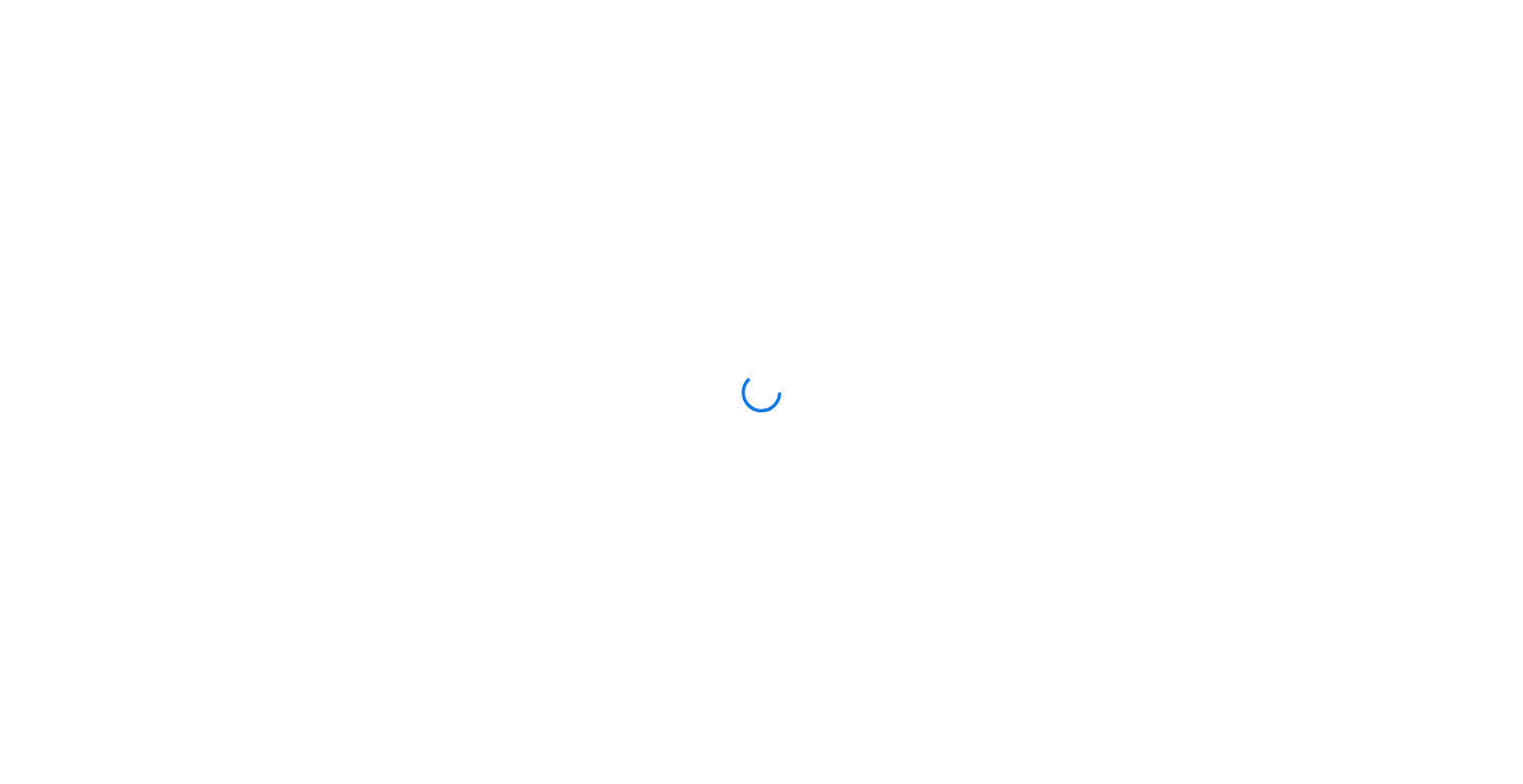 scroll, scrollTop: 0, scrollLeft: 0, axis: both 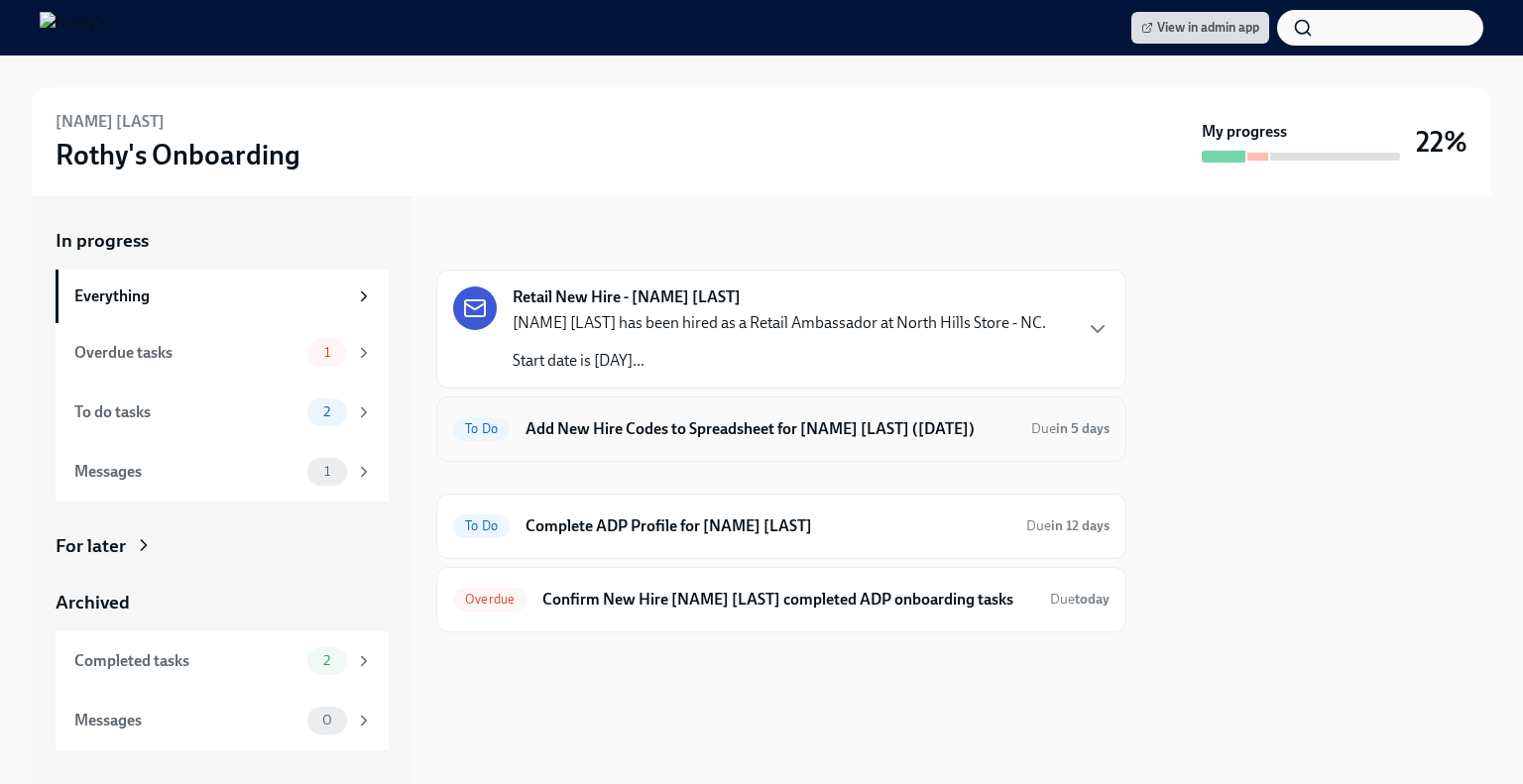 click on "Add New Hire Codes to Spreadsheet for [NAME] [LAST] ([DATE])" at bounding box center [770, 429] 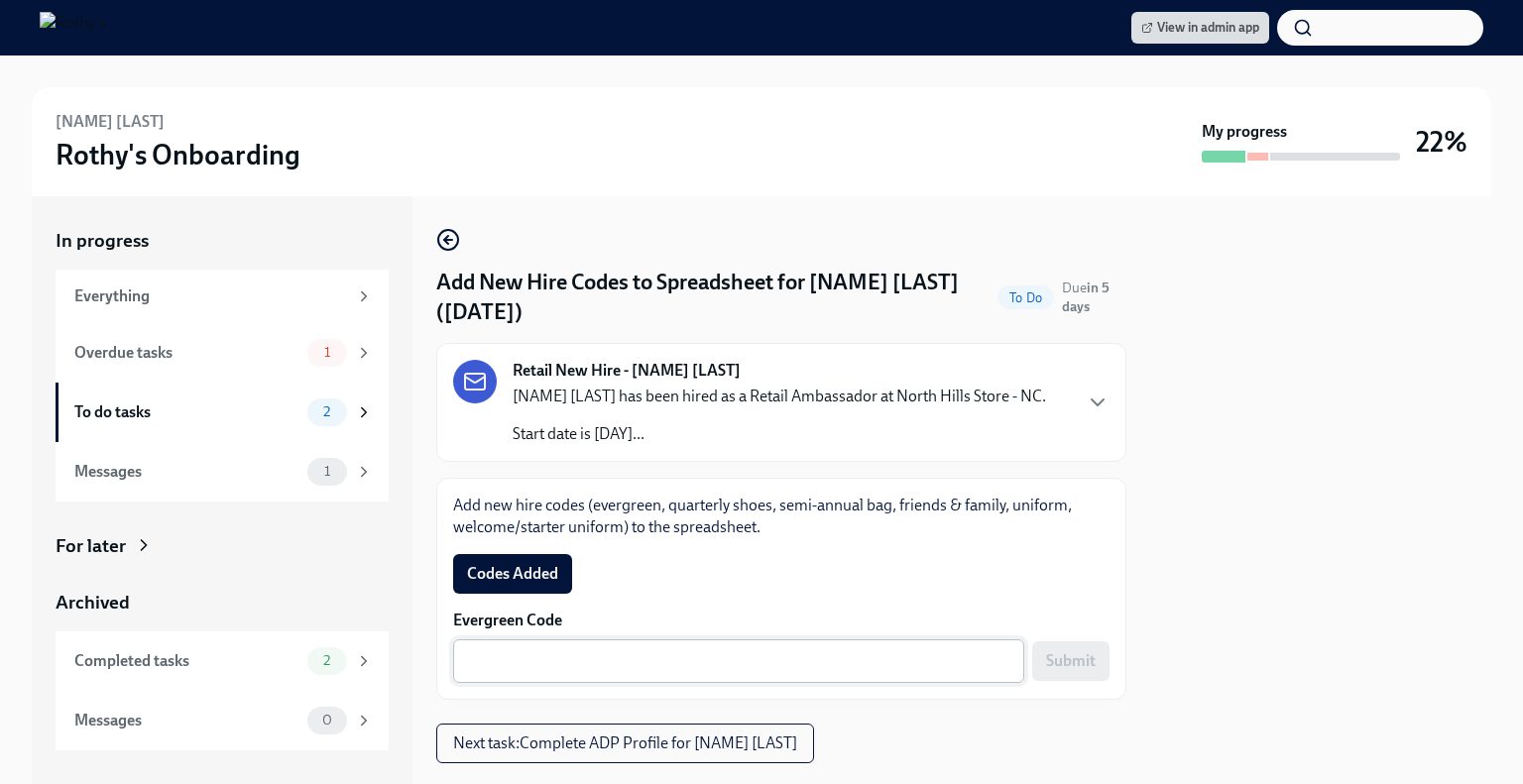 click on "Evergreen Code" at bounding box center (739, 661) 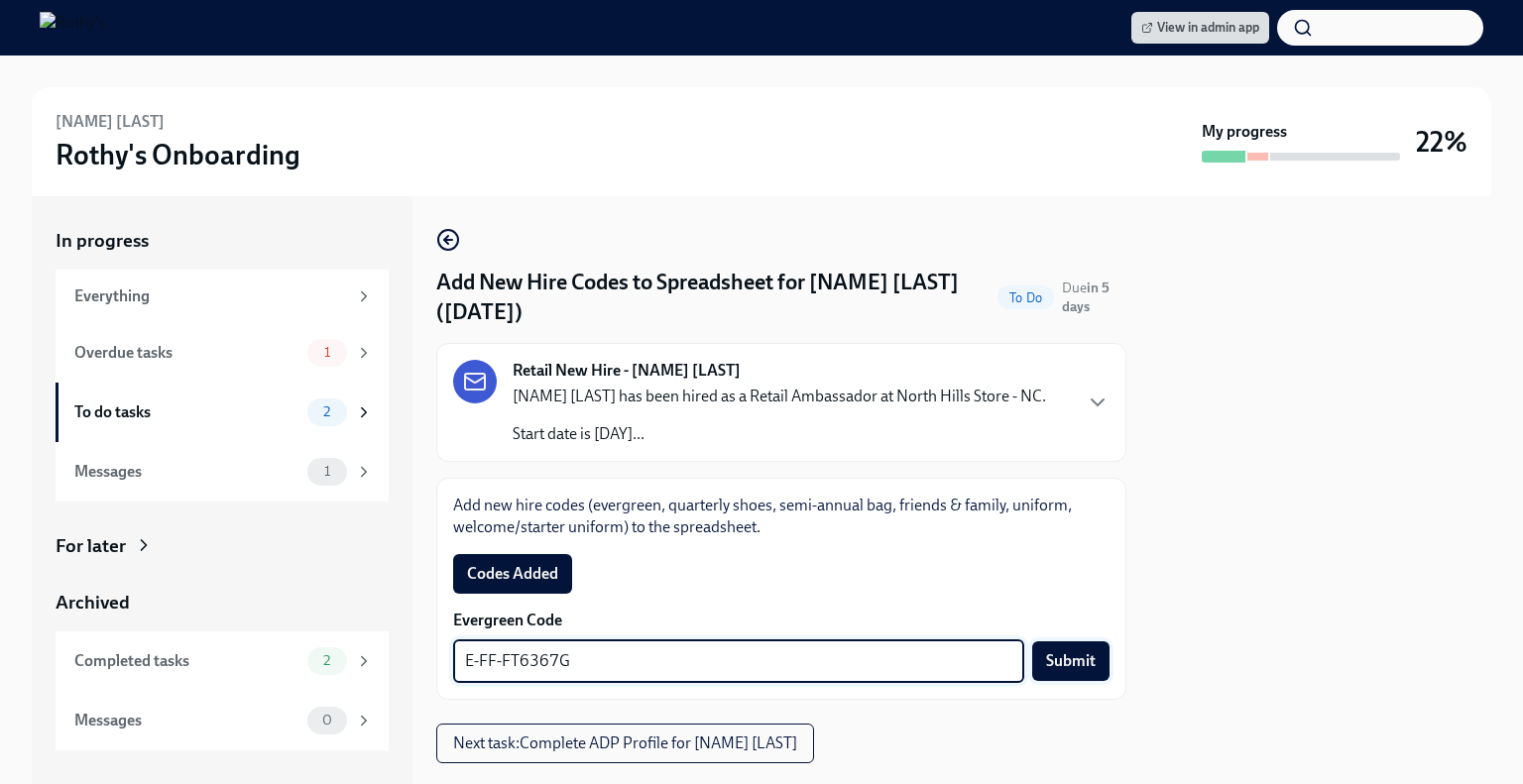 type on "E-FF-FT6367G" 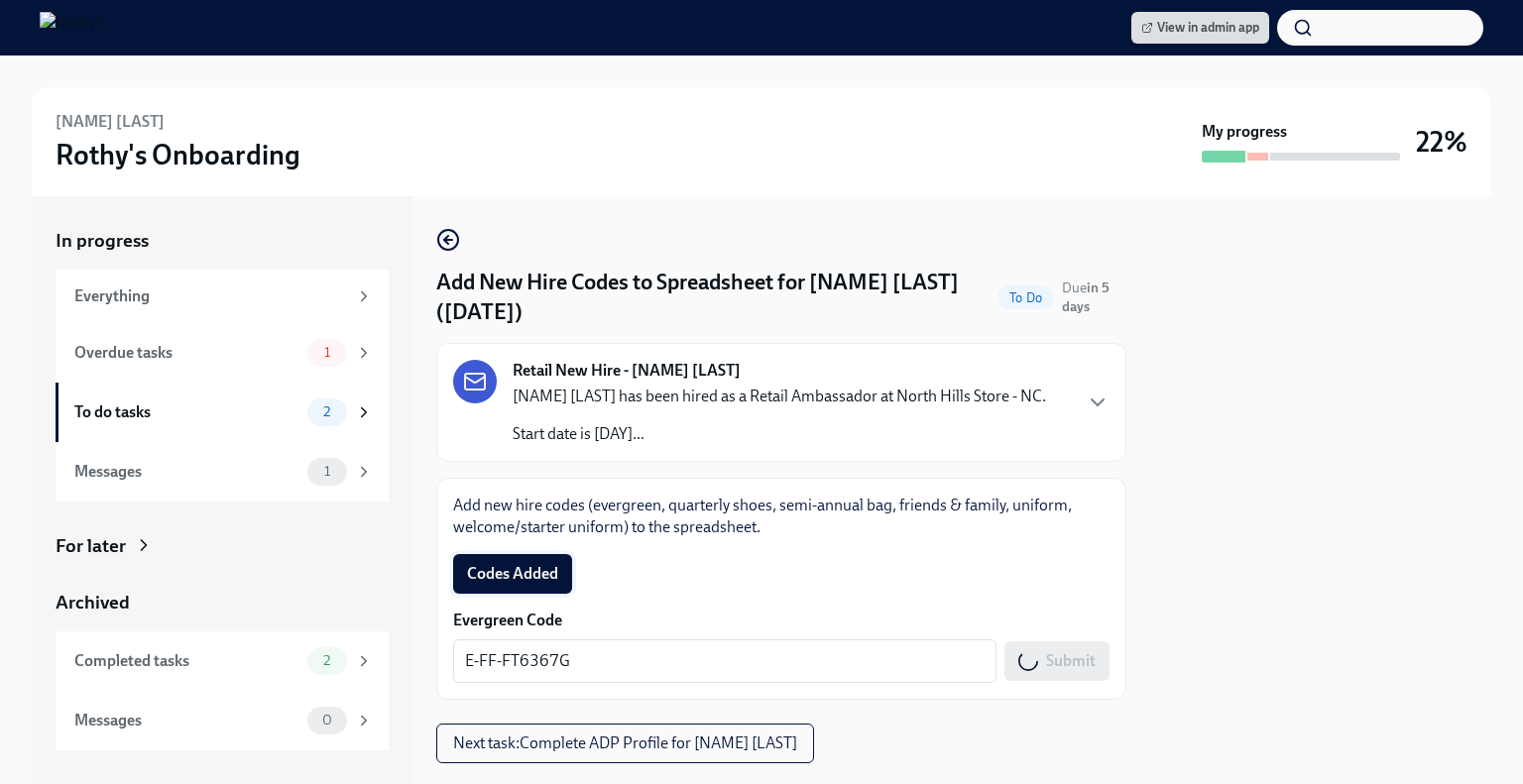 click on "Codes Added" at bounding box center [513, 574] 